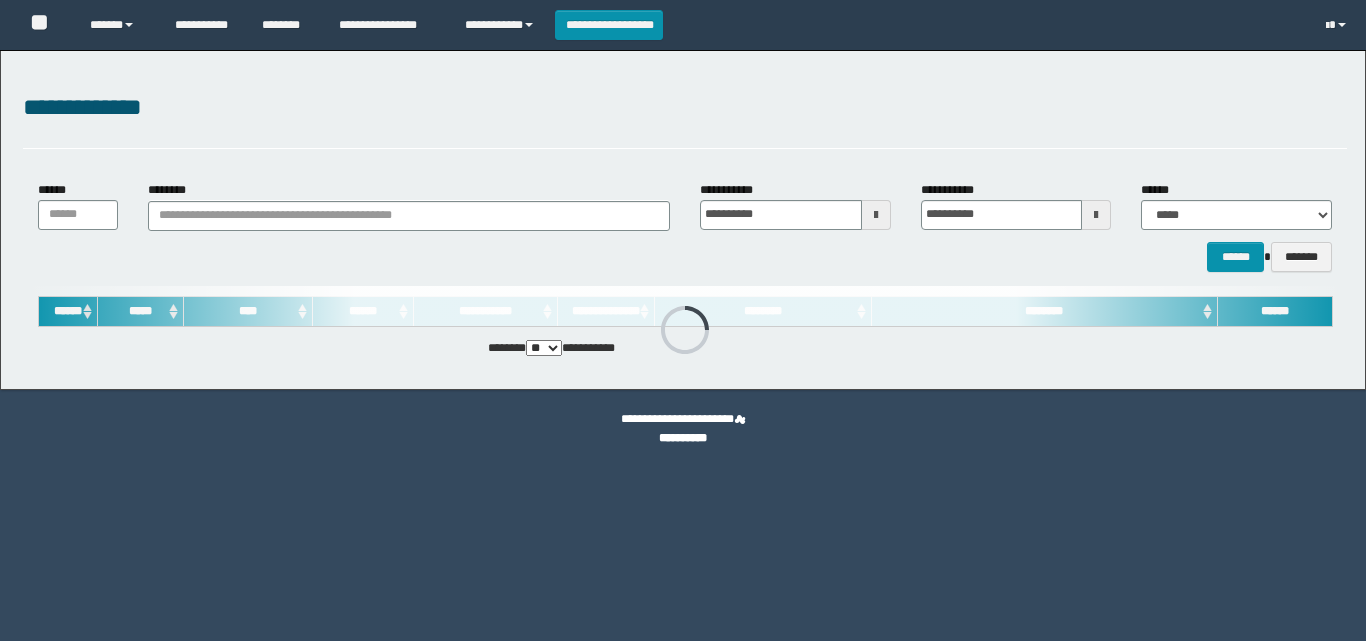 scroll, scrollTop: 0, scrollLeft: 0, axis: both 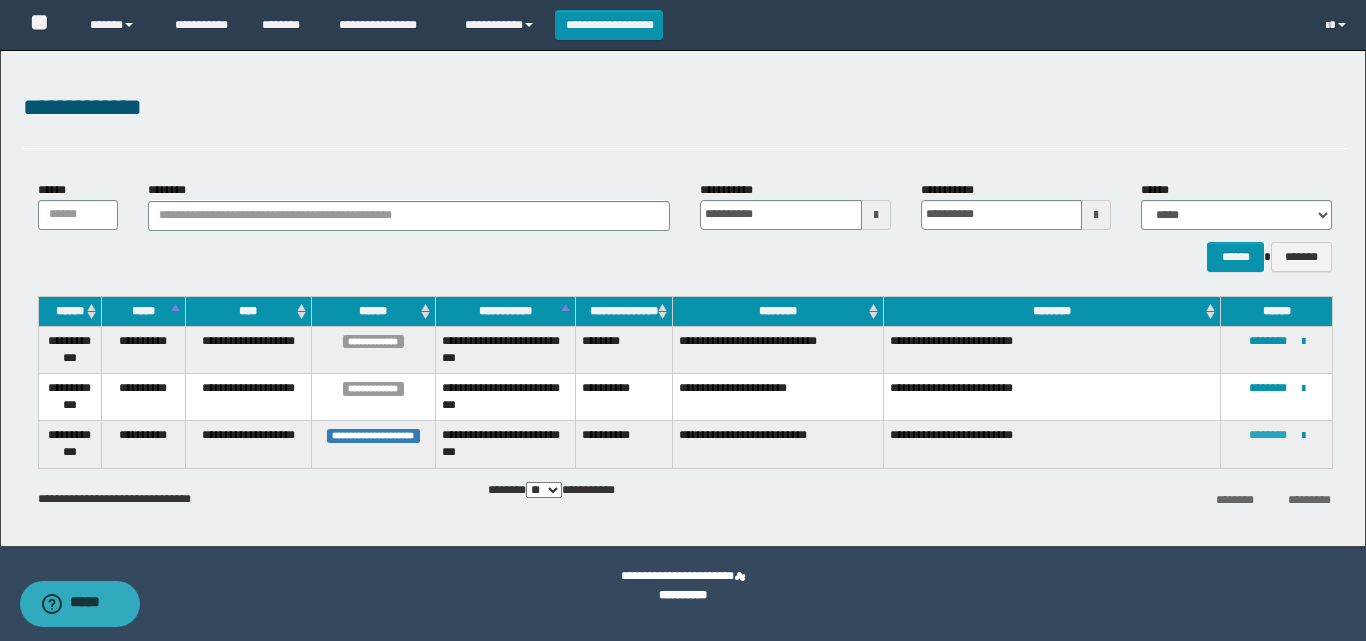 click on "********" at bounding box center (1268, 435) 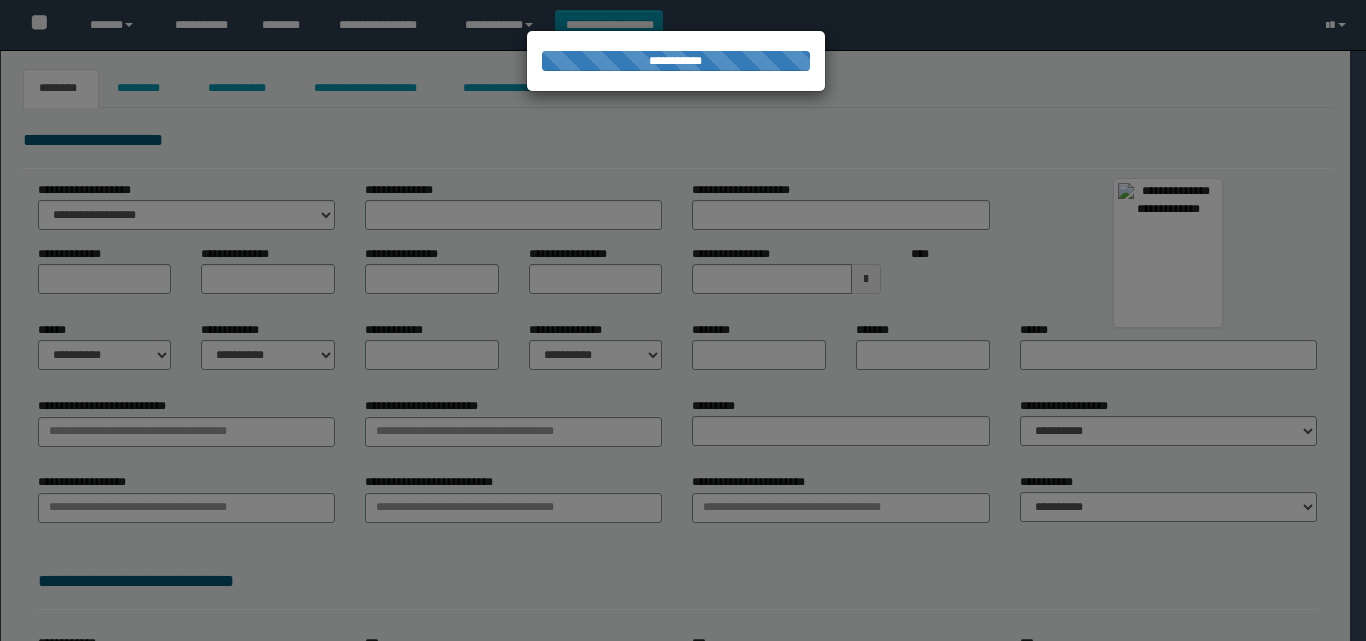 scroll, scrollTop: 0, scrollLeft: 0, axis: both 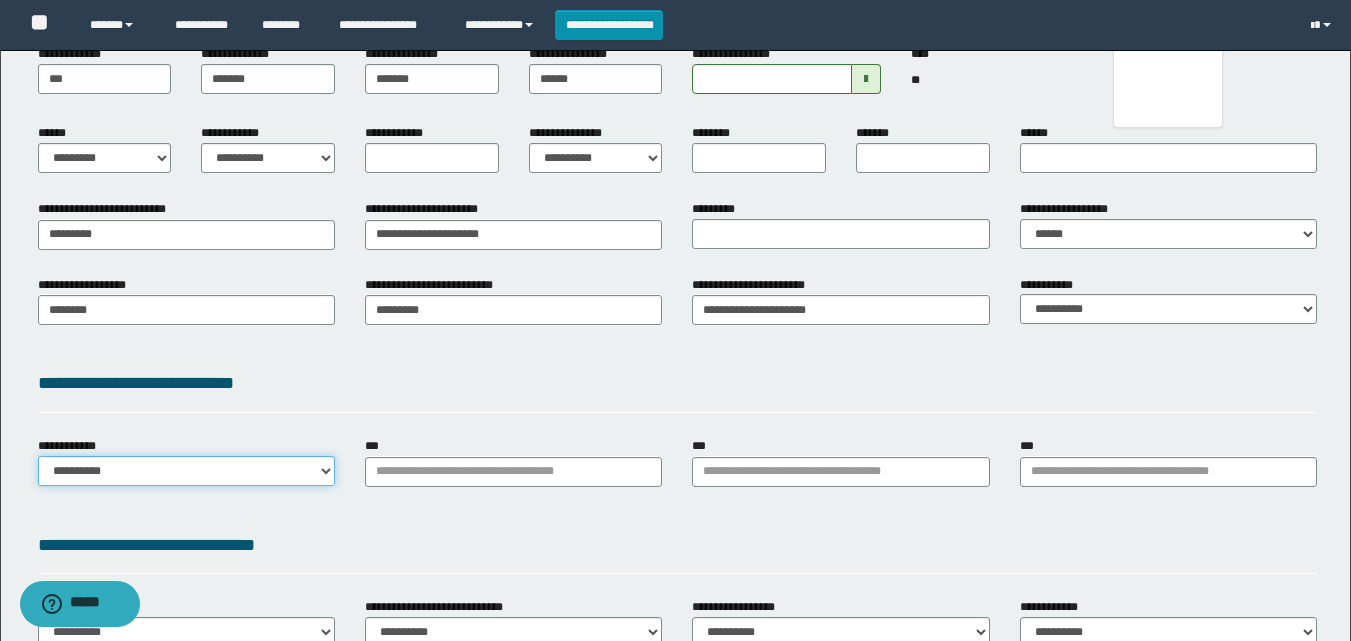 click on "**********" at bounding box center [186, 471] 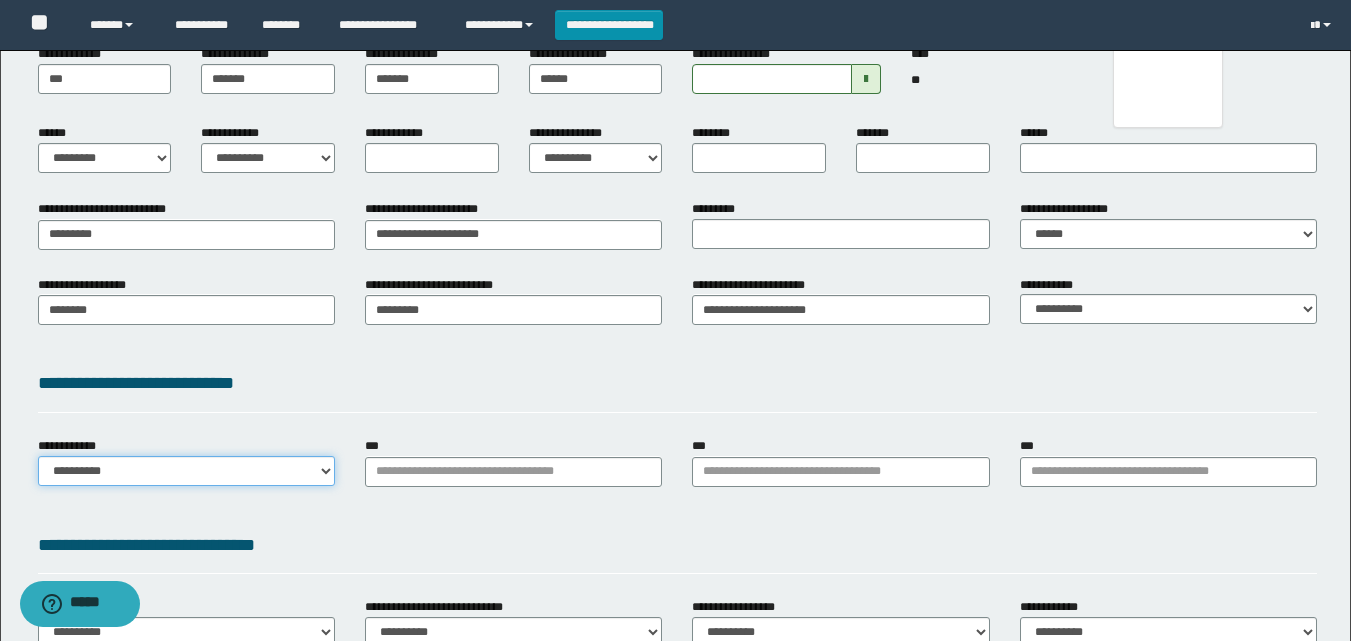 select on "**" 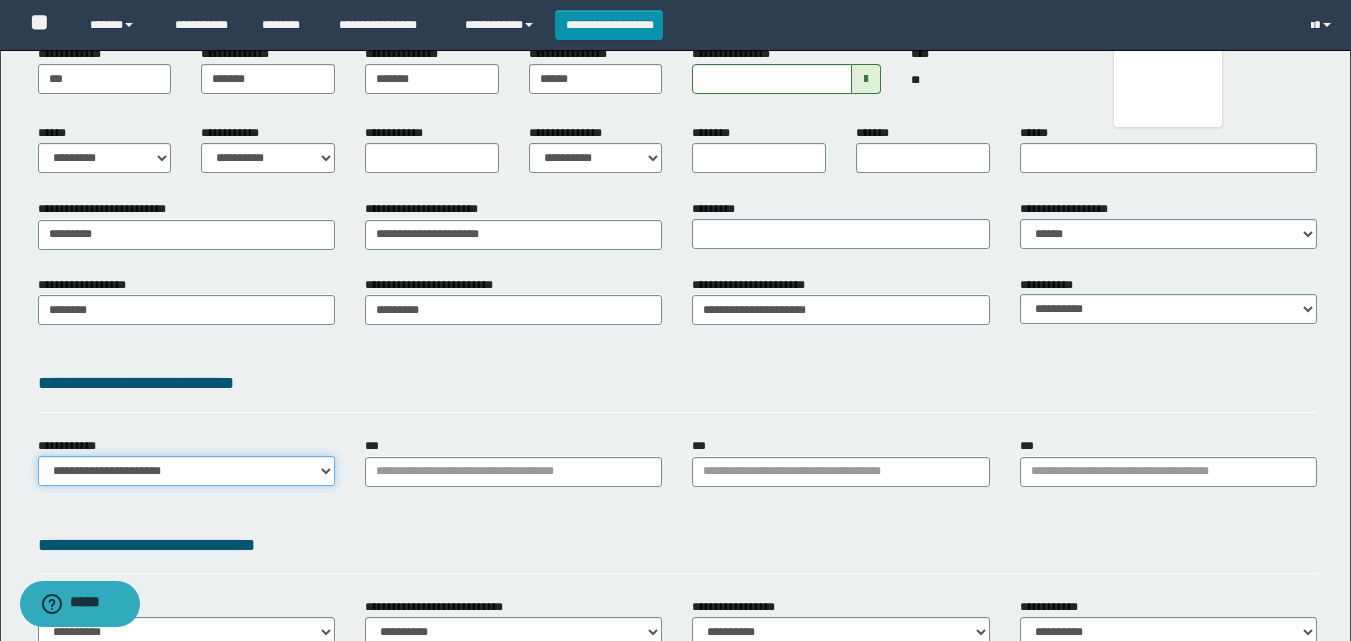 click on "**********" at bounding box center (186, 471) 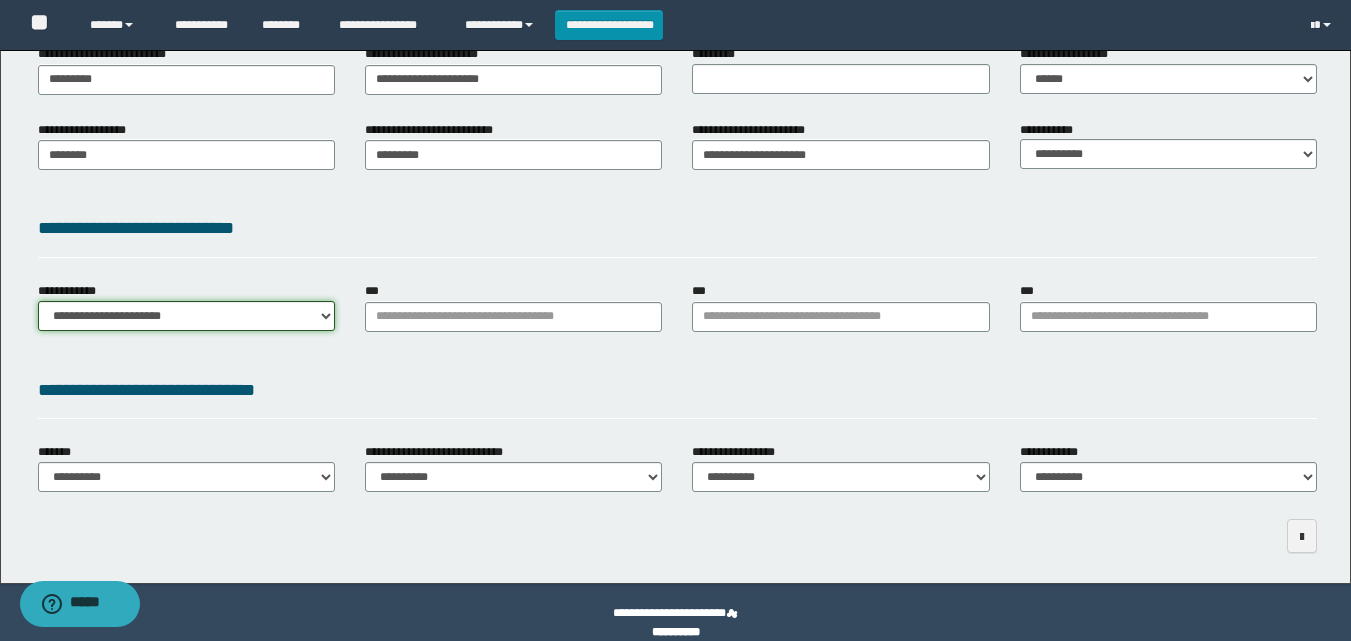 scroll, scrollTop: 375, scrollLeft: 0, axis: vertical 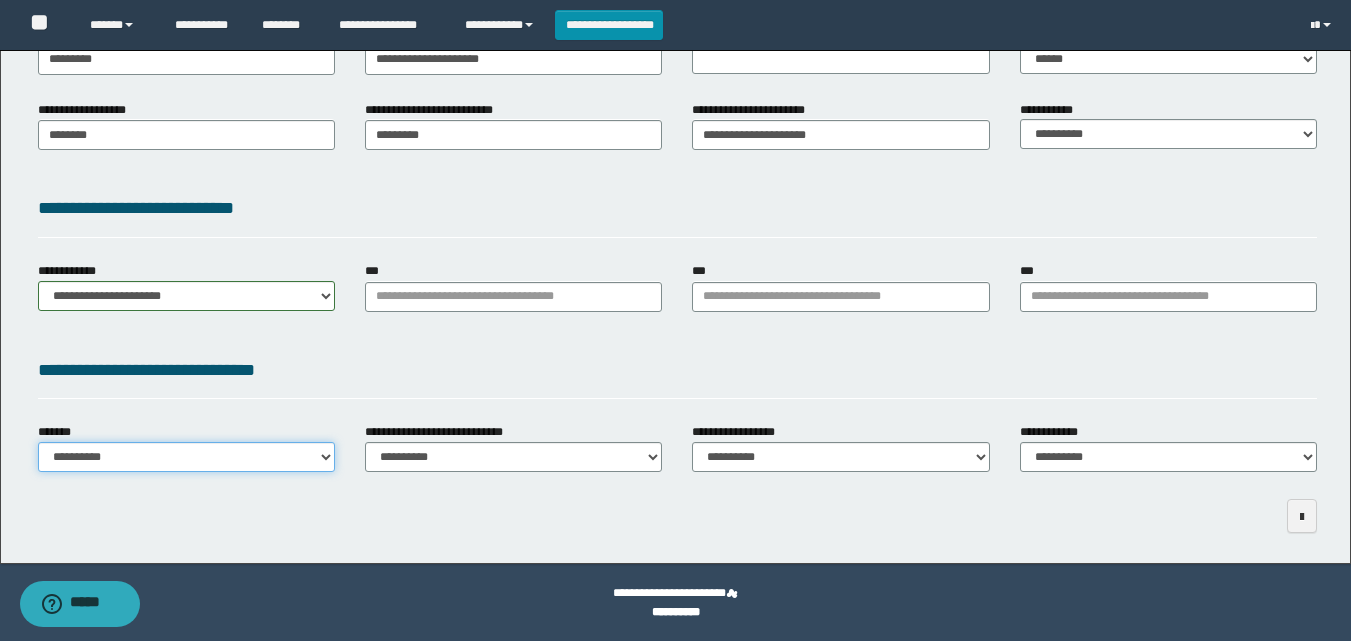 click on "**********" at bounding box center [186, 457] 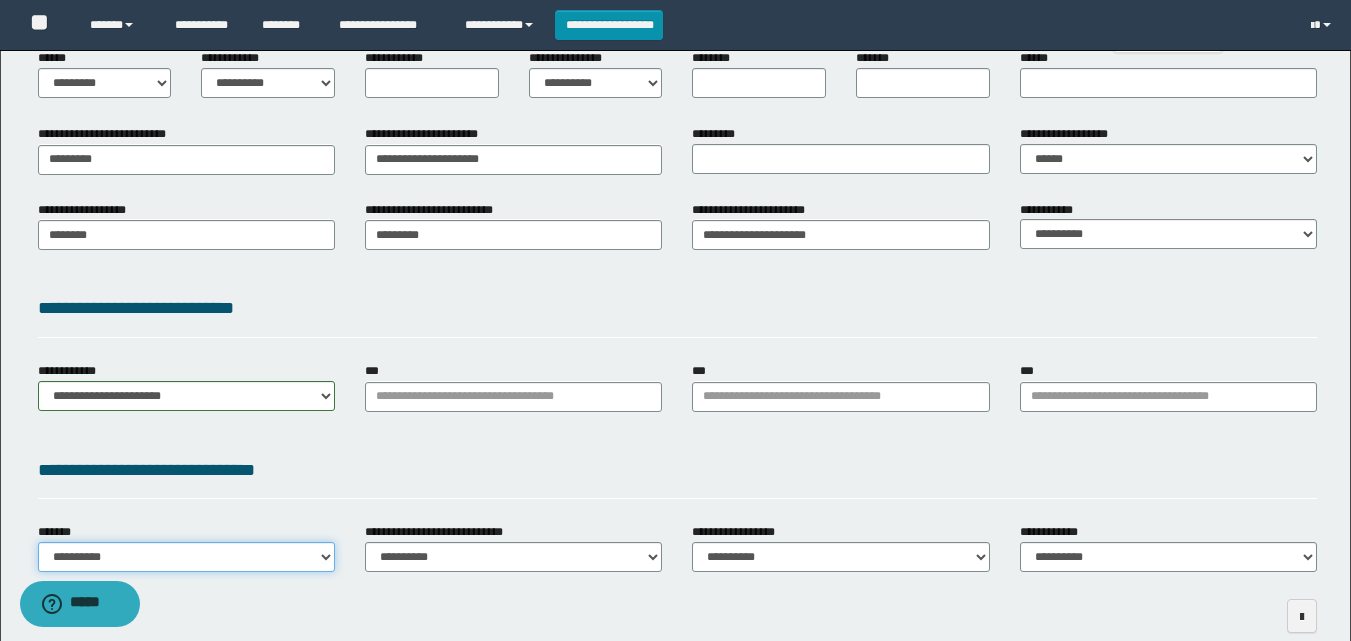 scroll, scrollTop: 375, scrollLeft: 0, axis: vertical 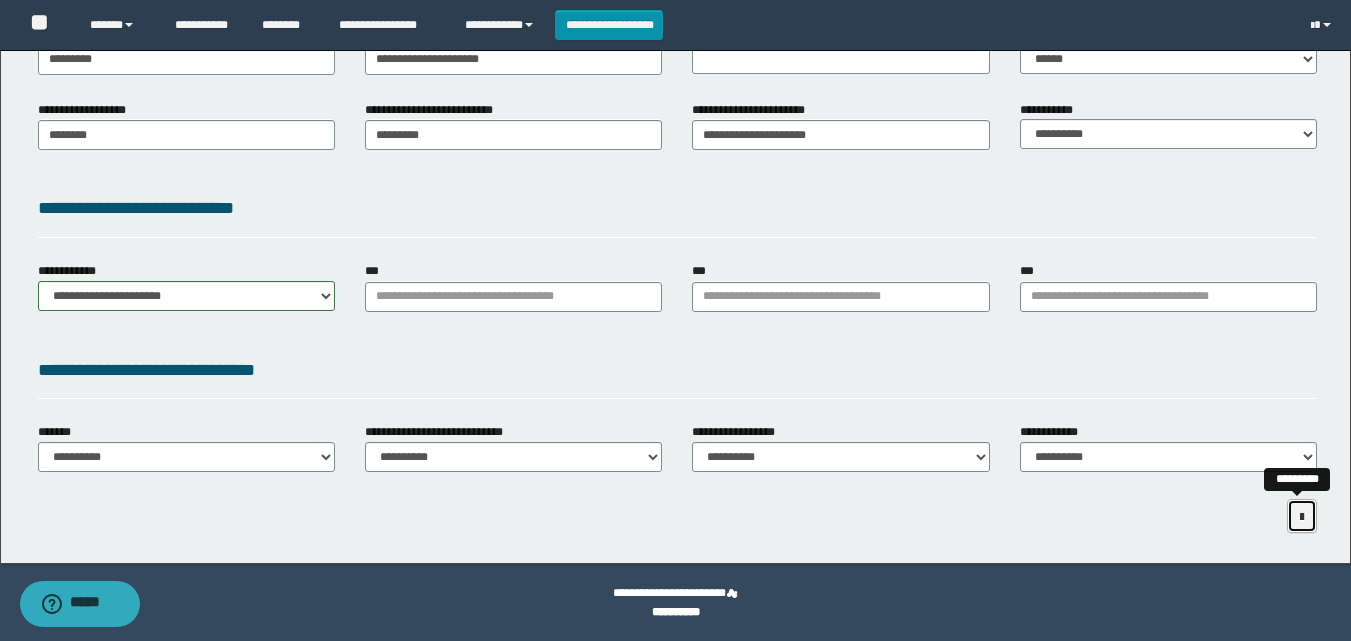 click at bounding box center (1302, 517) 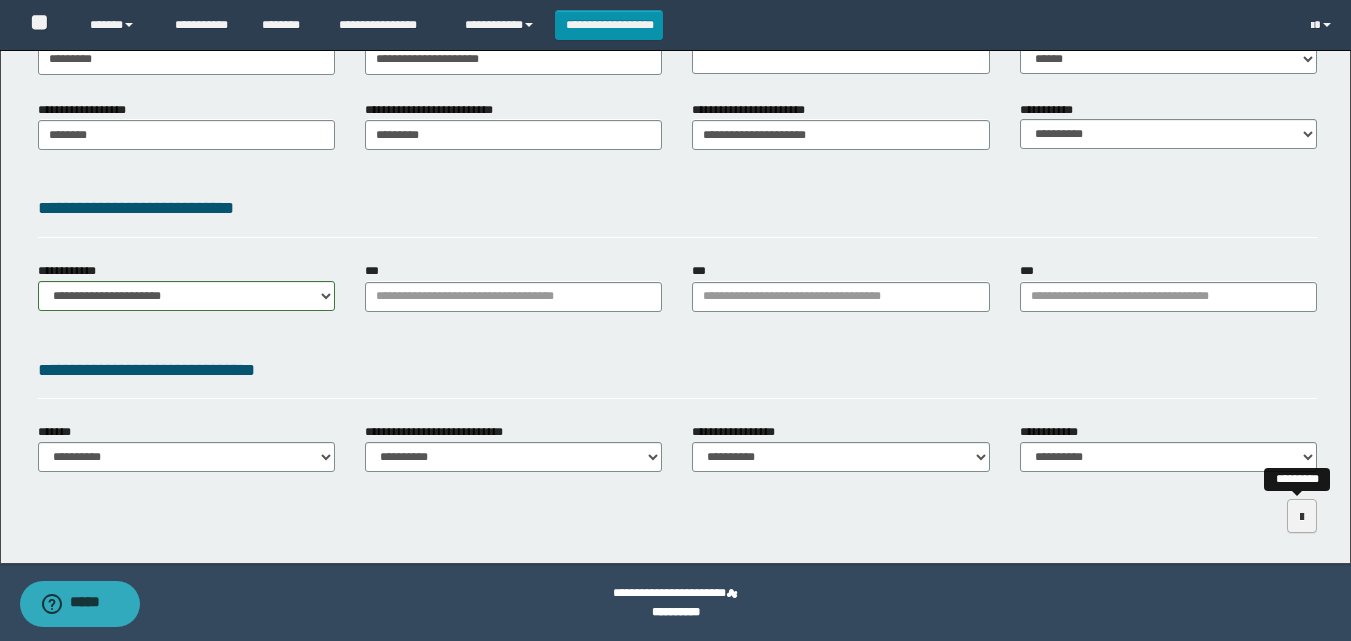 scroll, scrollTop: 287, scrollLeft: 0, axis: vertical 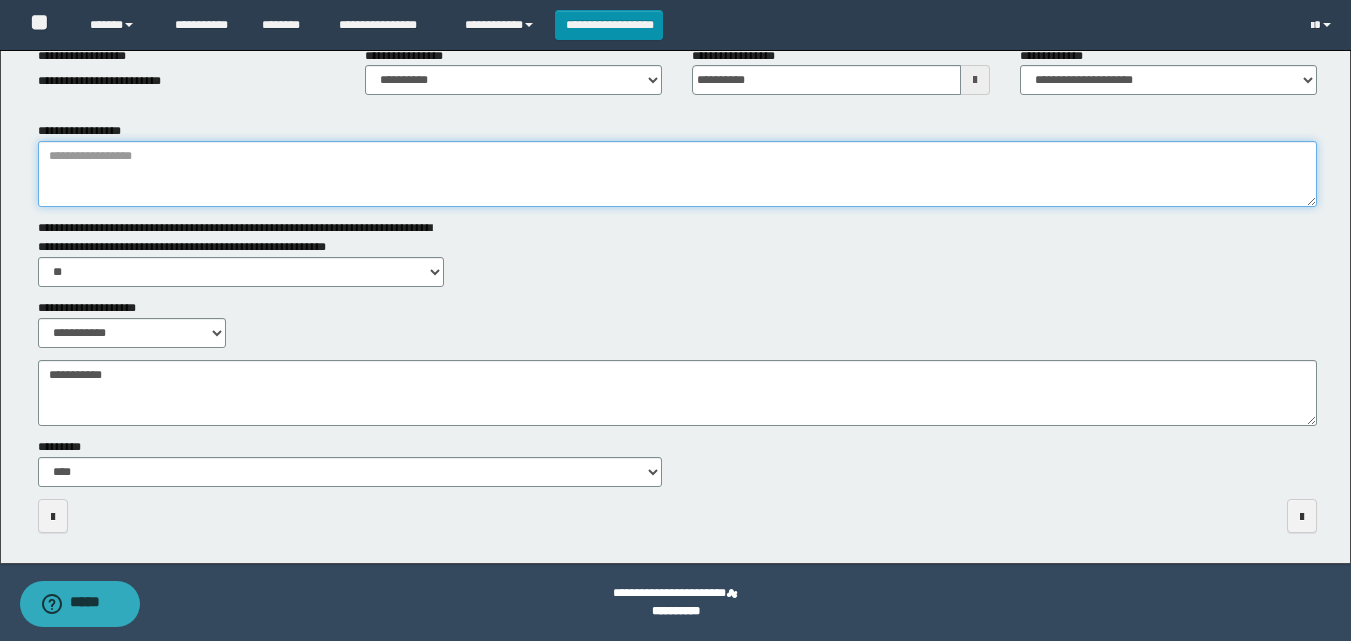 click on "**********" at bounding box center [677, 174] 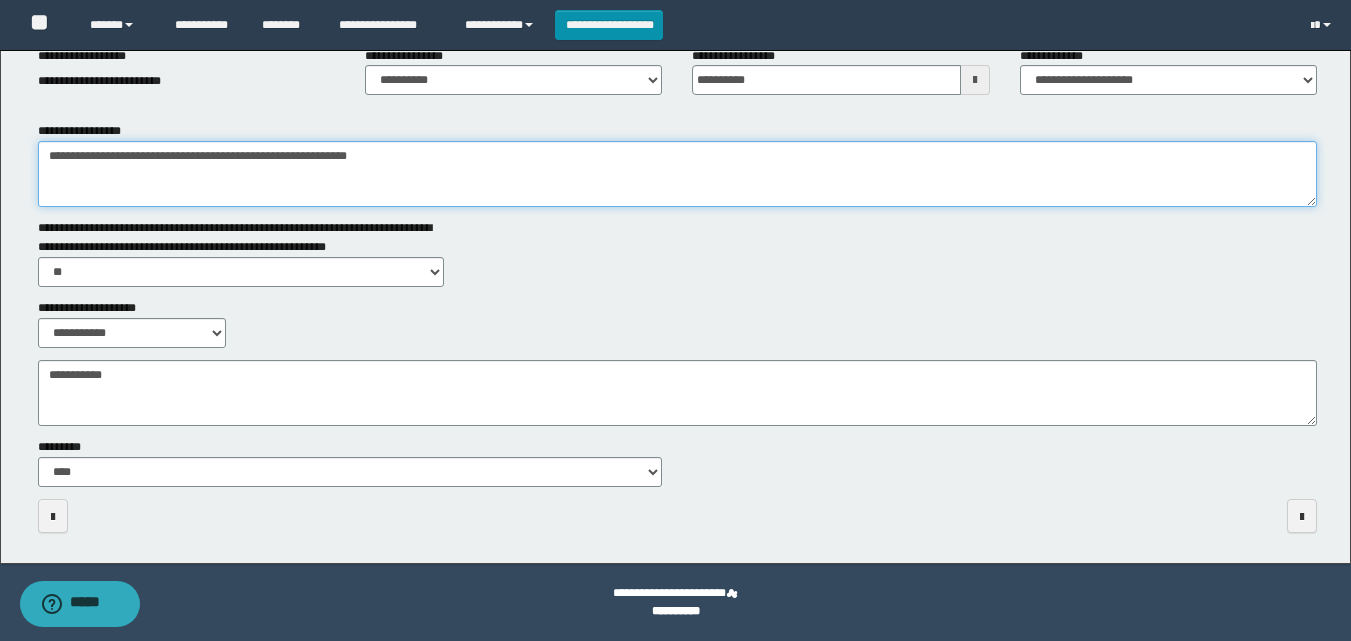 type on "**********" 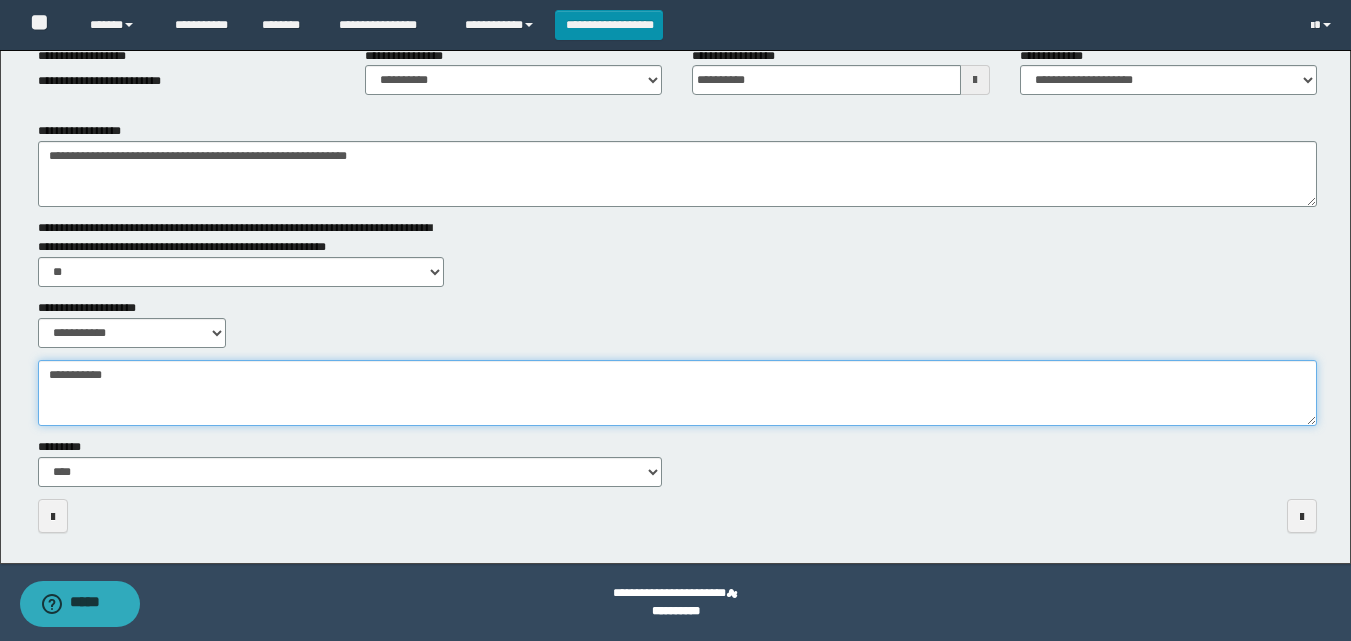 click on "**********" at bounding box center (677, 393) 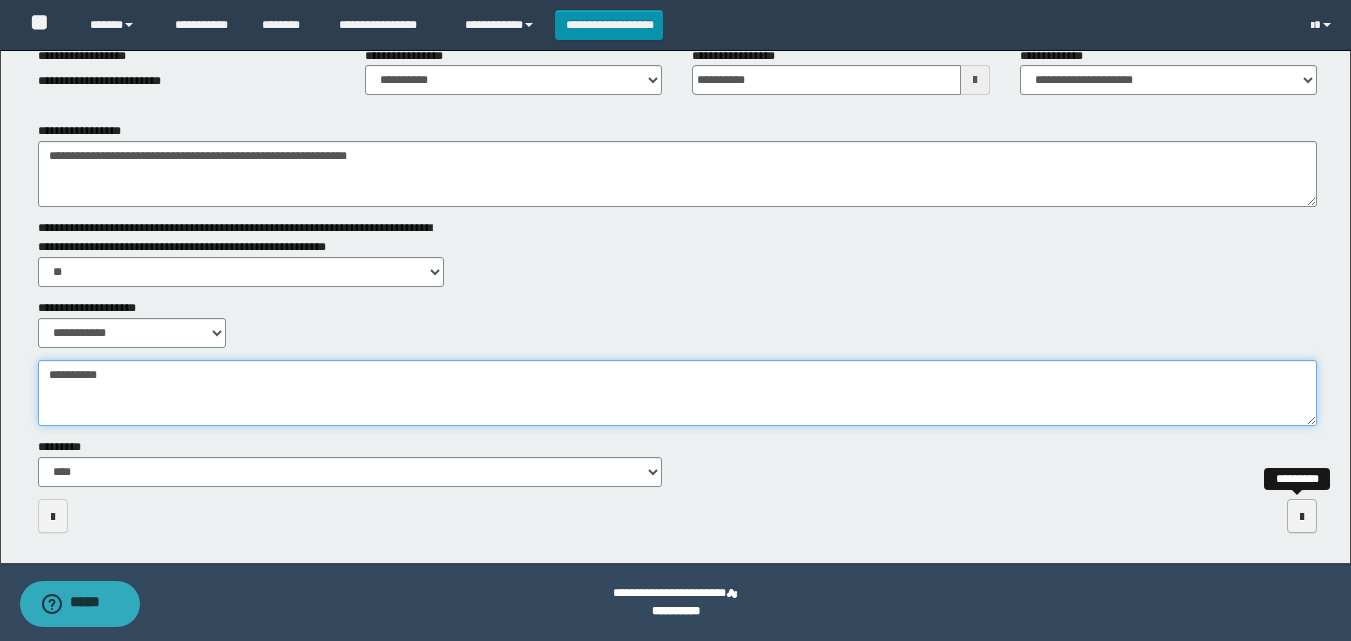 type on "**********" 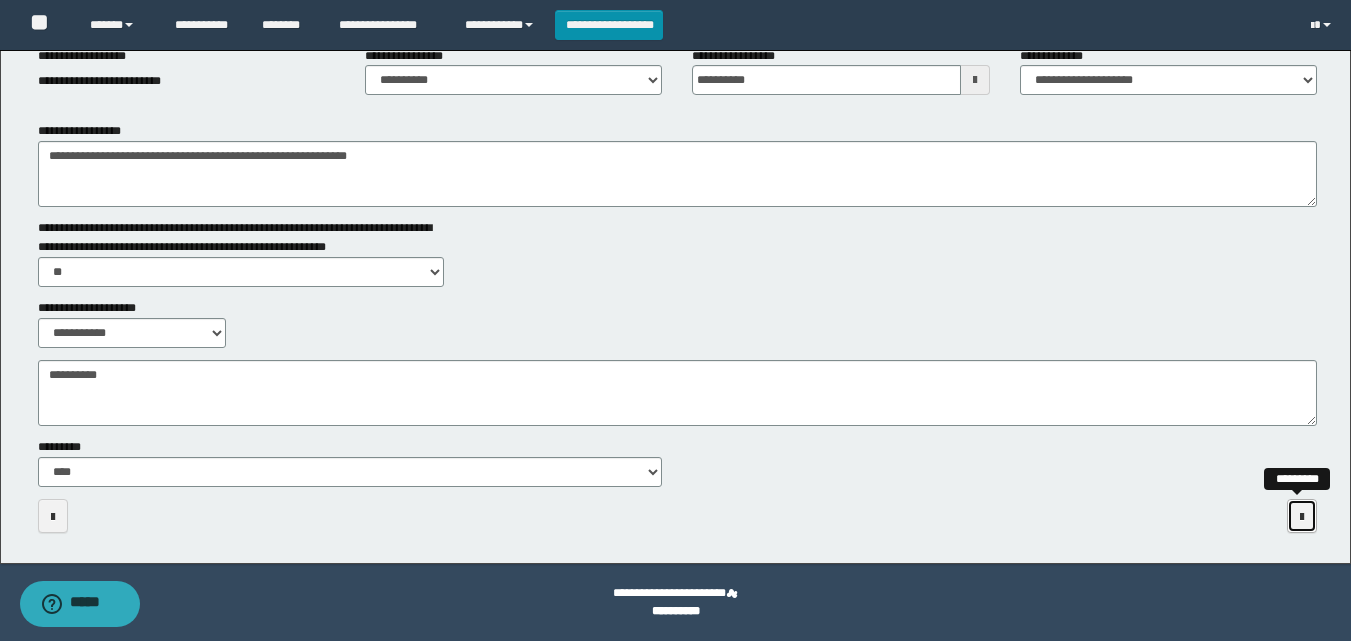 click at bounding box center [1302, 517] 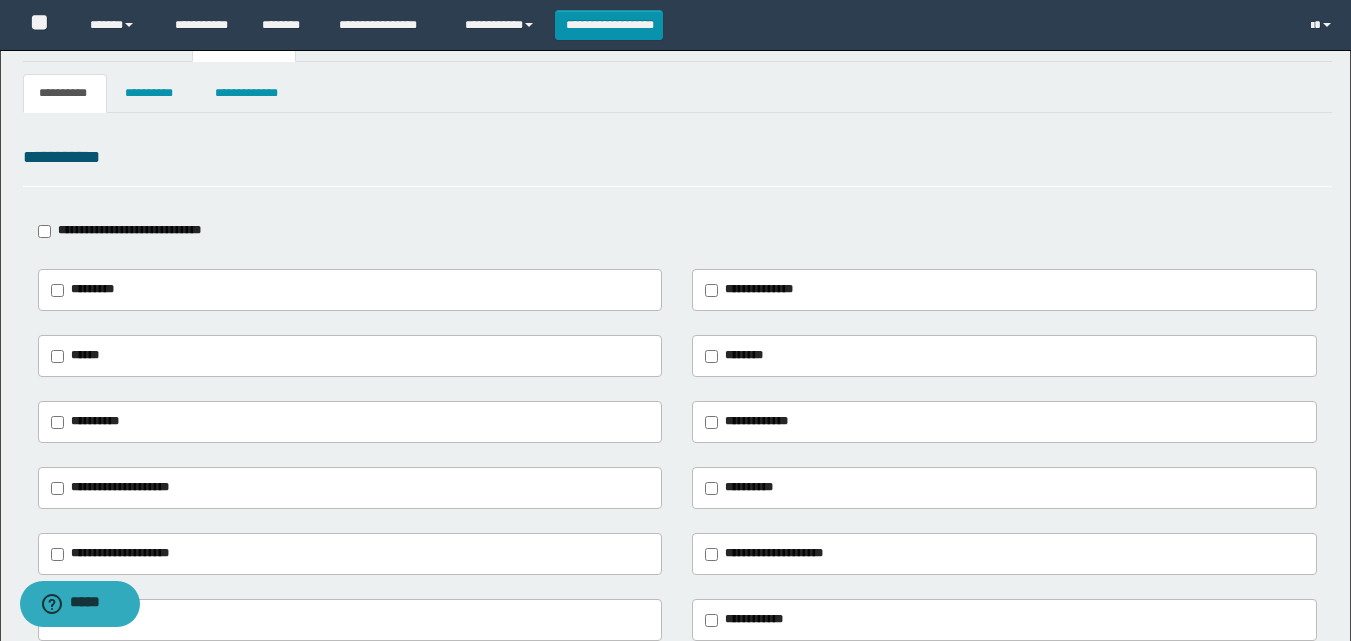 scroll, scrollTop: 0, scrollLeft: 0, axis: both 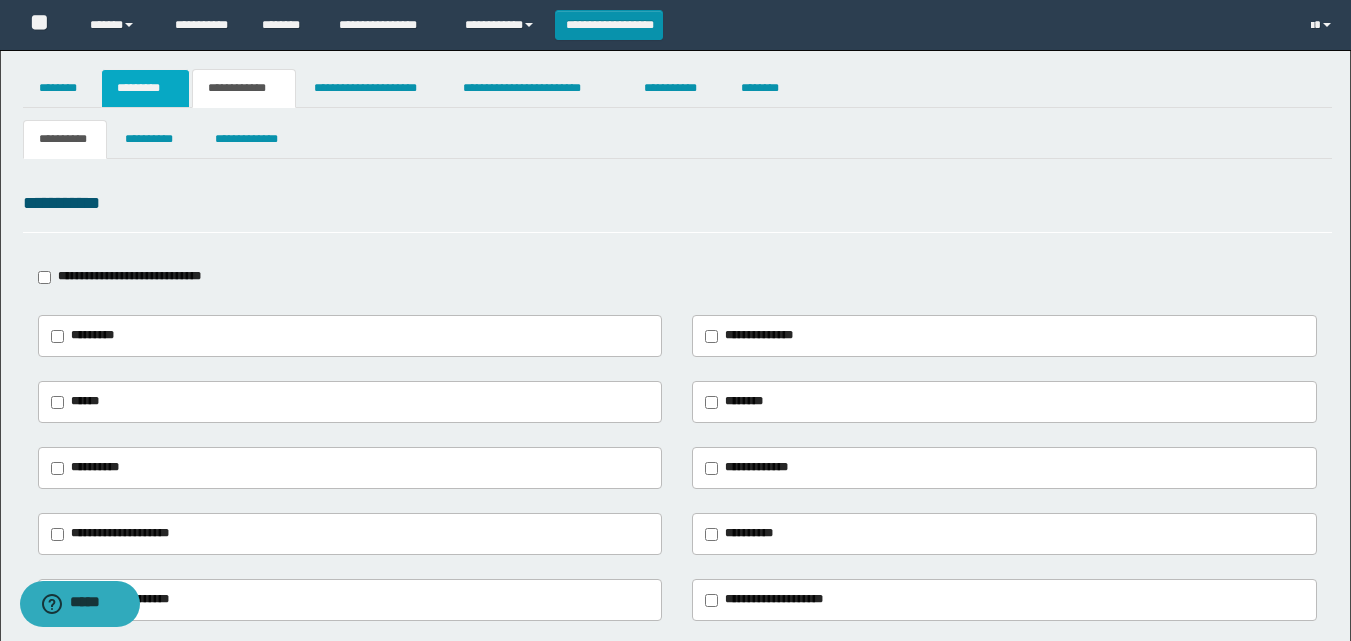 click on "*********" at bounding box center (145, 88) 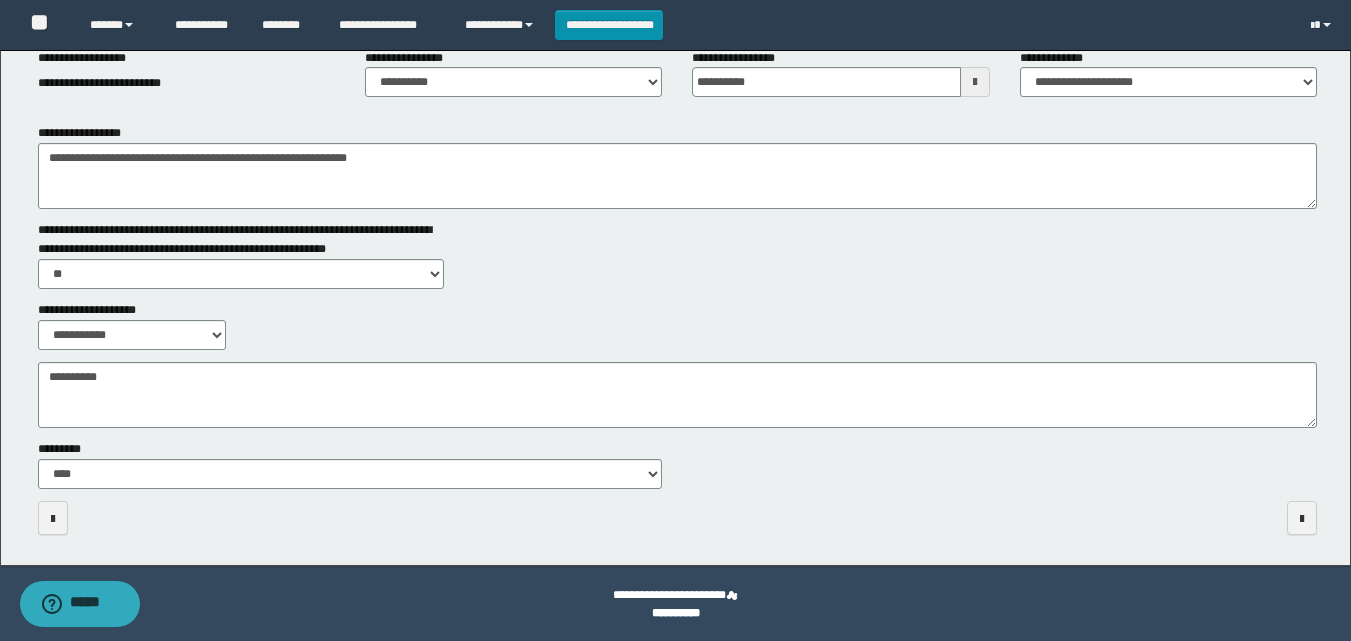 scroll, scrollTop: 287, scrollLeft: 0, axis: vertical 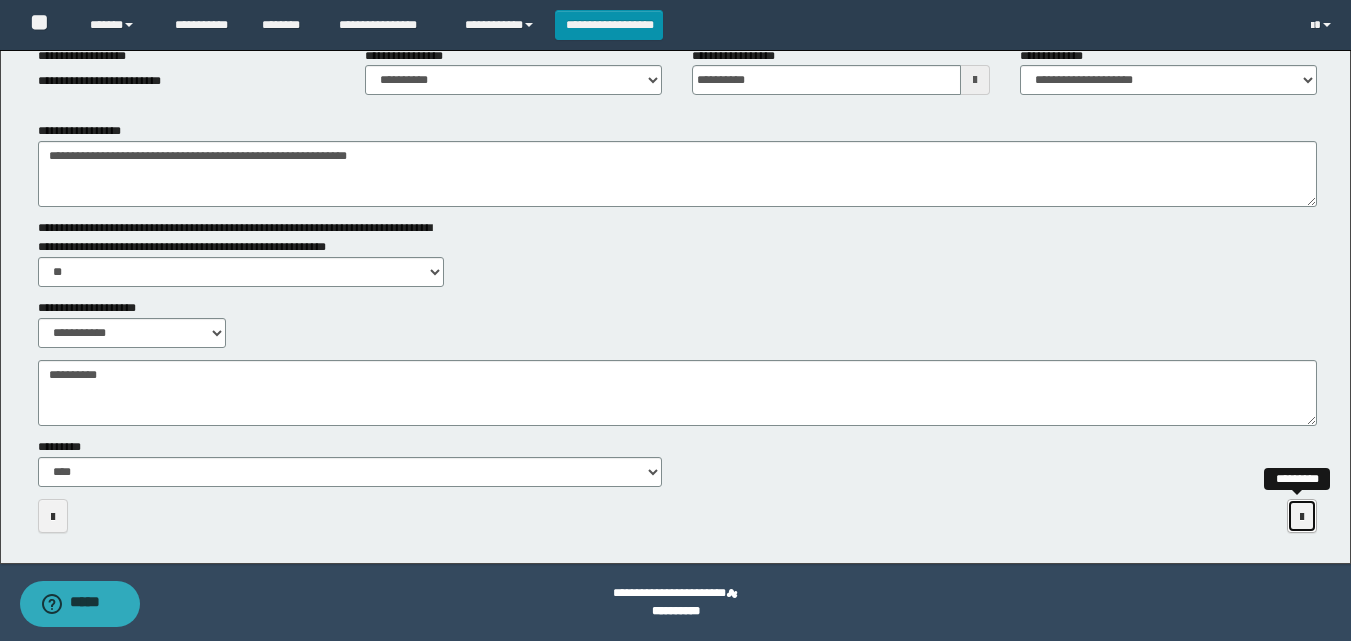 click at bounding box center (1302, 517) 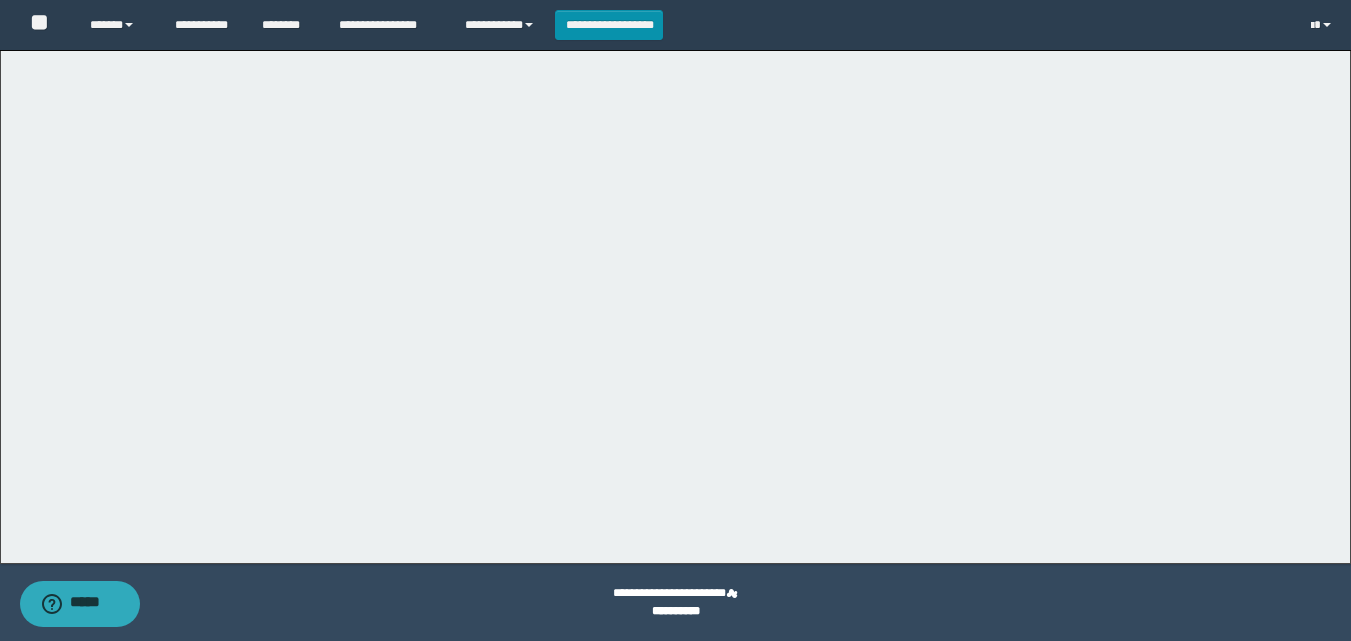 scroll, scrollTop: 281, scrollLeft: 0, axis: vertical 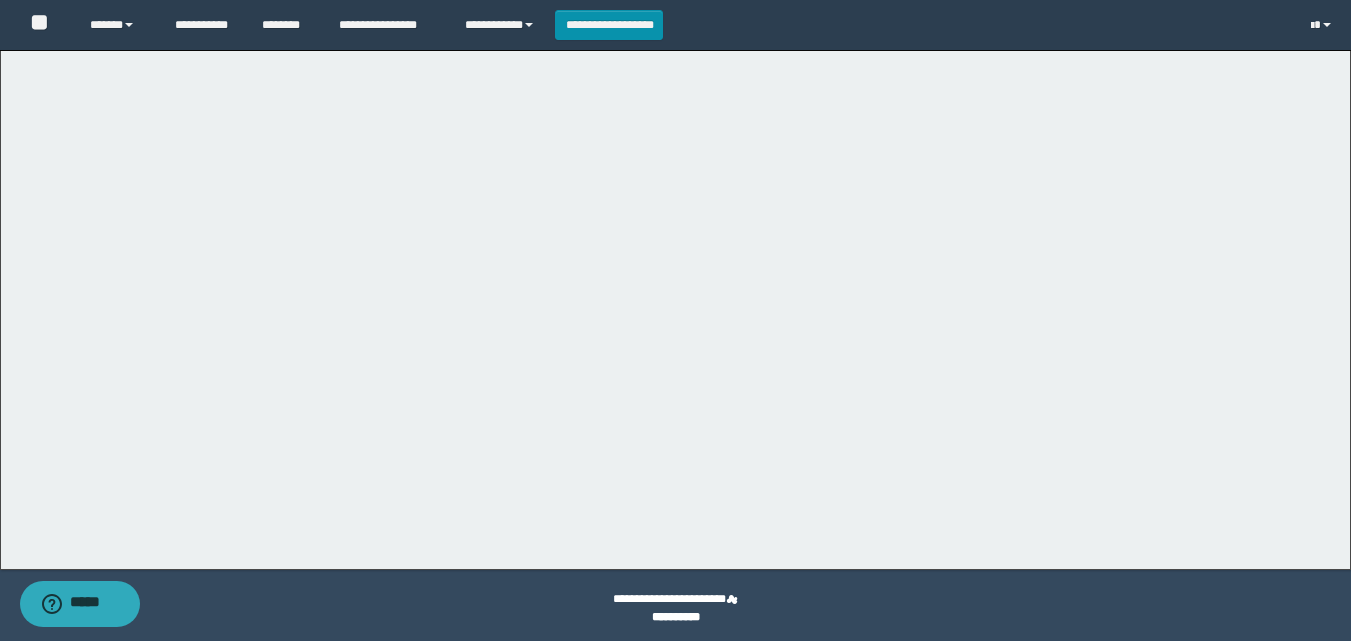 click on "*****" at bounding box center (51, -23) 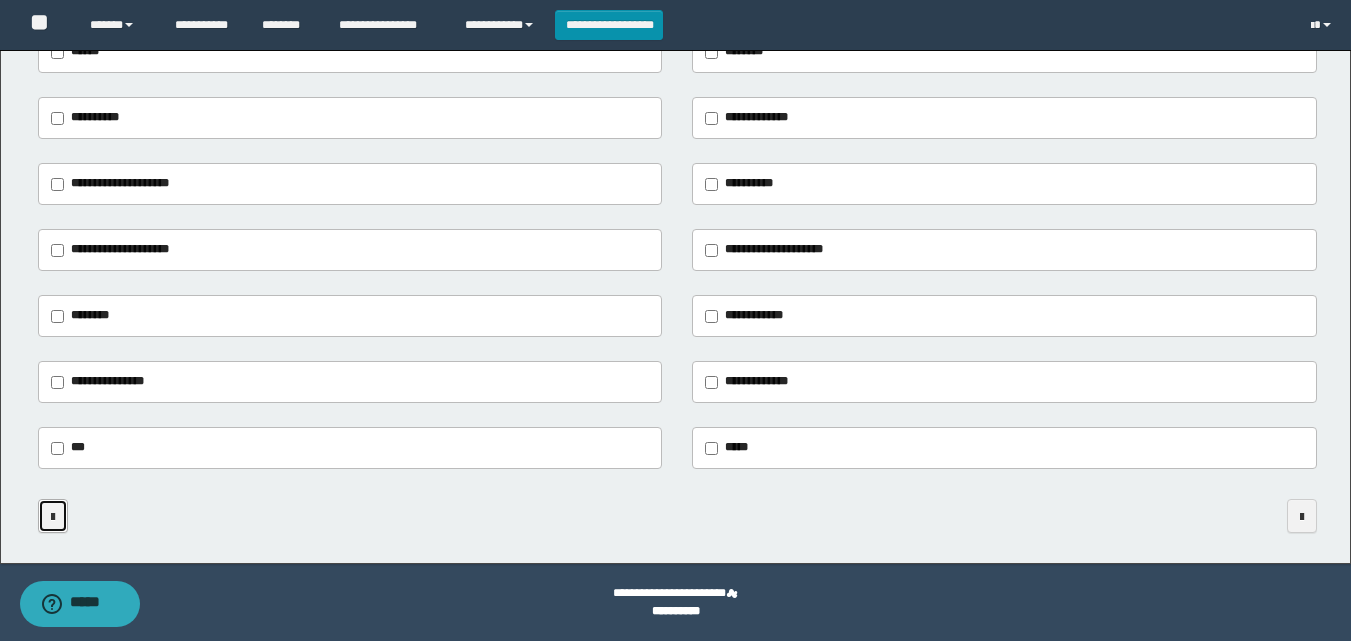 click at bounding box center [53, 516] 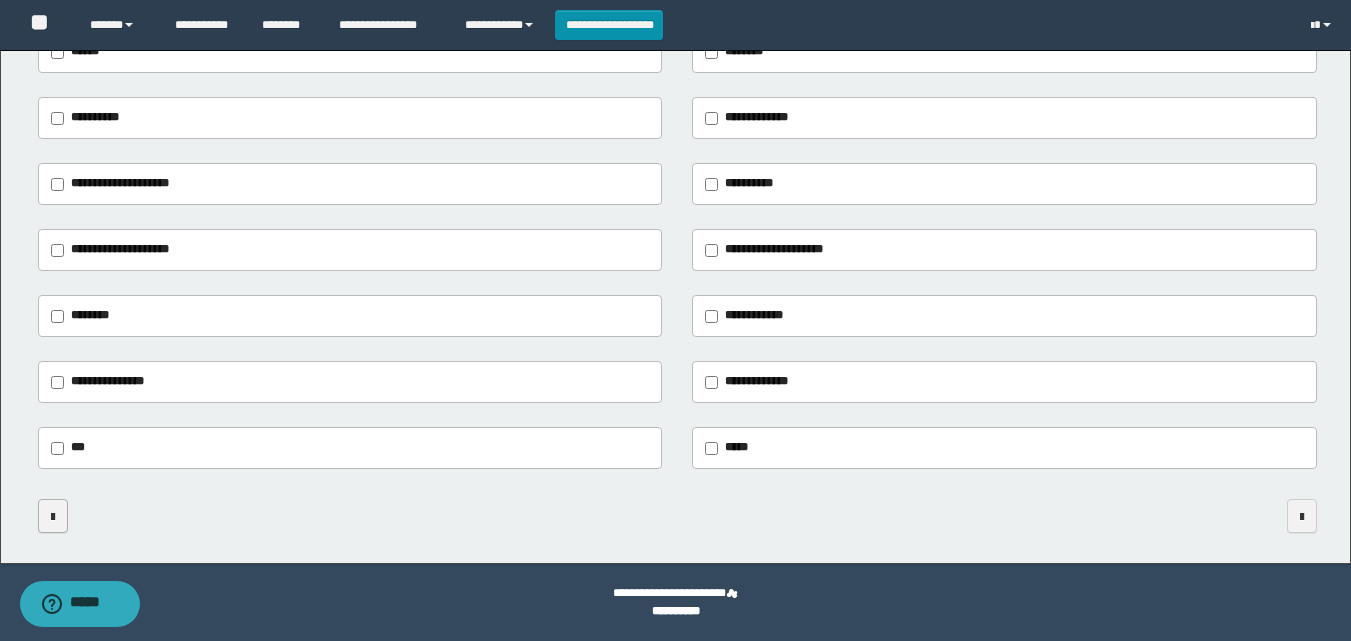 scroll, scrollTop: 287, scrollLeft: 0, axis: vertical 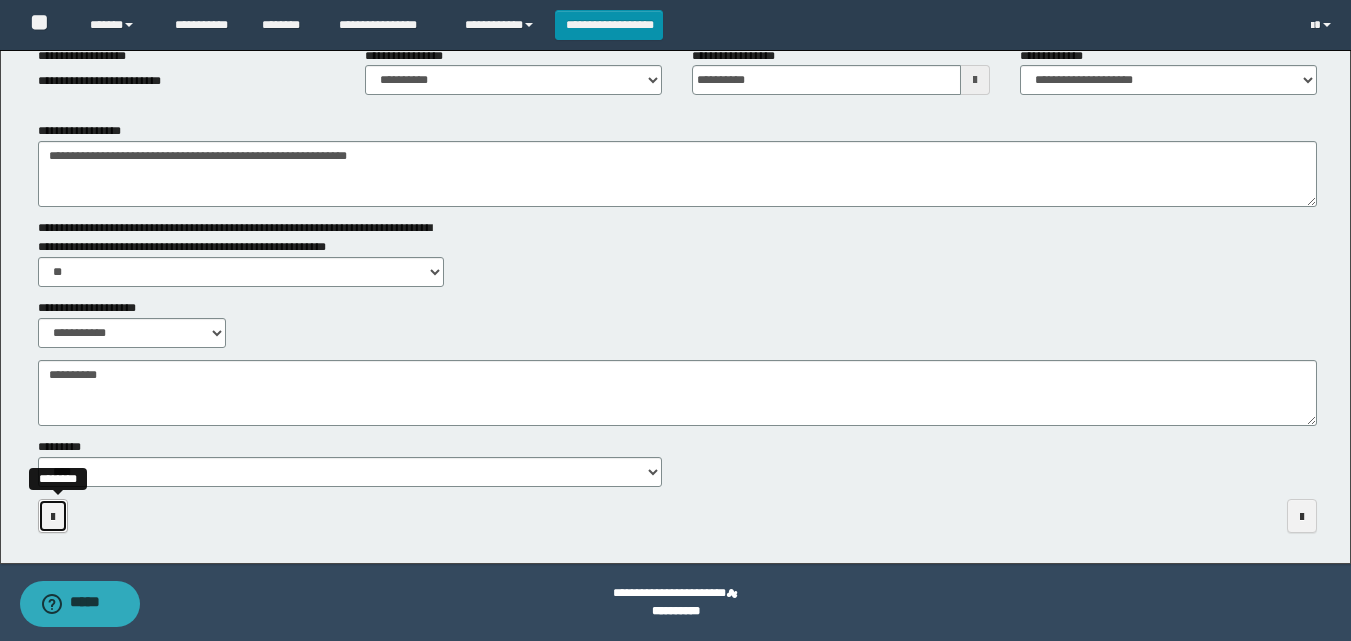 click at bounding box center [53, 516] 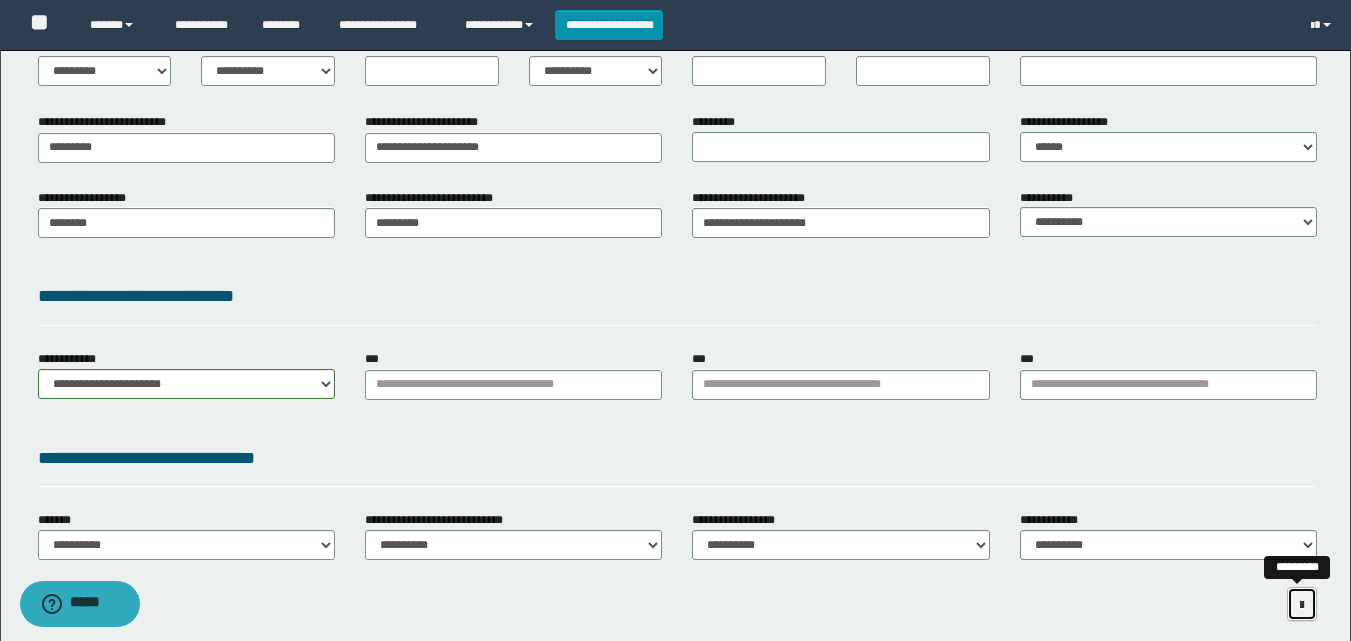 click at bounding box center (1302, 605) 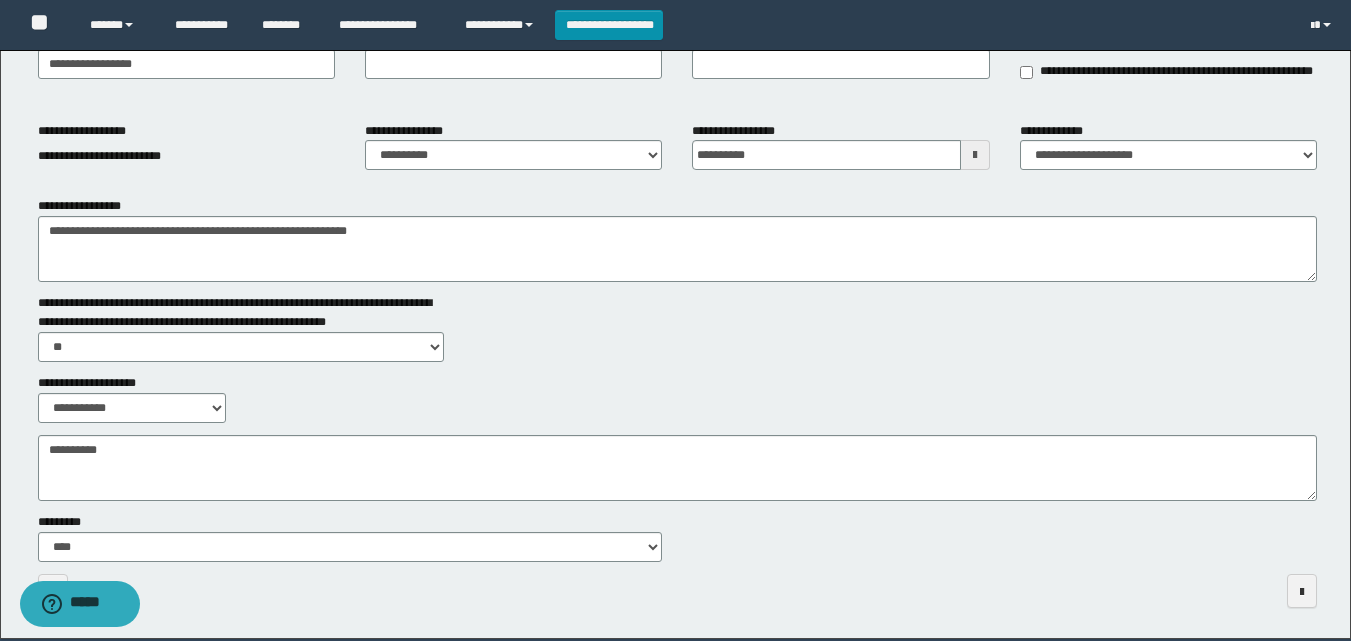 scroll, scrollTop: 87, scrollLeft: 0, axis: vertical 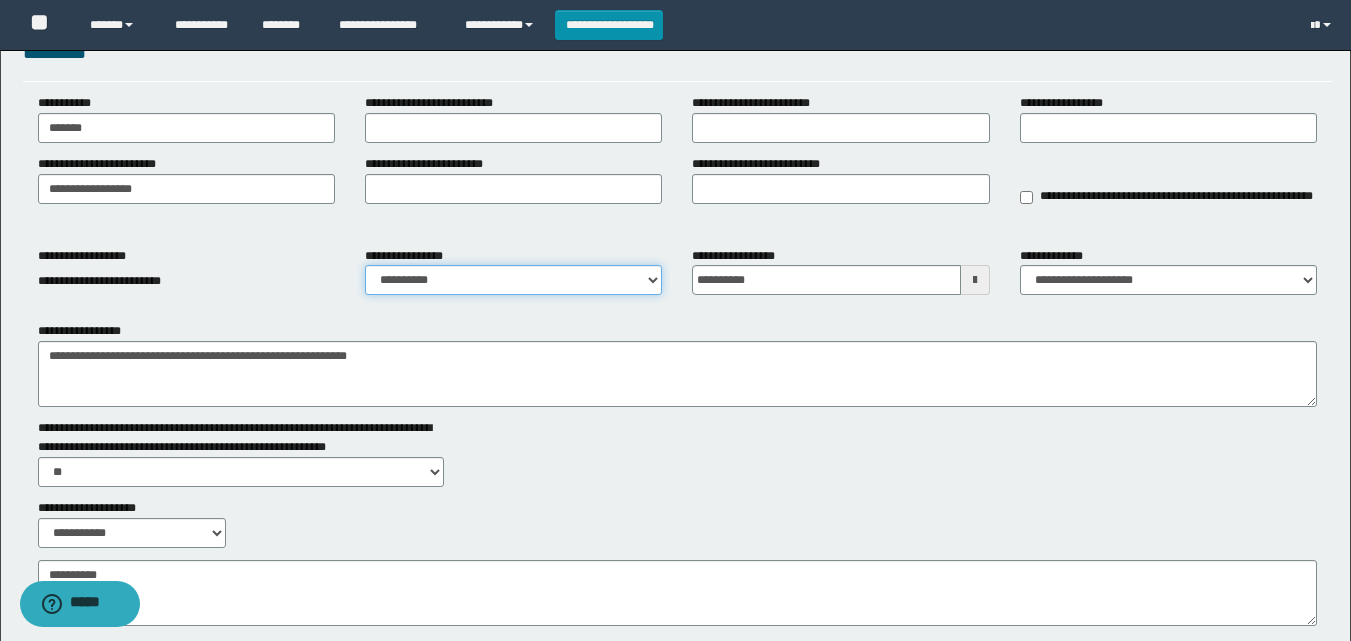 click on "**********" at bounding box center [513, 280] 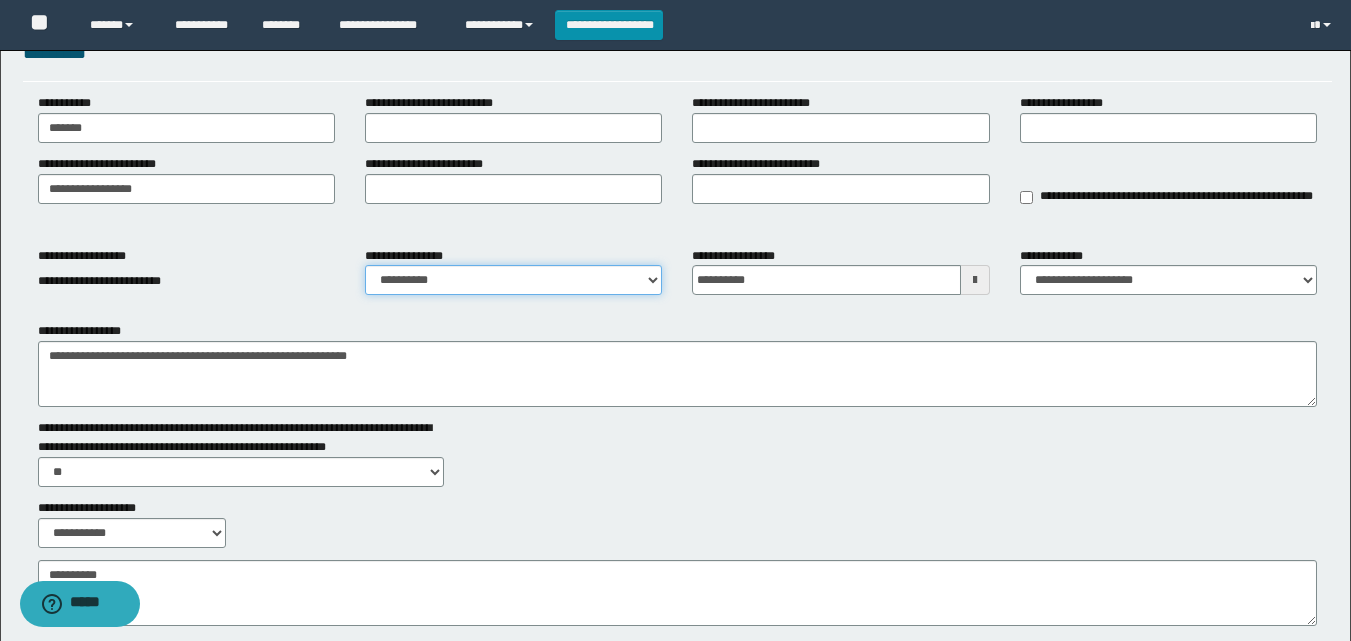 click on "**********" at bounding box center [513, 280] 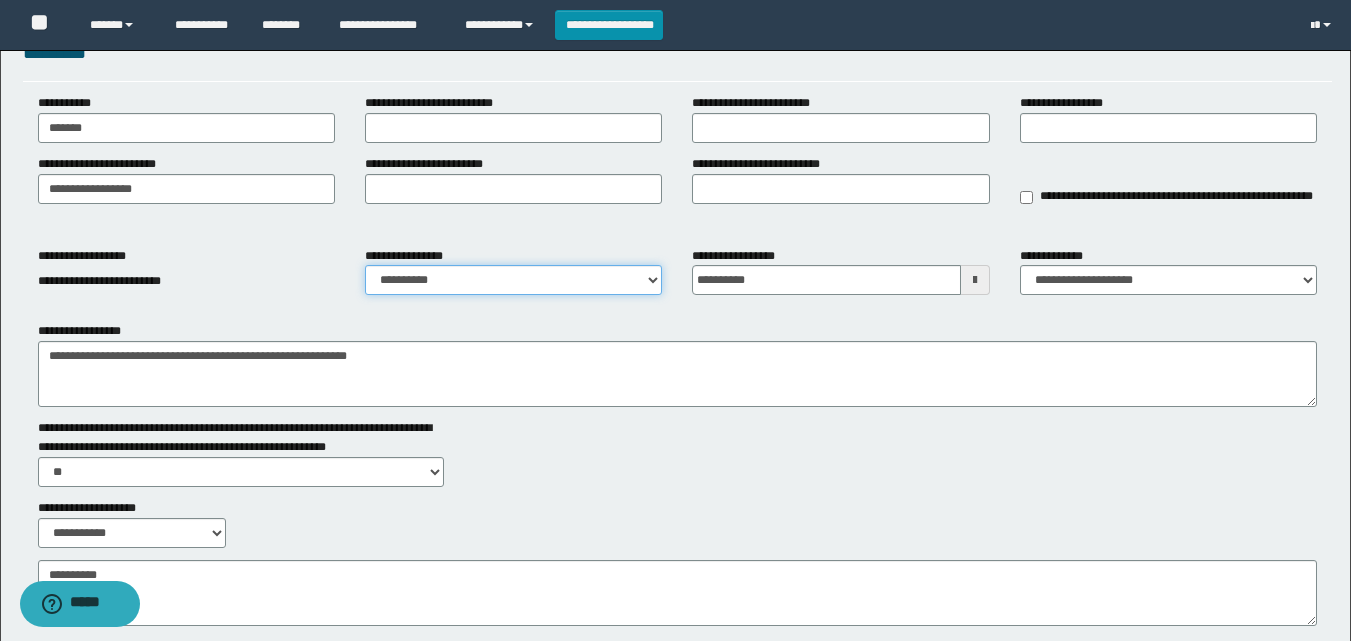 select on "****" 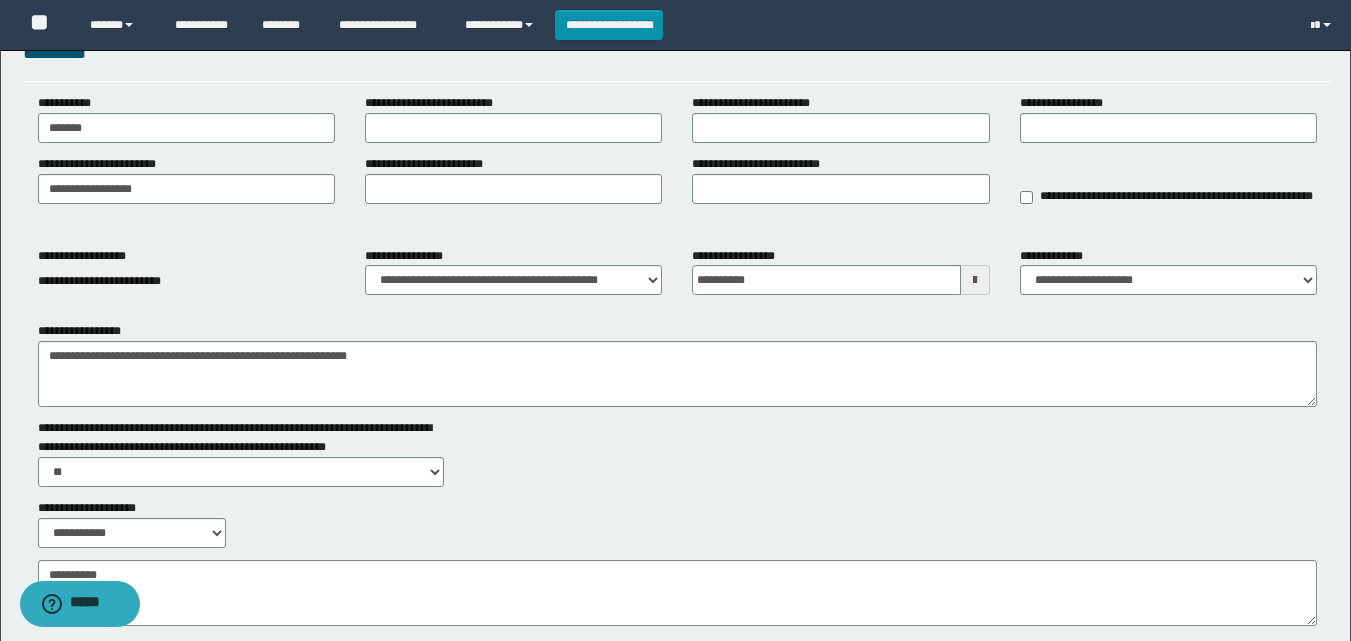 click on "**********" at bounding box center [677, 453] 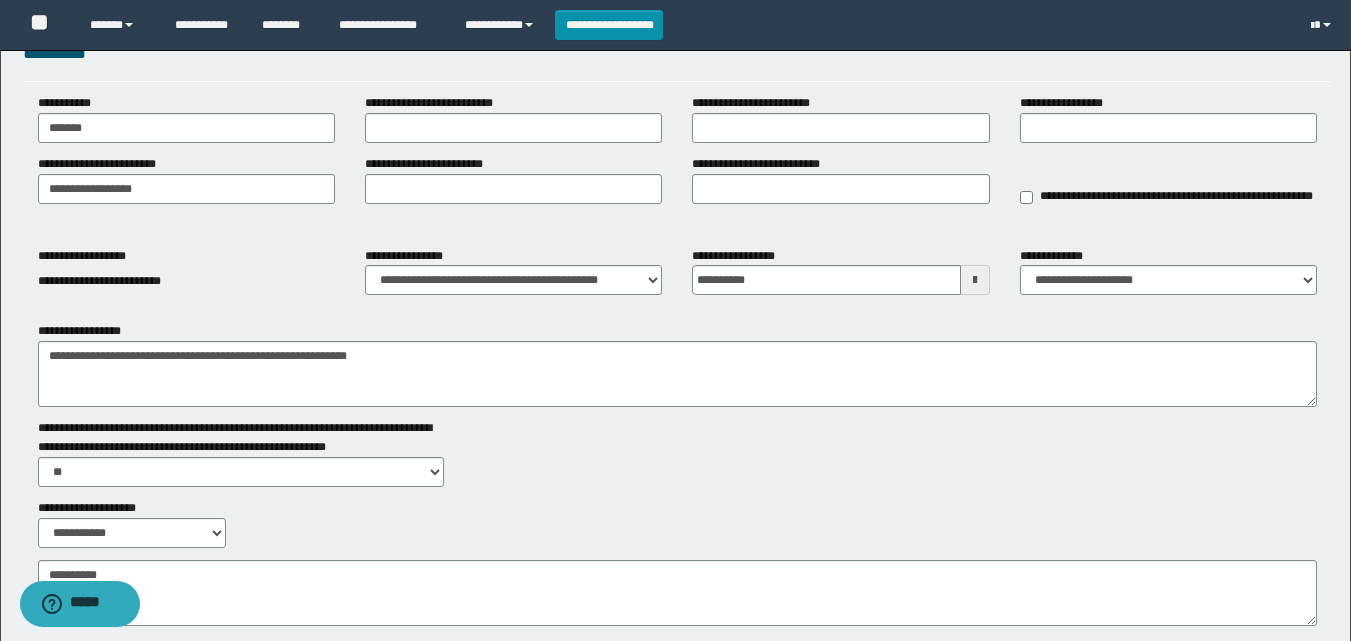 scroll, scrollTop: 0, scrollLeft: 0, axis: both 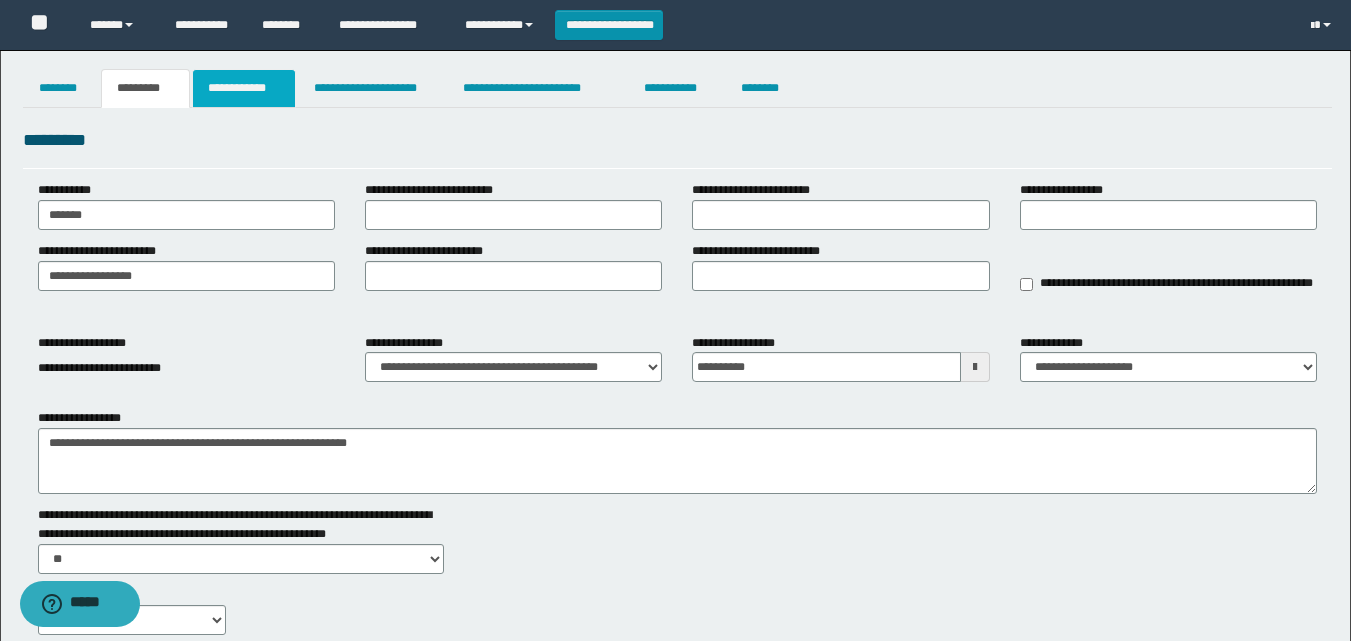 click on "**********" at bounding box center [244, 88] 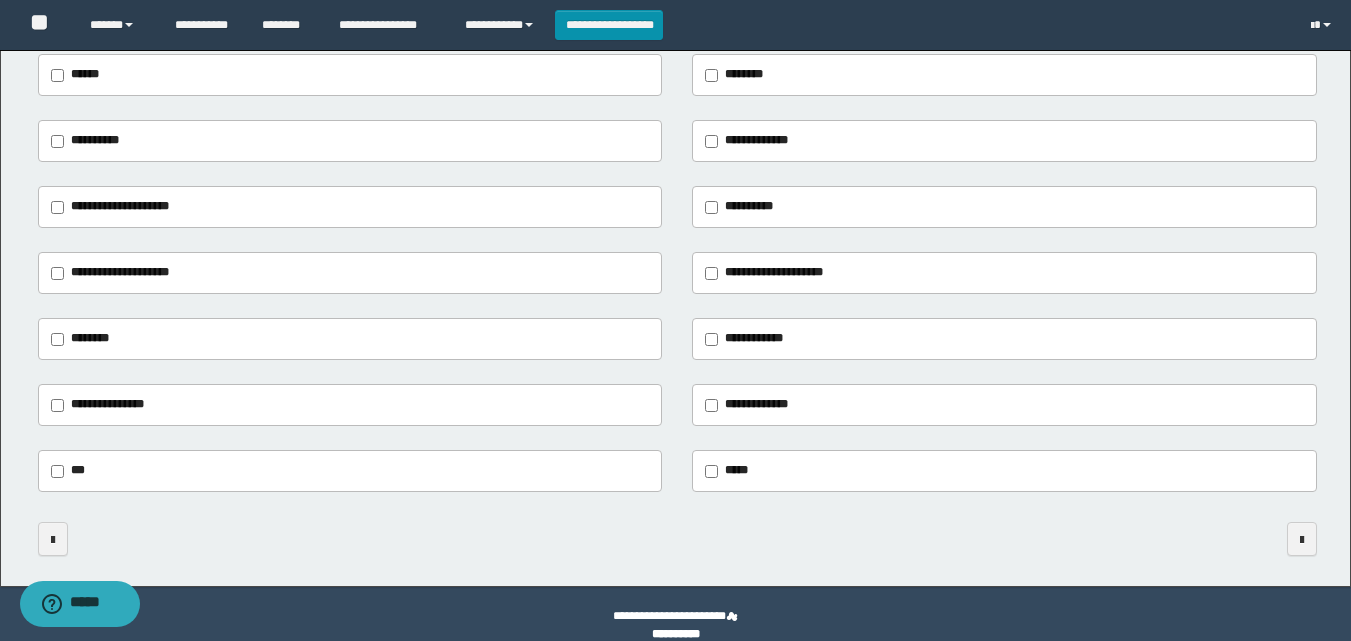 scroll, scrollTop: 350, scrollLeft: 0, axis: vertical 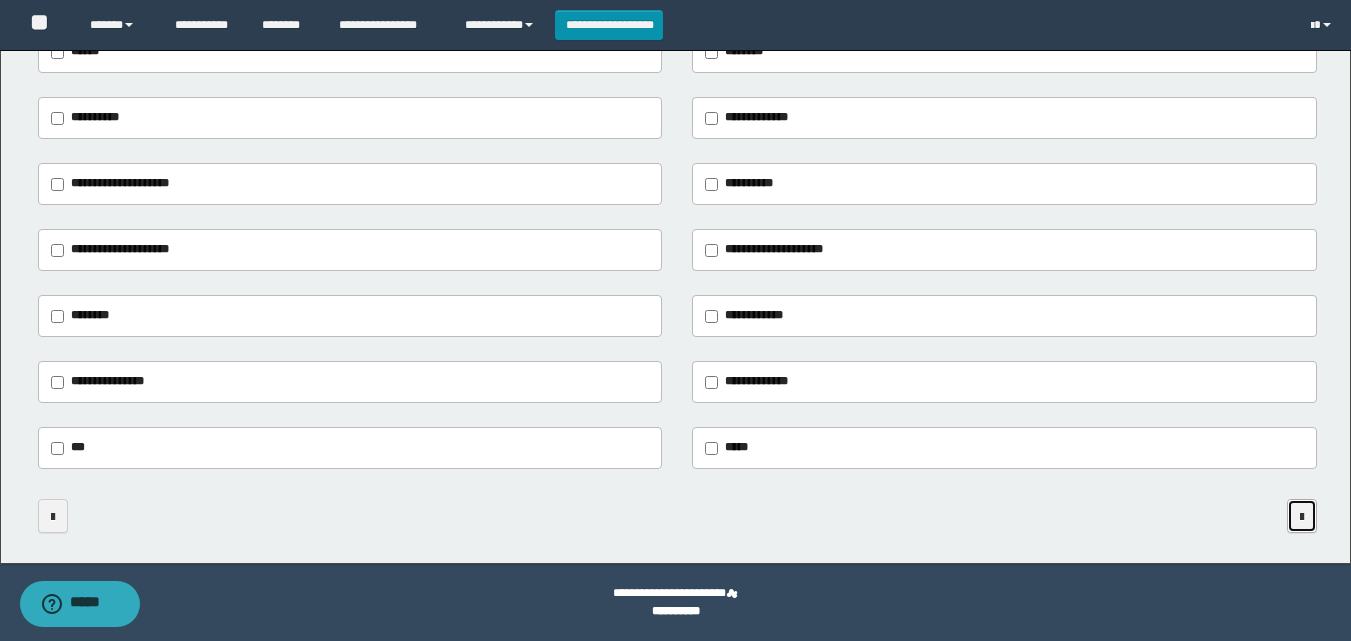 click at bounding box center (1302, 516) 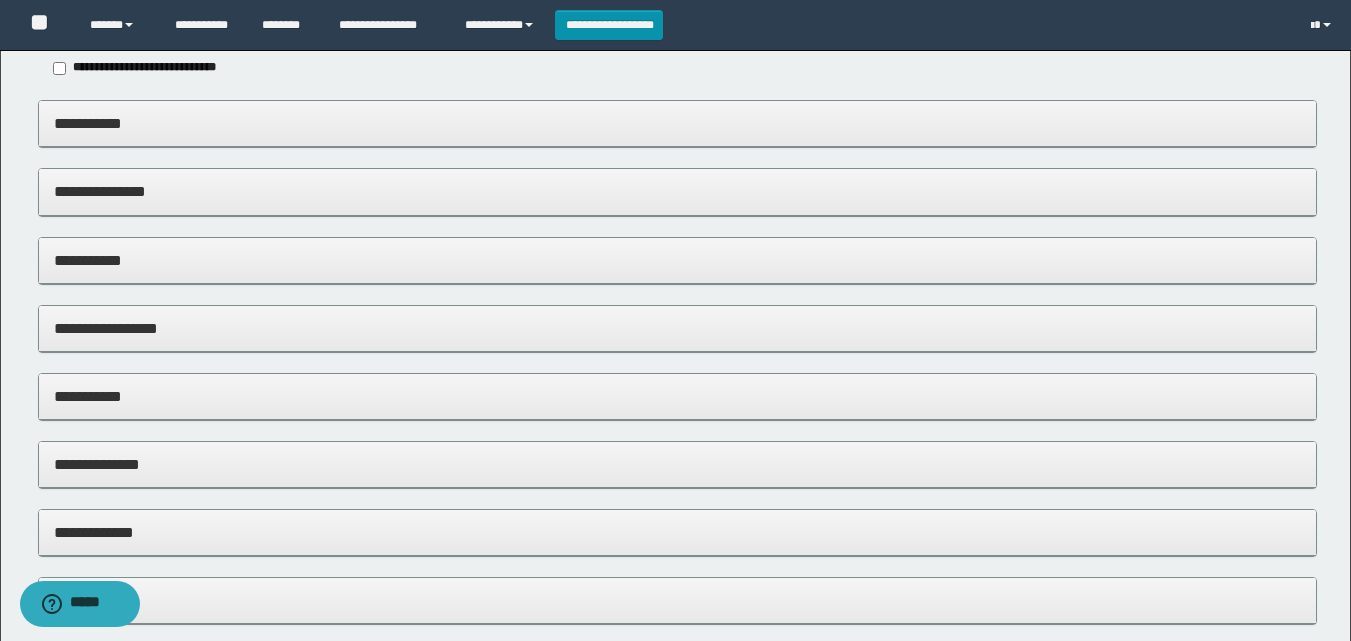 scroll, scrollTop: 100, scrollLeft: 0, axis: vertical 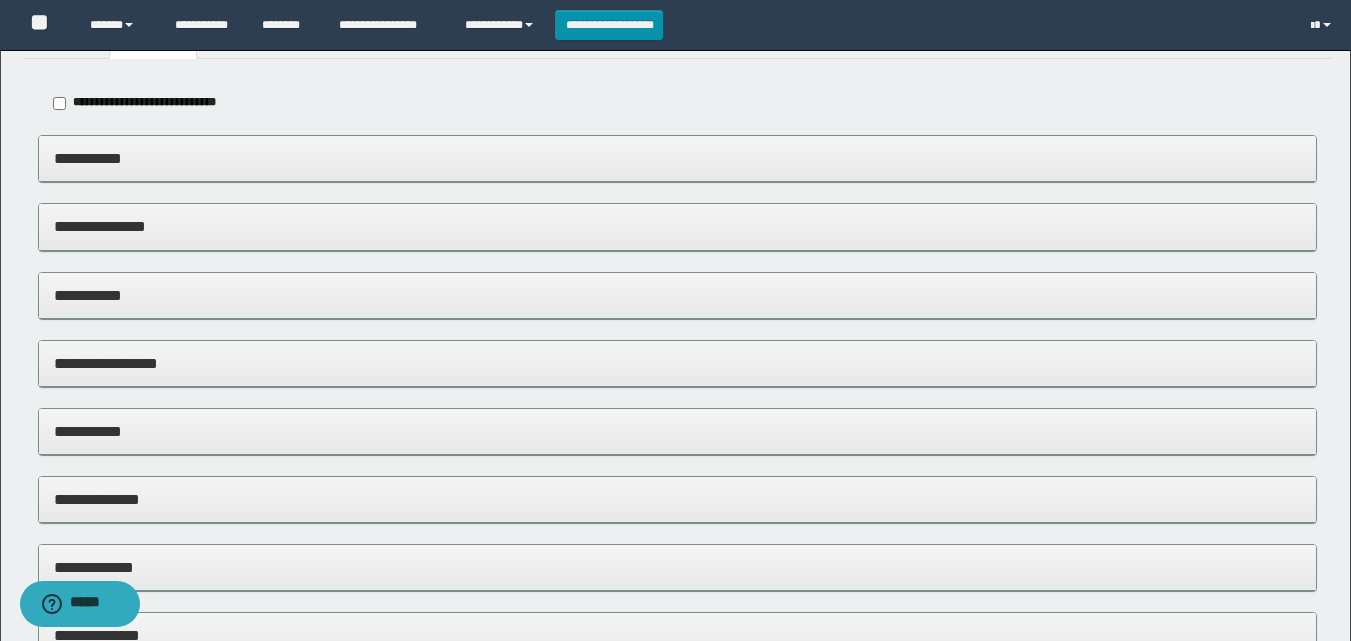 click on "**********" at bounding box center (677, 158) 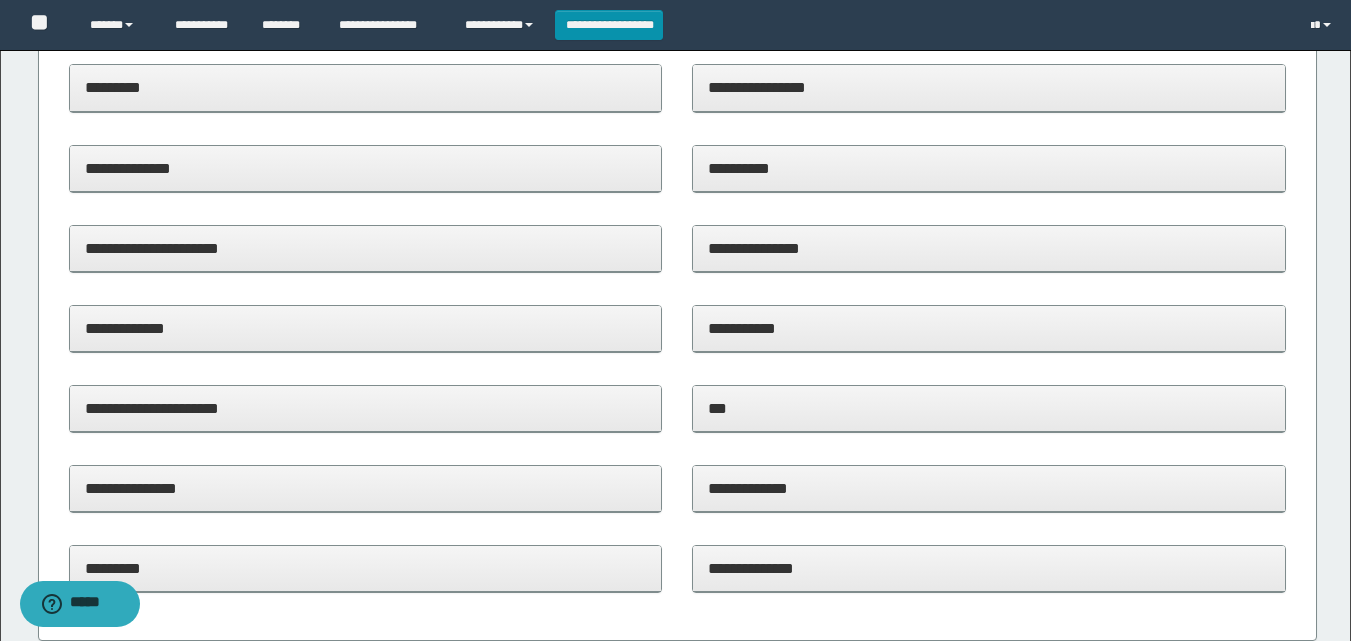 scroll, scrollTop: 200, scrollLeft: 0, axis: vertical 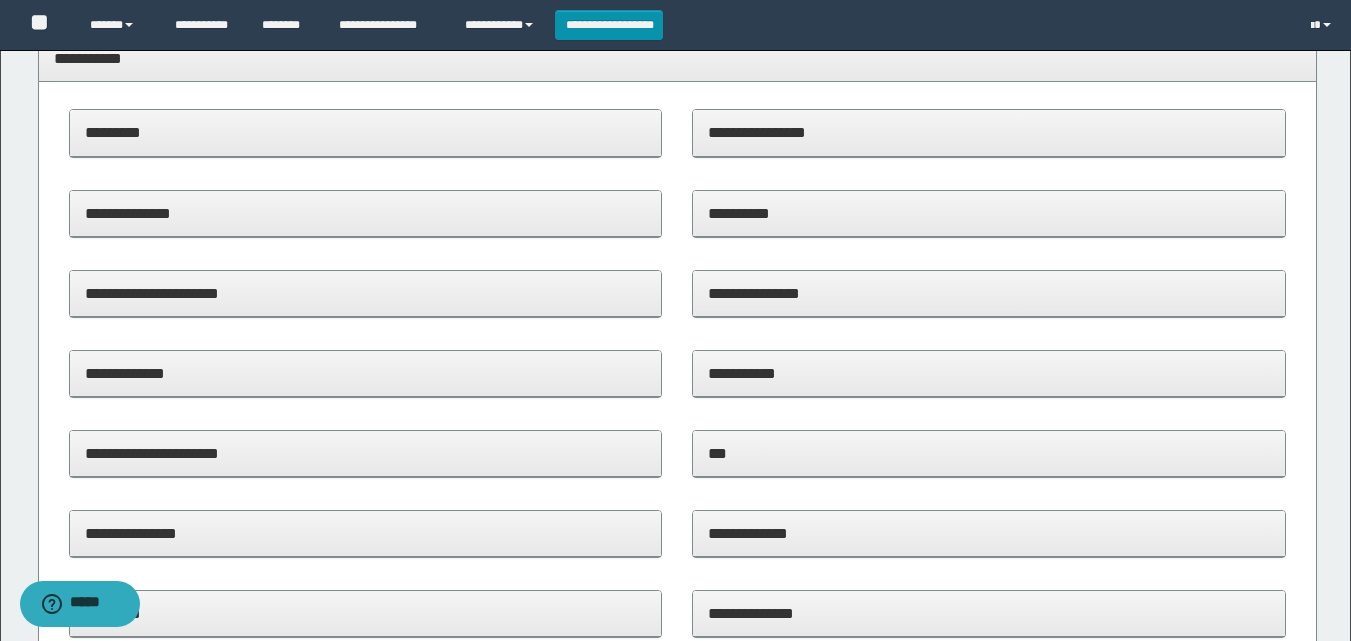 click on "**********" at bounding box center [989, 293] 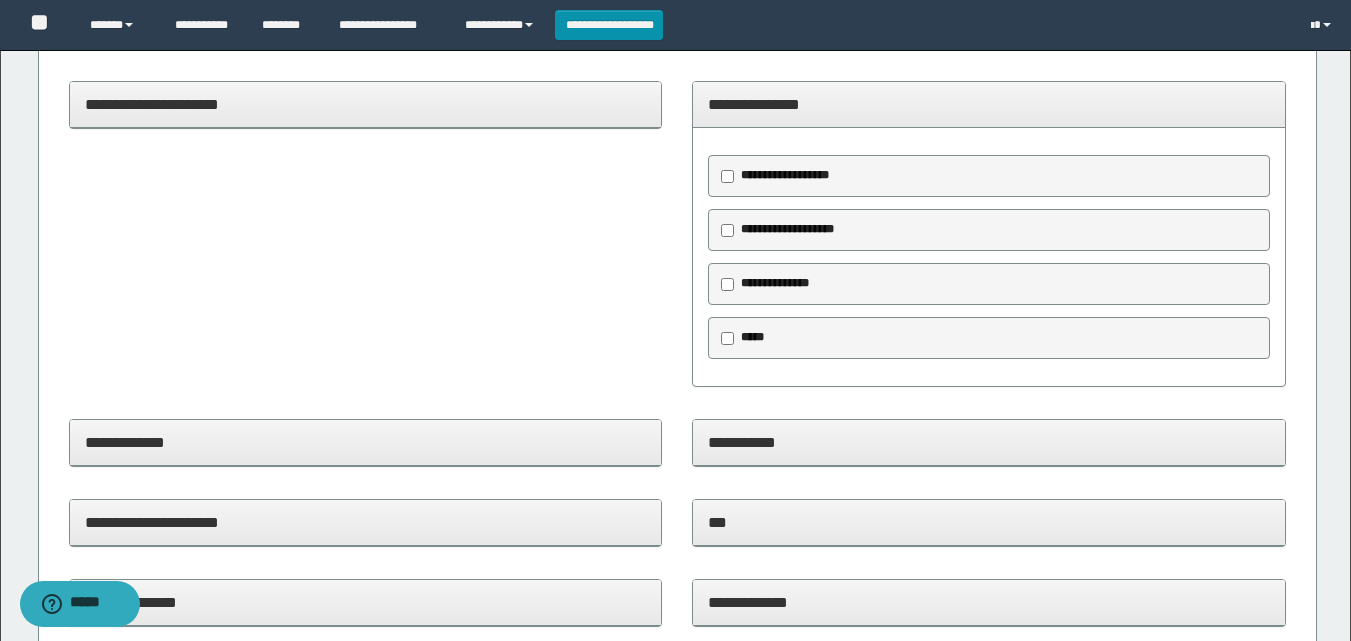 scroll, scrollTop: 400, scrollLeft: 0, axis: vertical 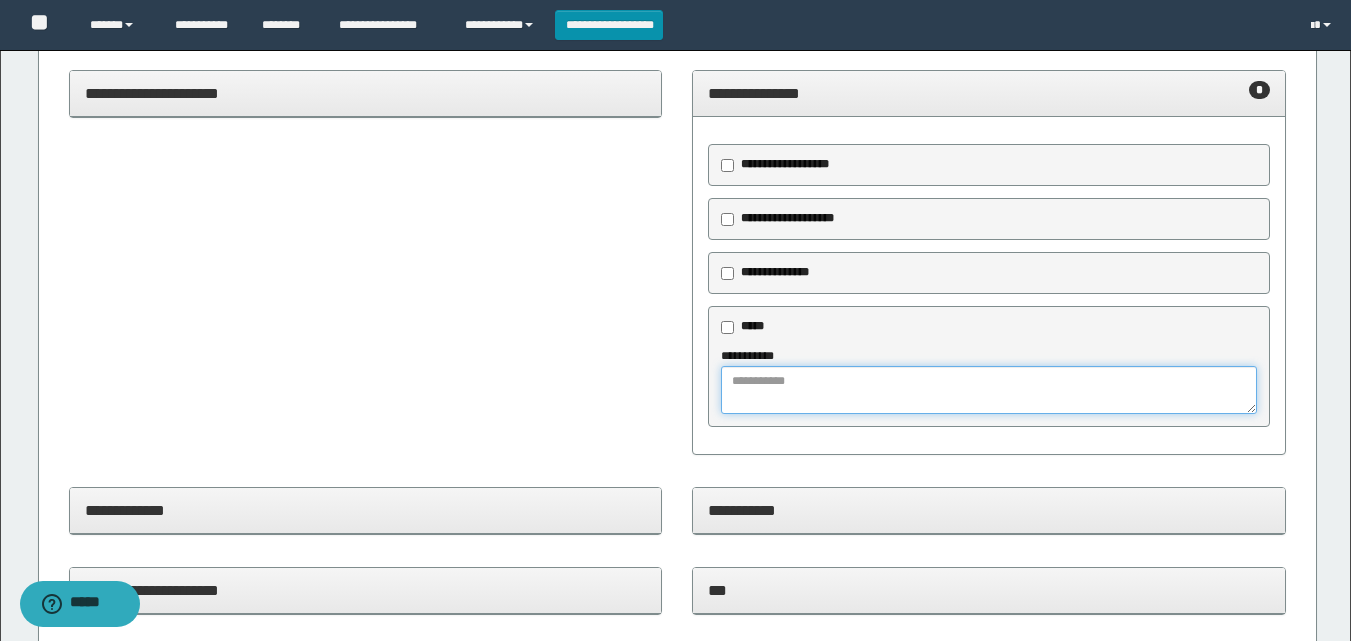 click at bounding box center (989, 390) 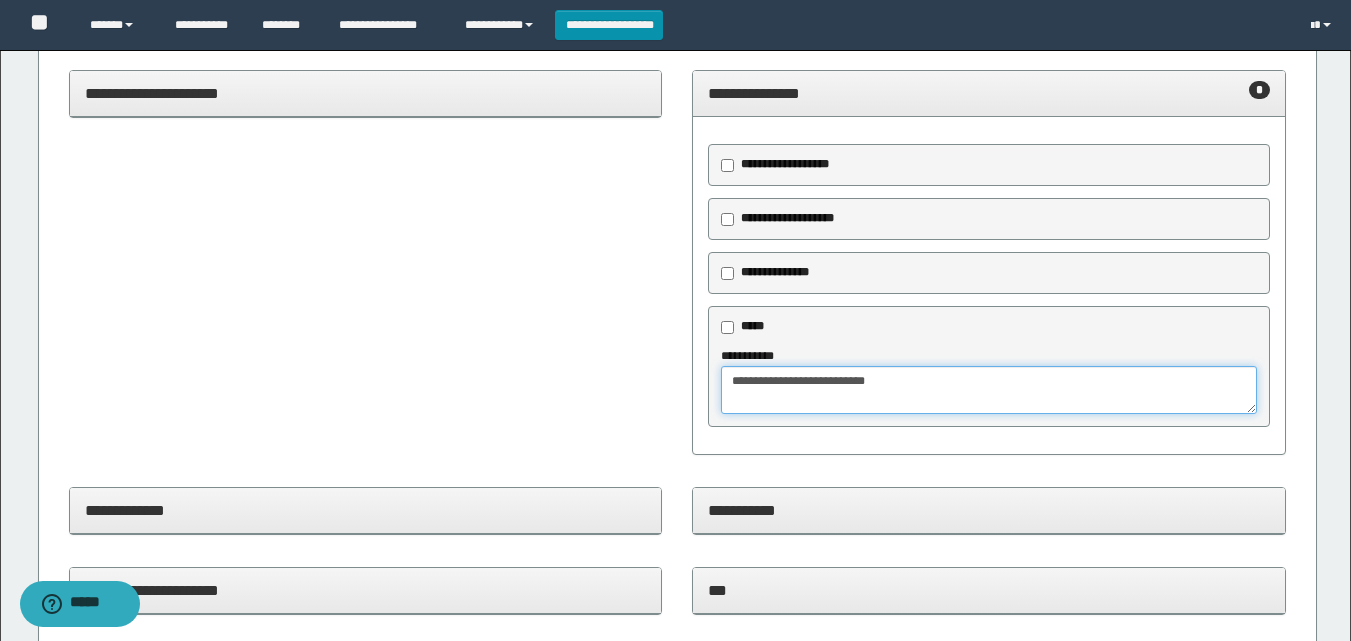 click on "**********" at bounding box center (989, 390) 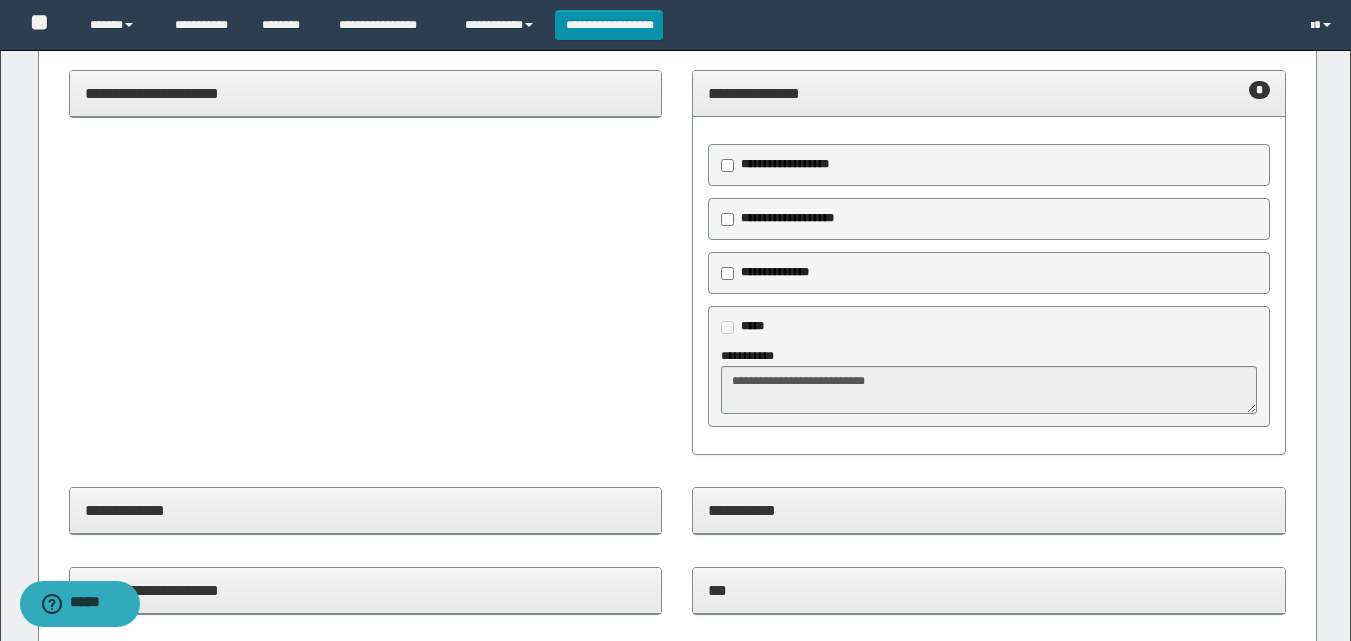 click on "**********" at bounding box center (989, 93) 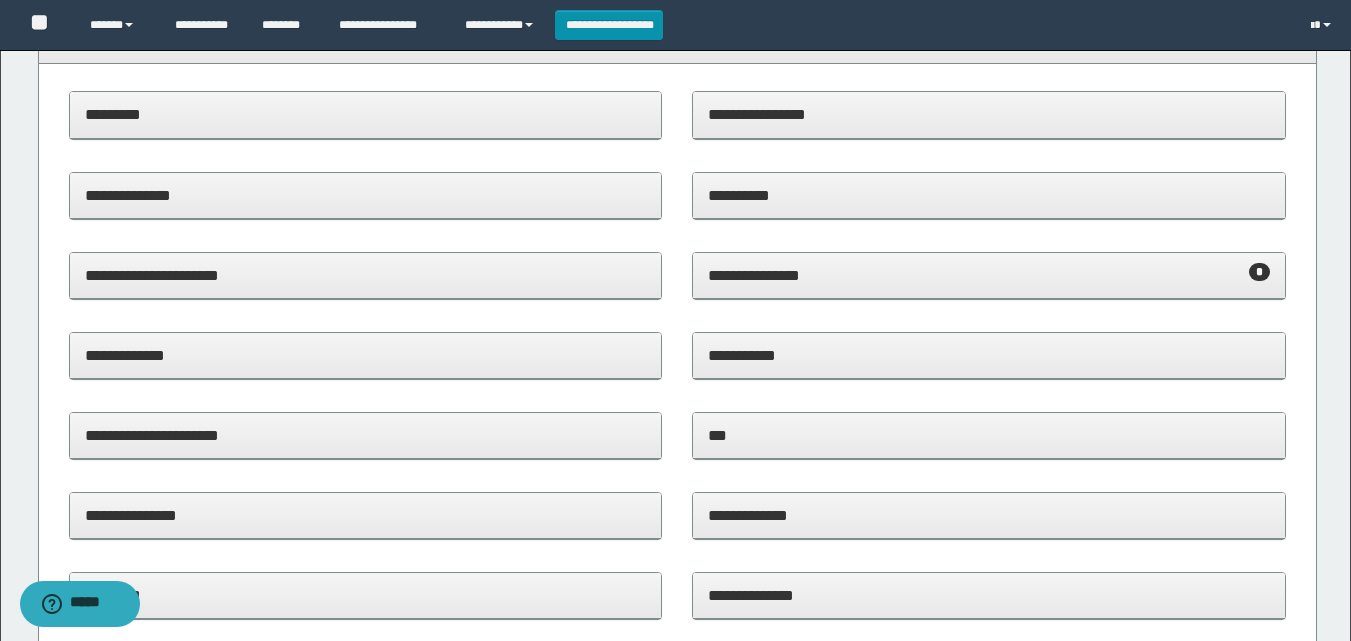 scroll, scrollTop: 0, scrollLeft: 0, axis: both 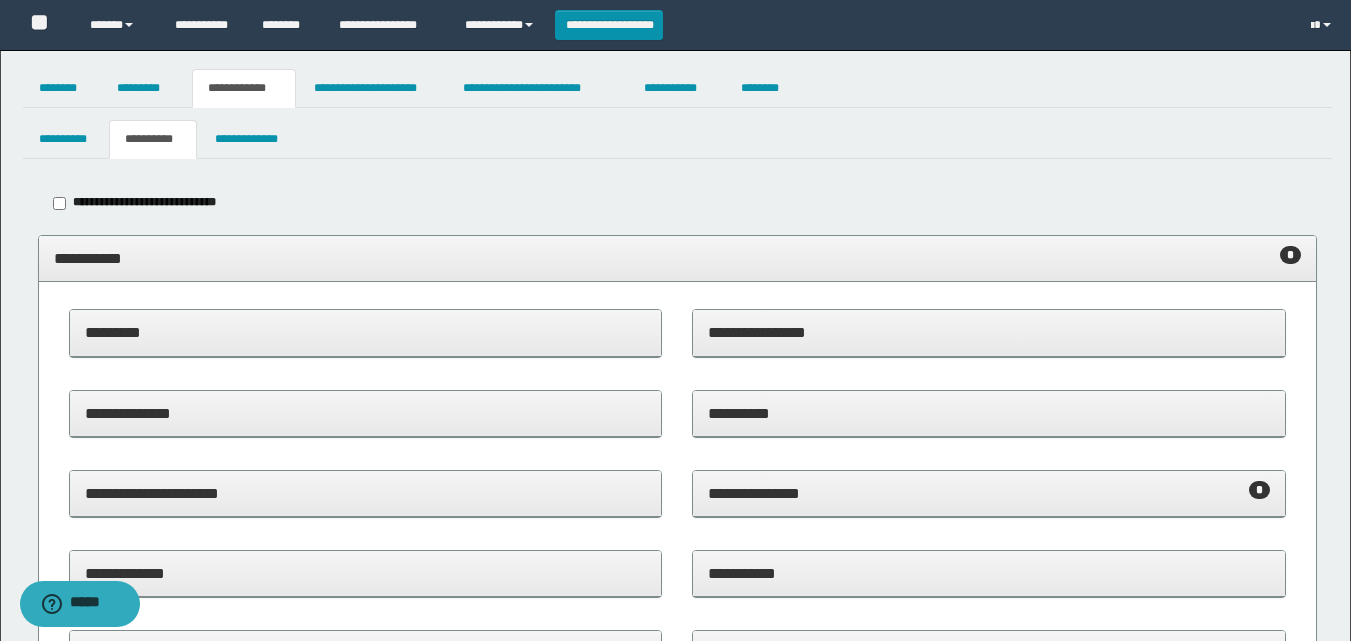 click on "**********" at bounding box center [677, 258] 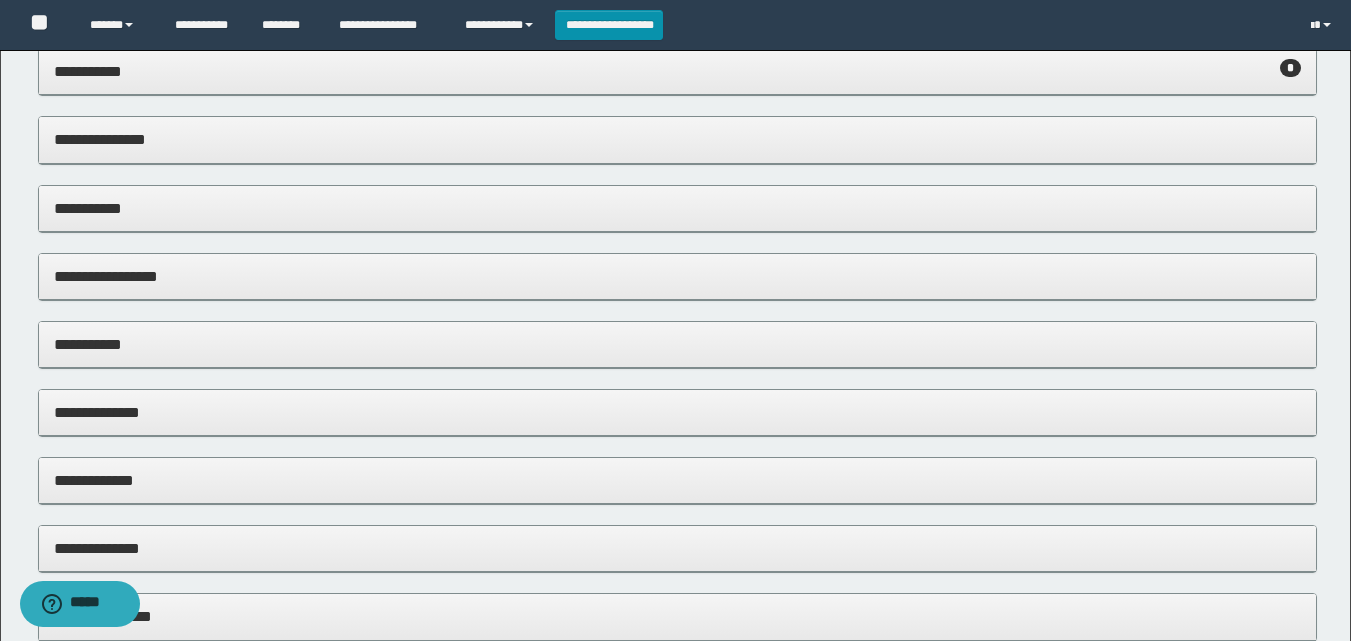 scroll, scrollTop: 200, scrollLeft: 0, axis: vertical 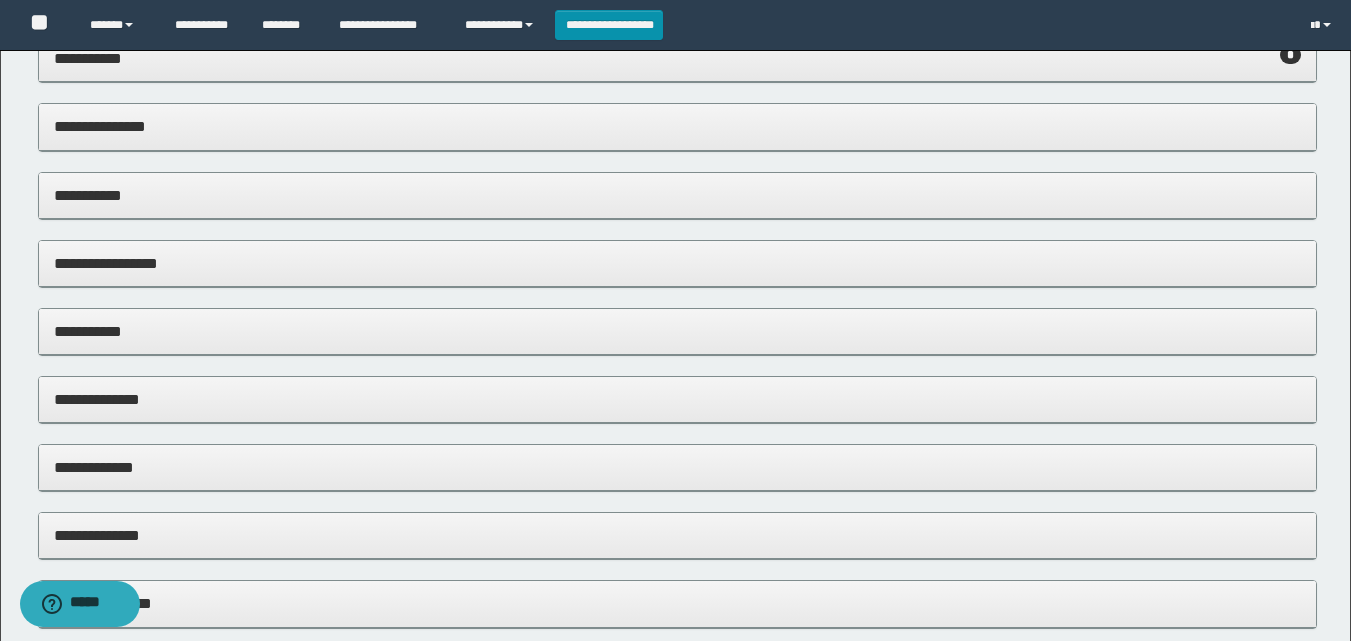 click on "**********" at bounding box center (677, 126) 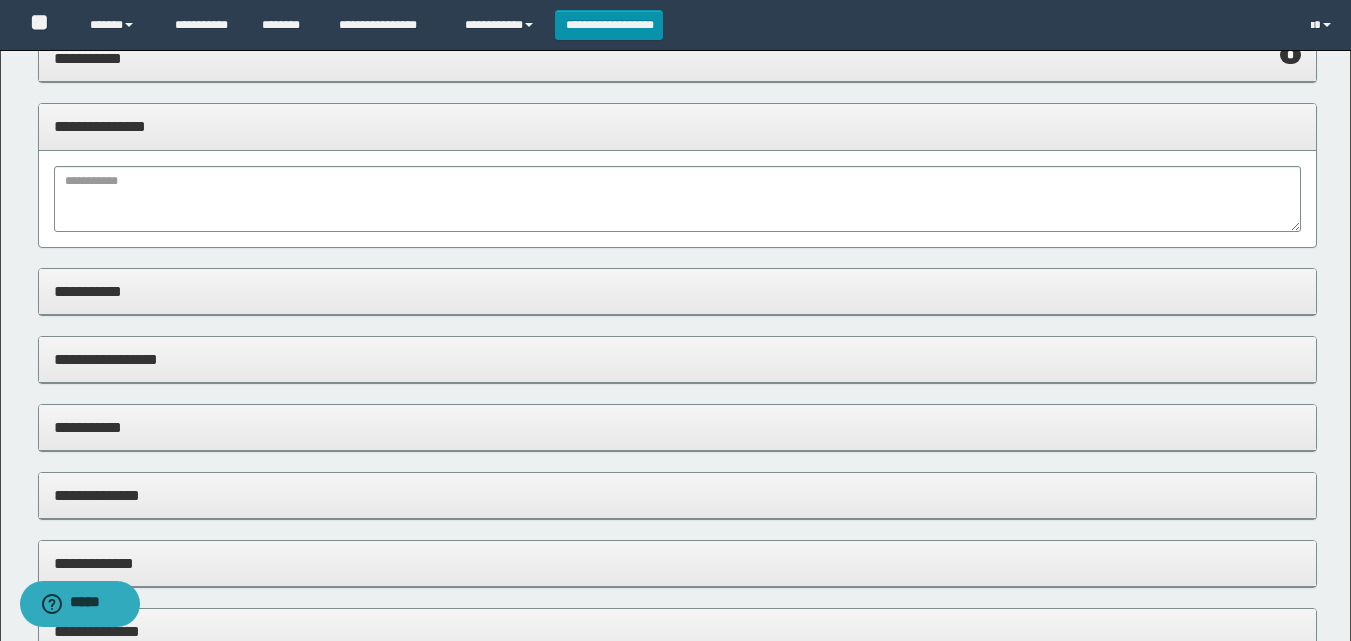 click on "**********" at bounding box center [677, 126] 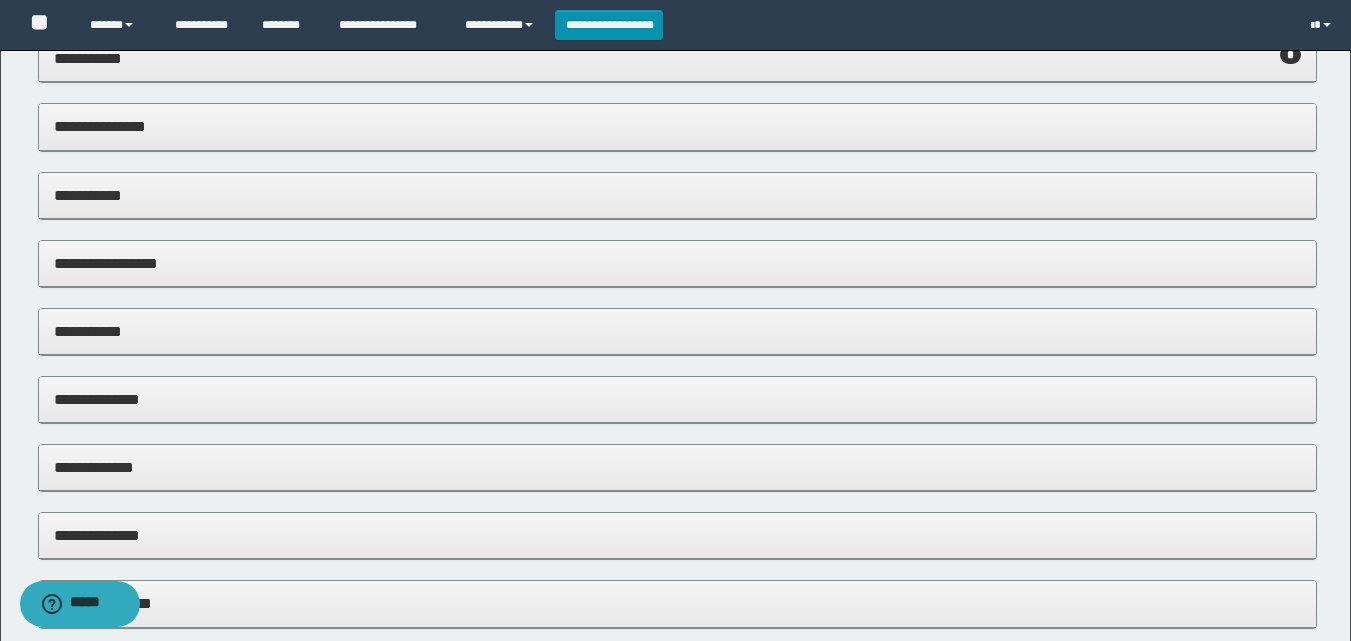 click on "**********" at bounding box center (677, 196) 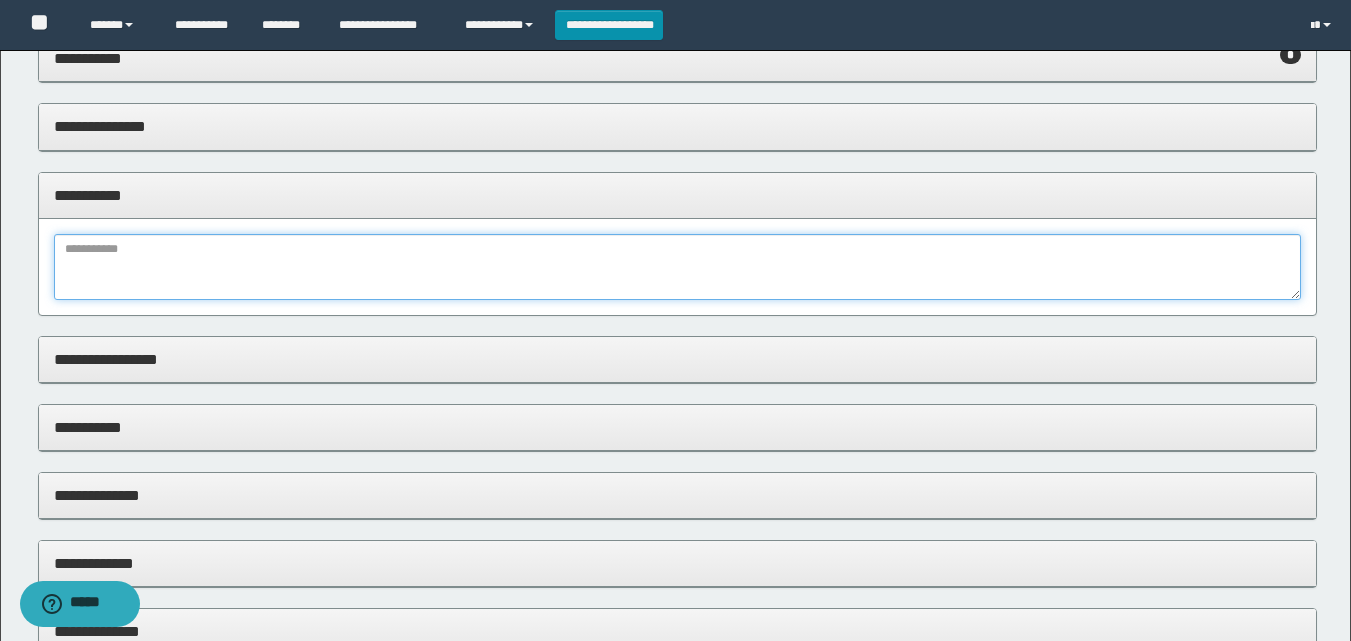 click at bounding box center [677, 267] 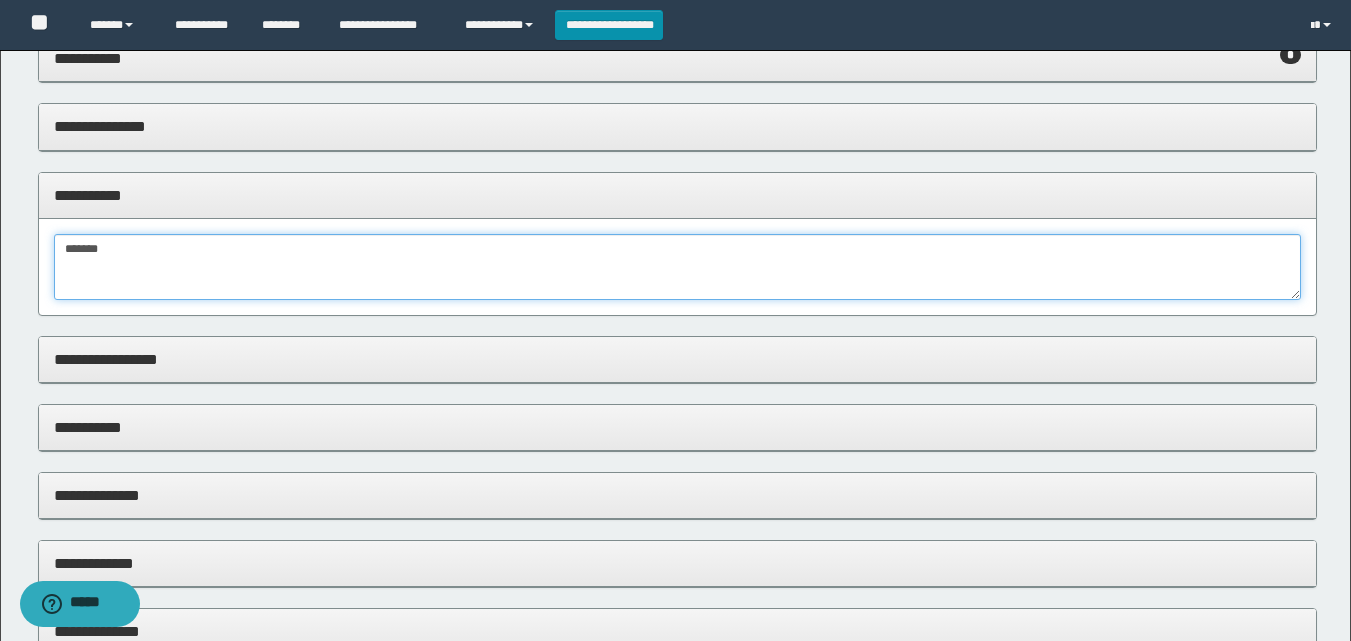 click on "*******" at bounding box center (677, 267) 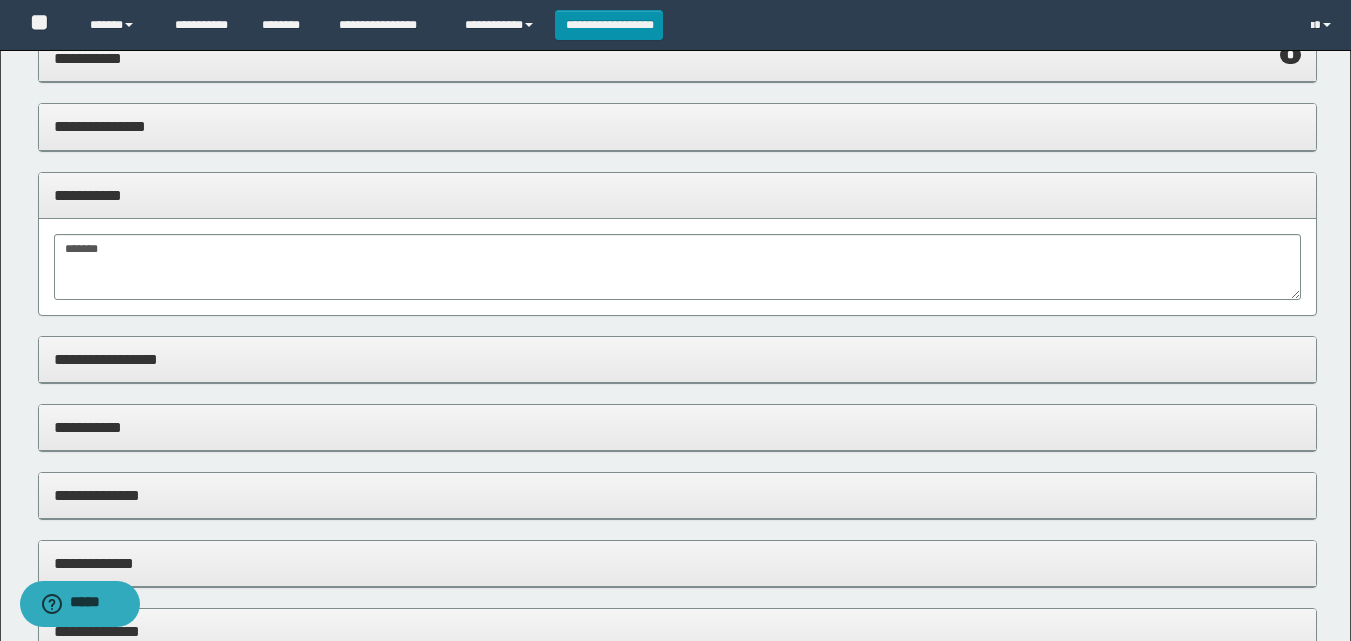 click on "**********" at bounding box center (677, 359) 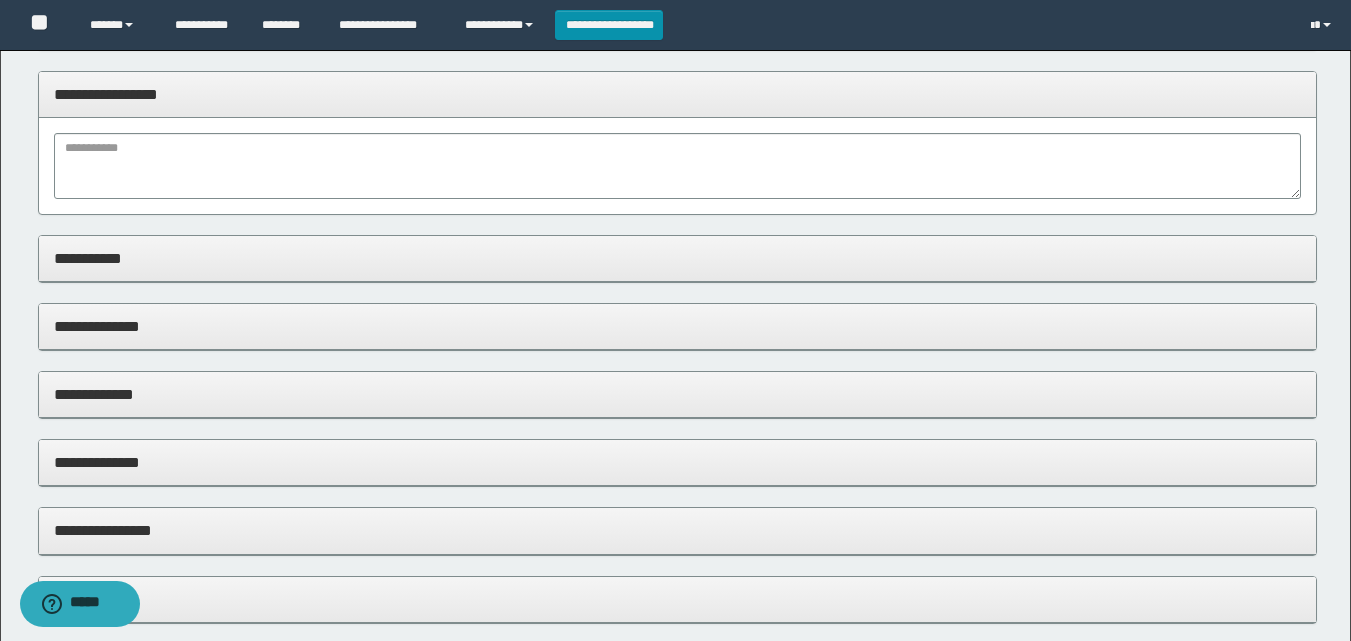 scroll, scrollTop: 500, scrollLeft: 0, axis: vertical 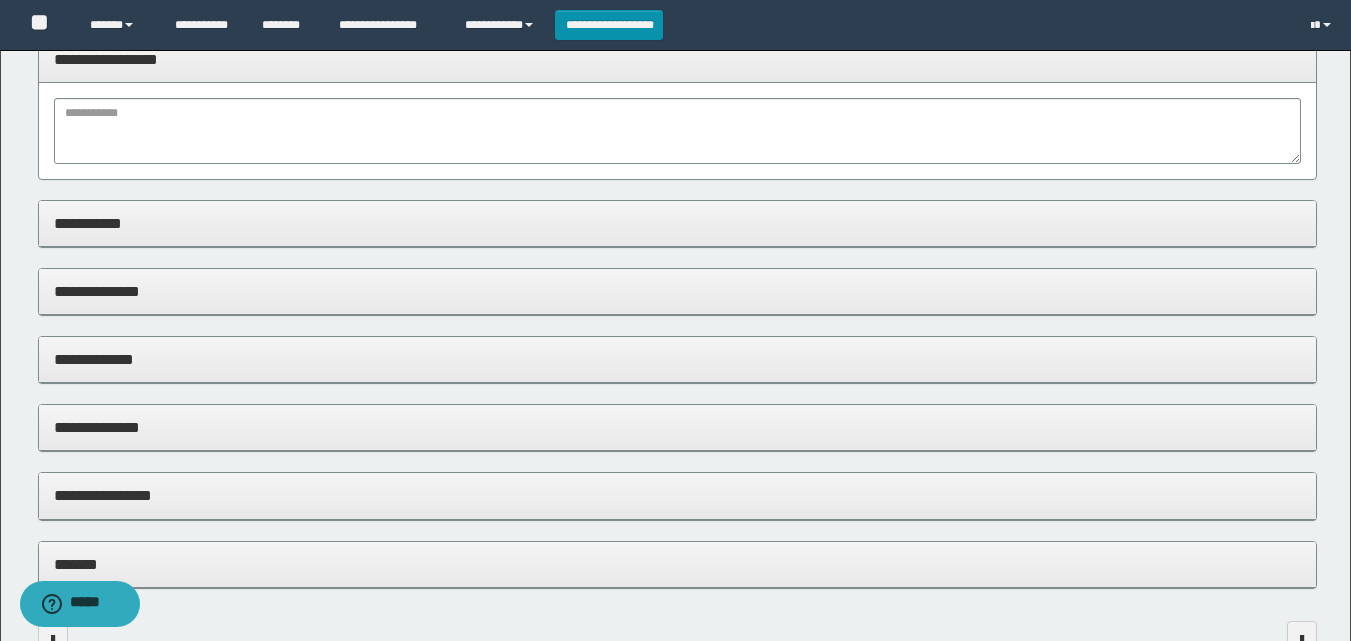 click on "**********" at bounding box center (677, 59) 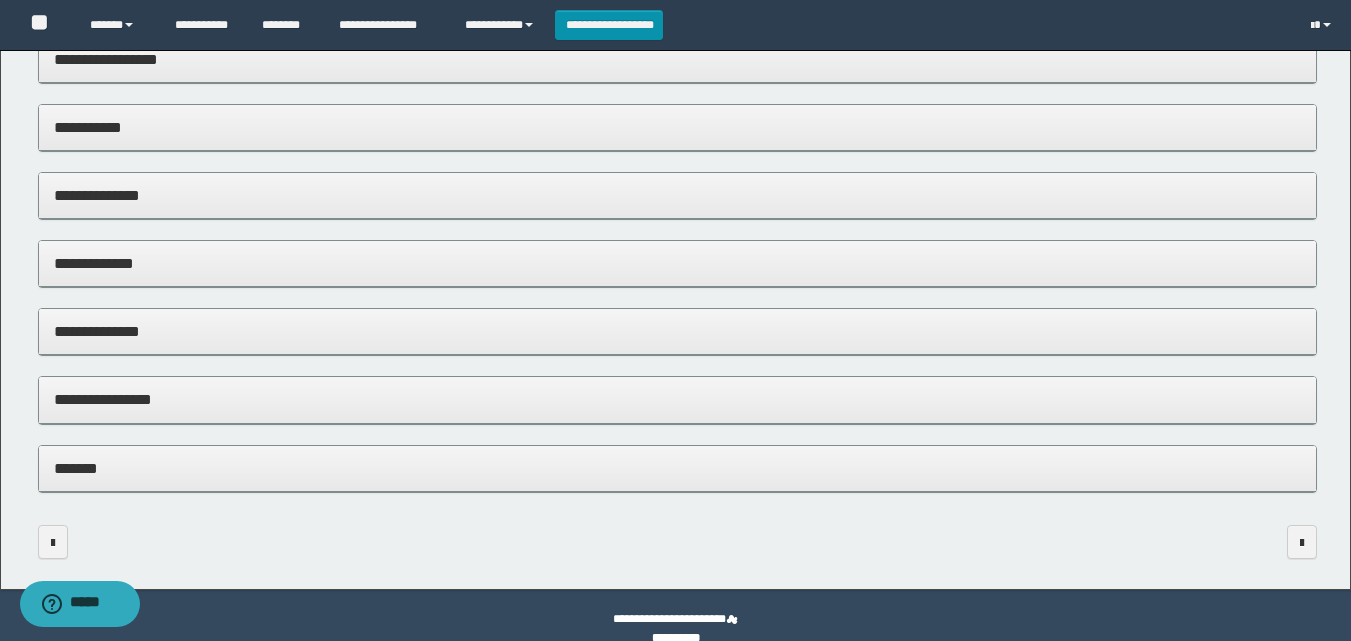 click on "**********" at bounding box center [677, 399] 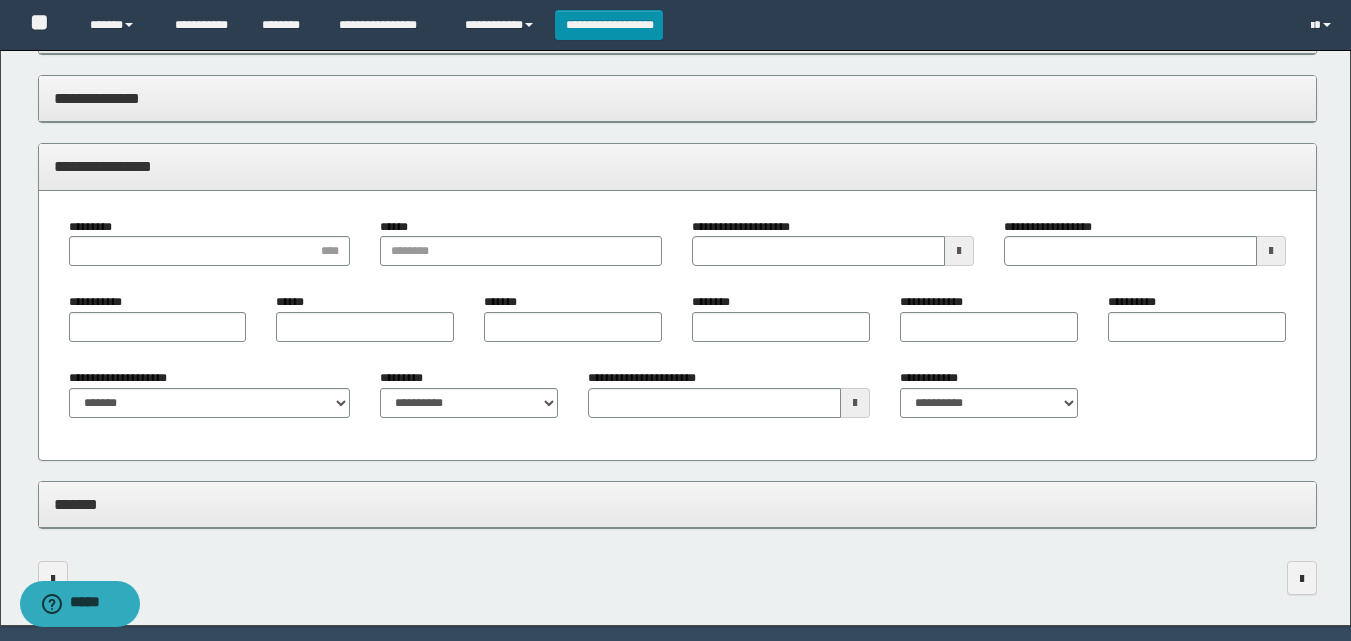 scroll, scrollTop: 796, scrollLeft: 0, axis: vertical 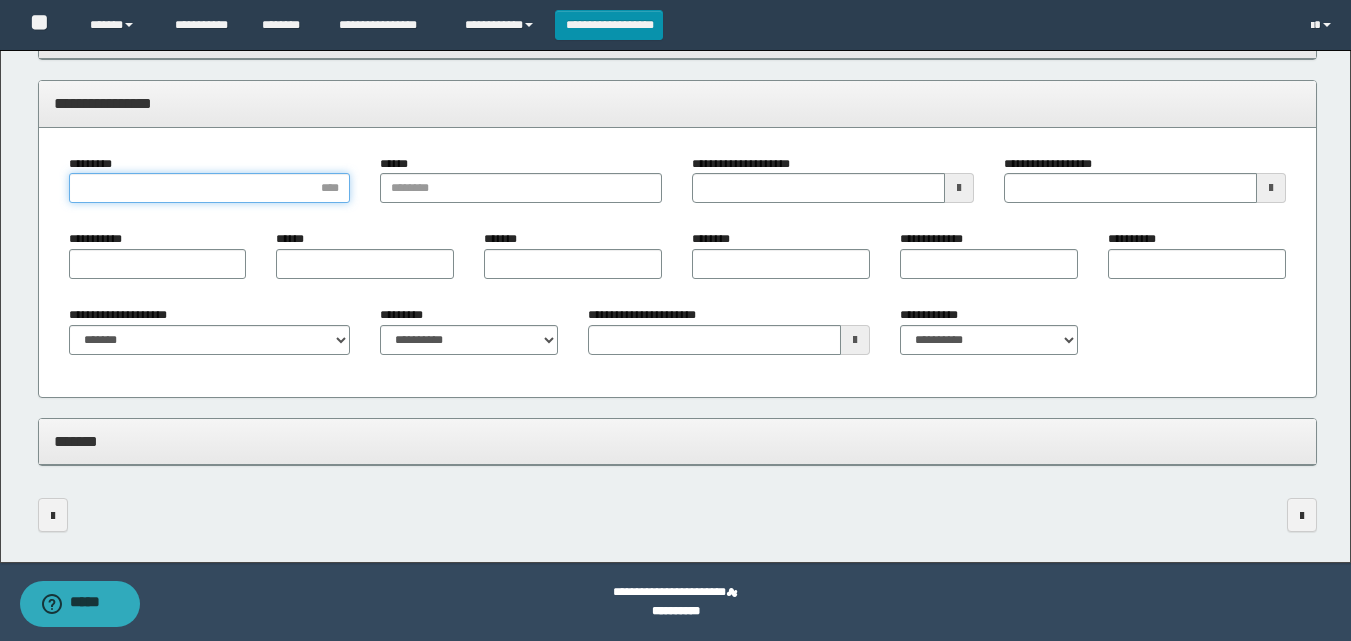 click on "*********" at bounding box center (210, 188) 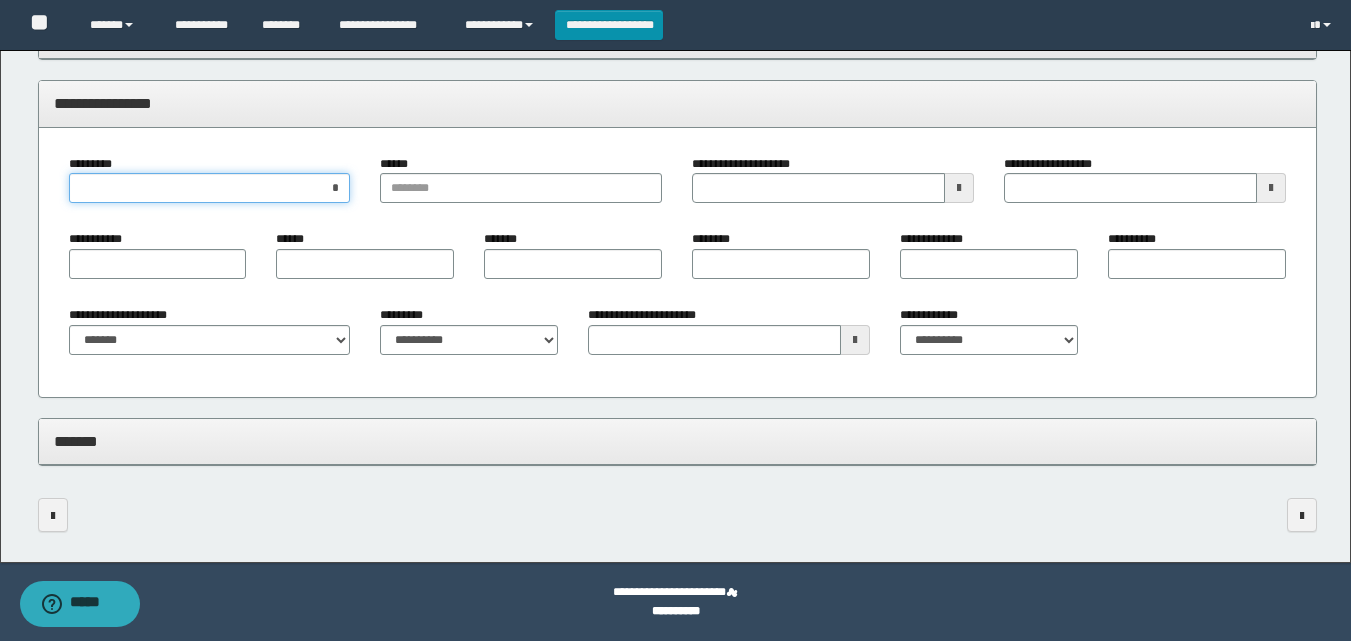 type on "**" 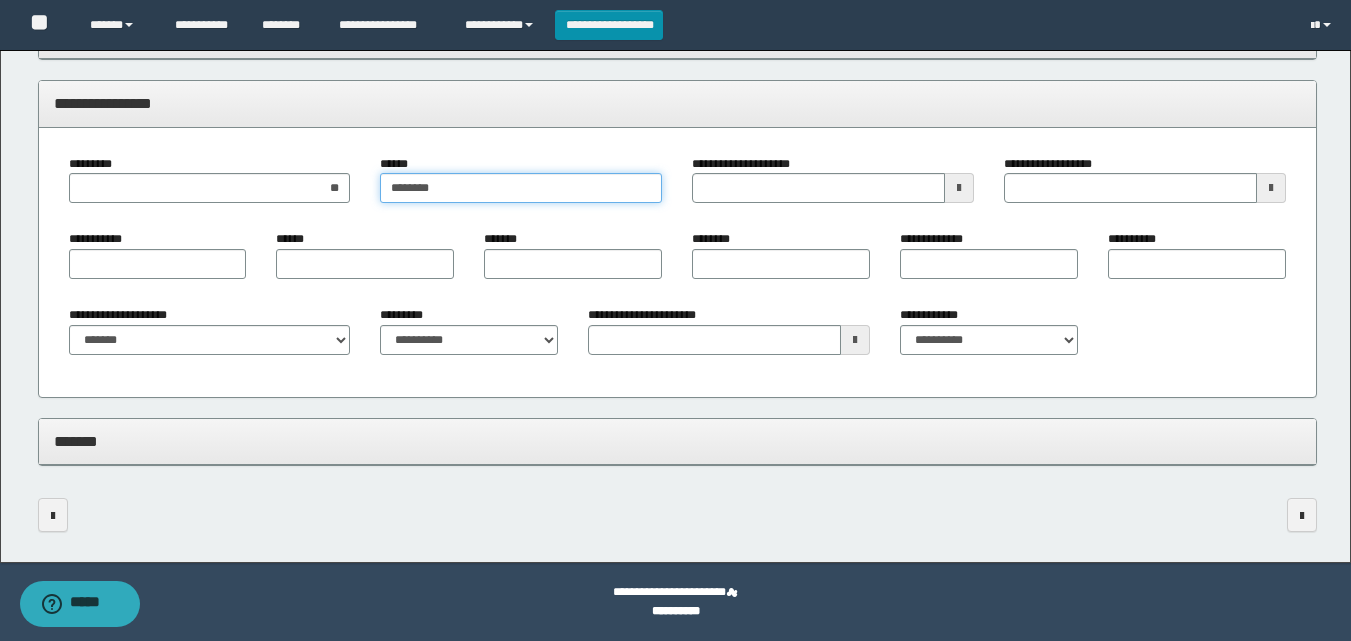 type on "*********" 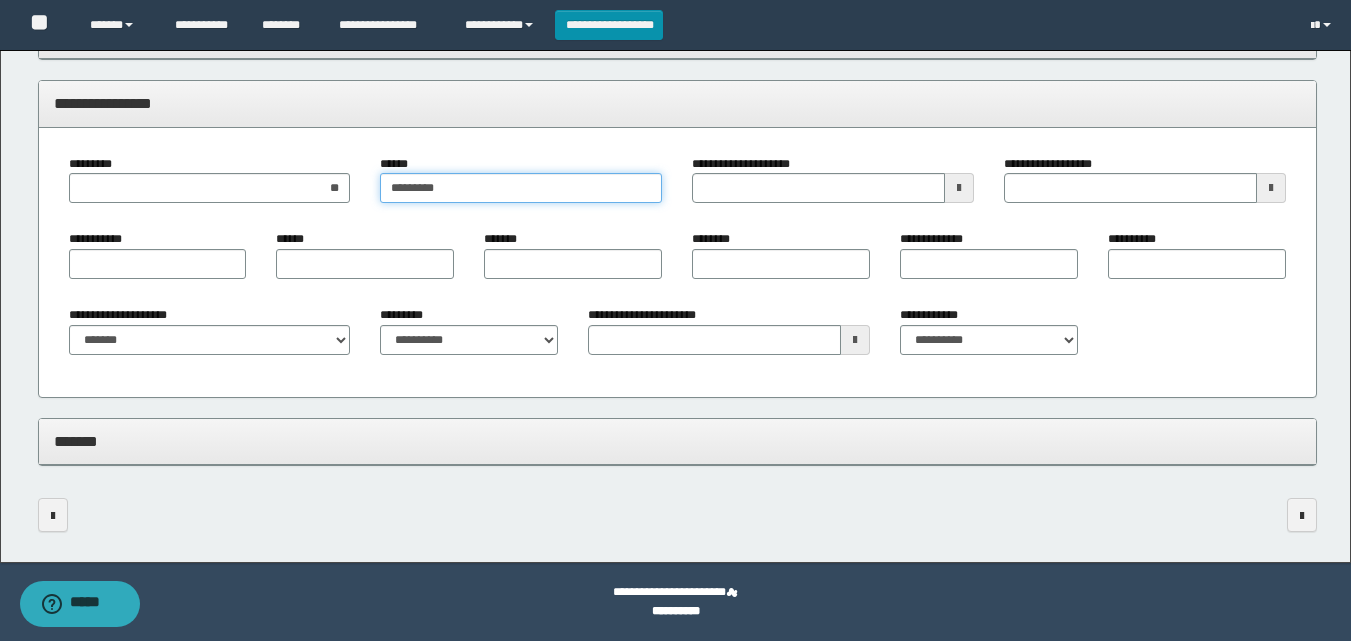 type 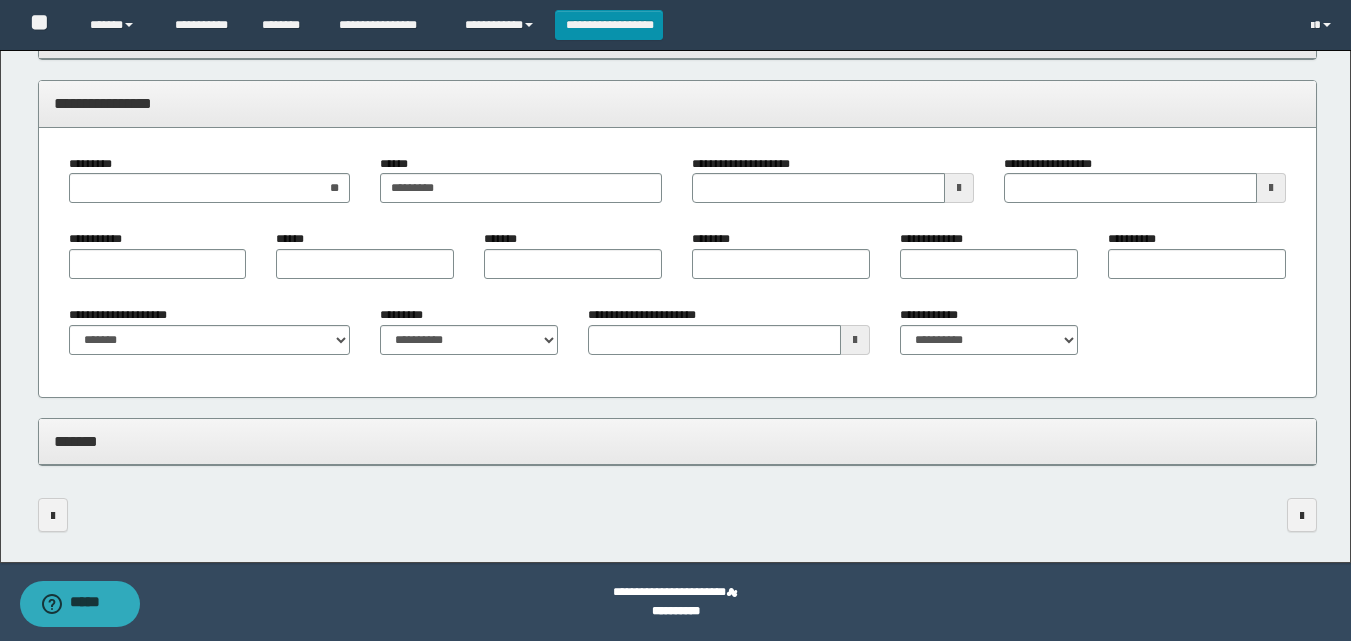 click at bounding box center [959, 188] 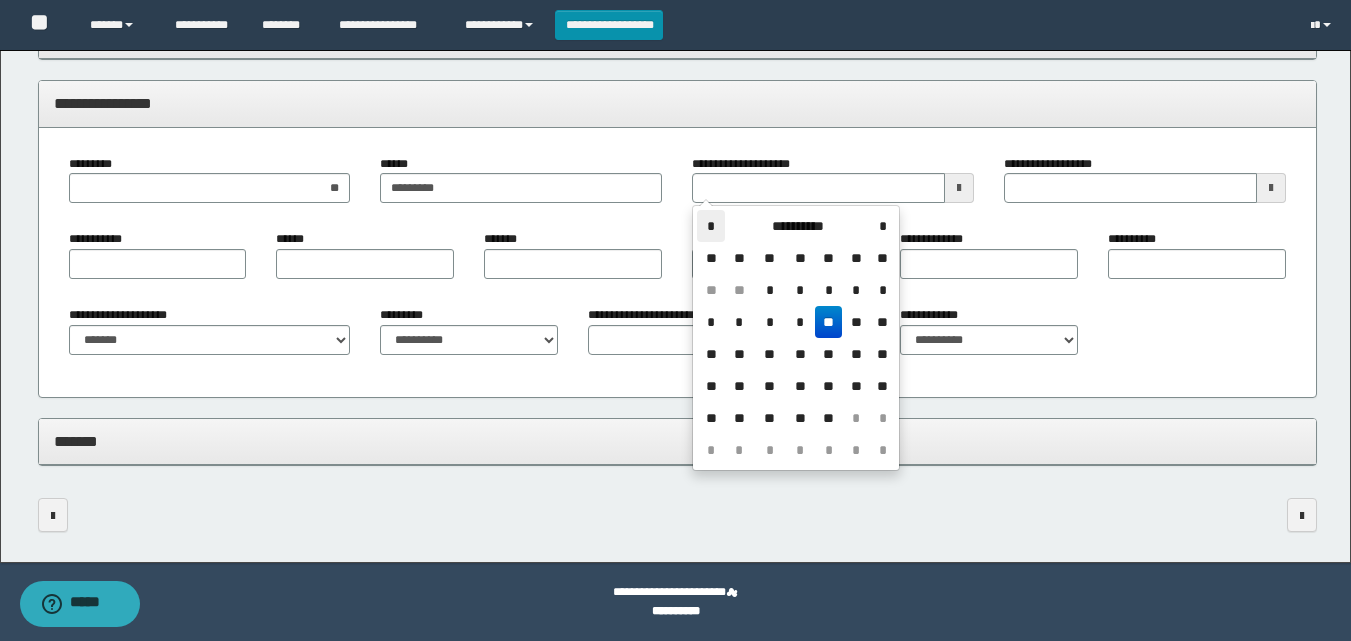 click on "*" at bounding box center [711, 226] 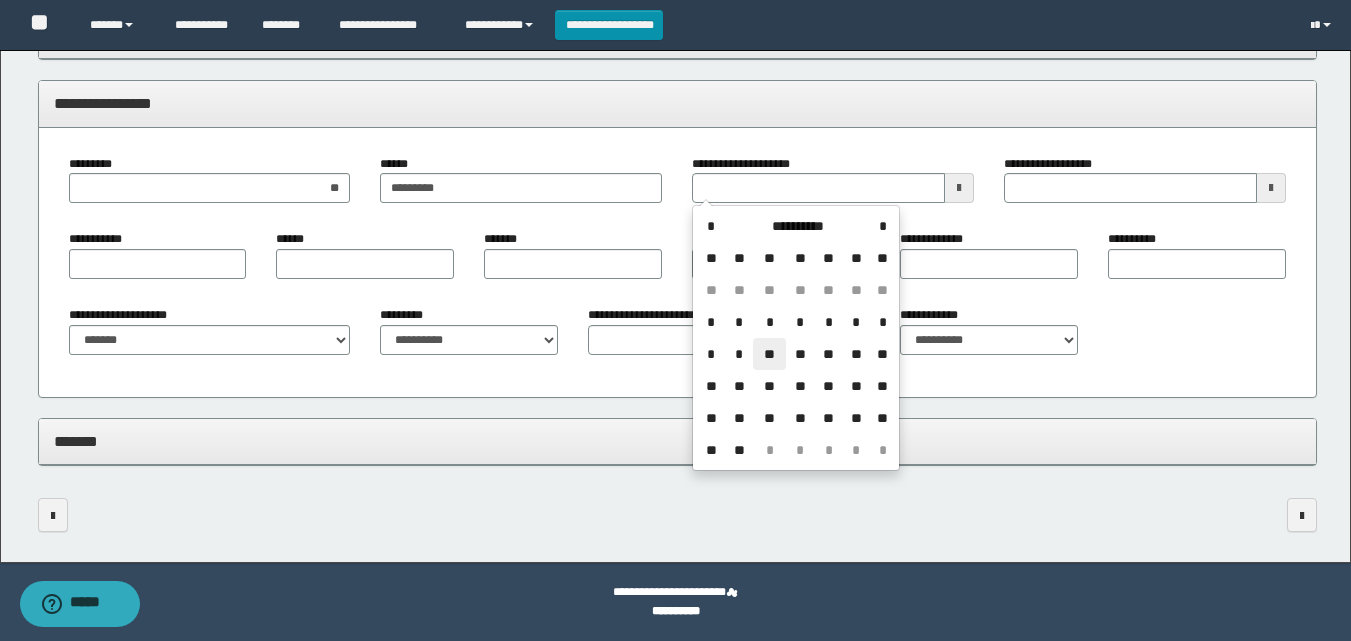 click on "**" at bounding box center (769, 354) 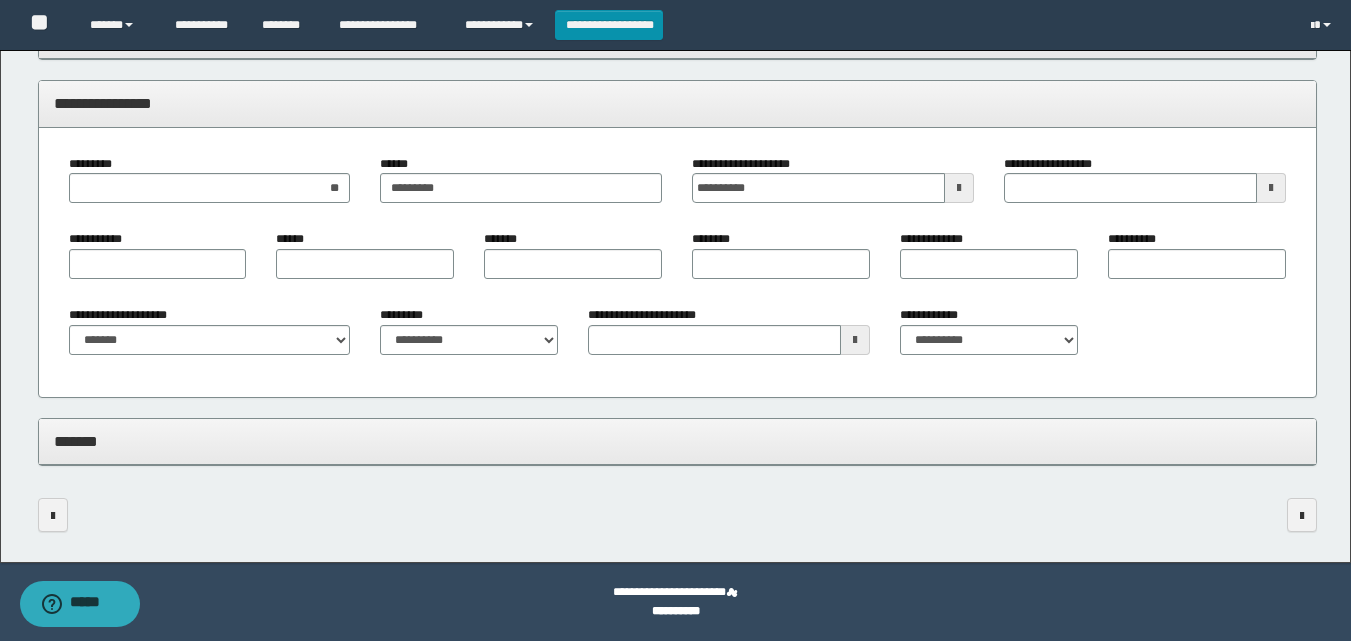 click at bounding box center (1271, 188) 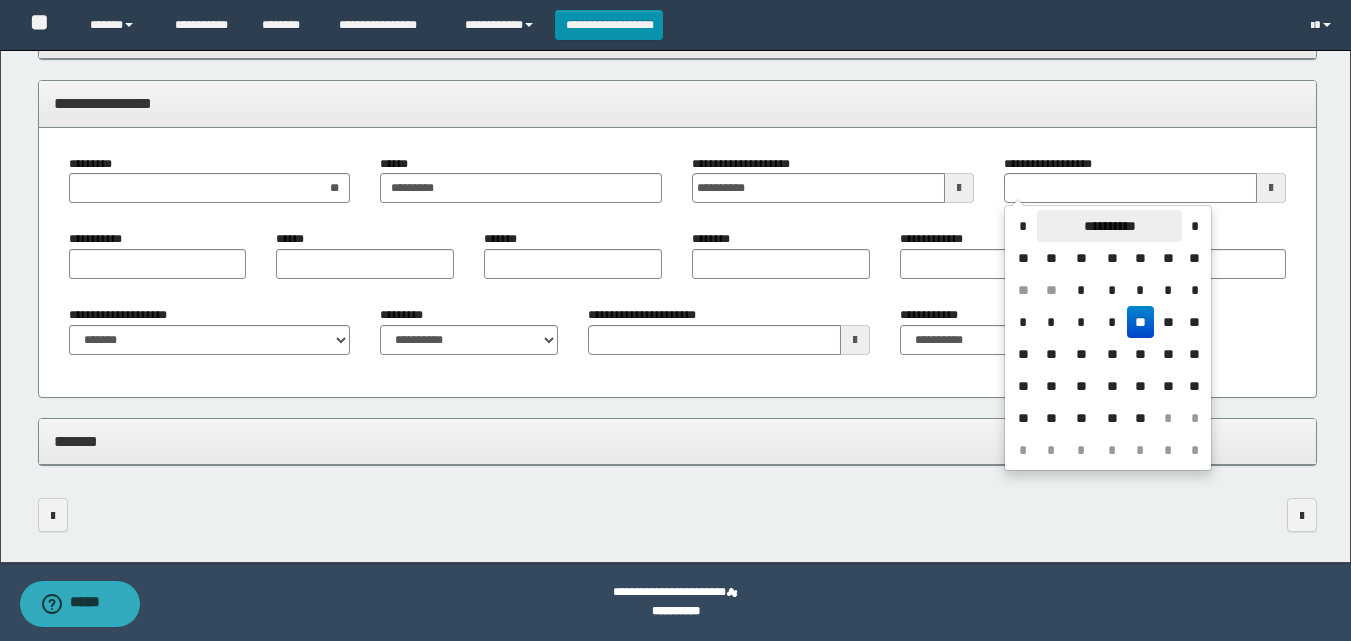click on "**********" at bounding box center (1109, 226) 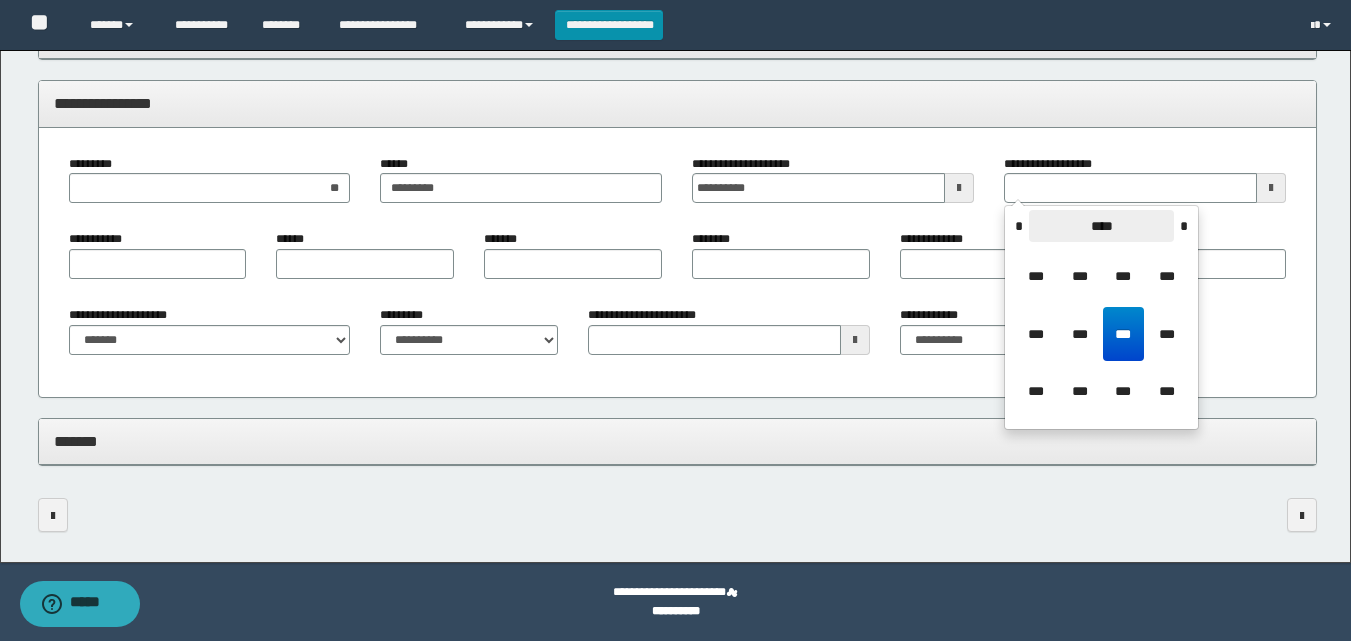 click on "****" at bounding box center (1101, 226) 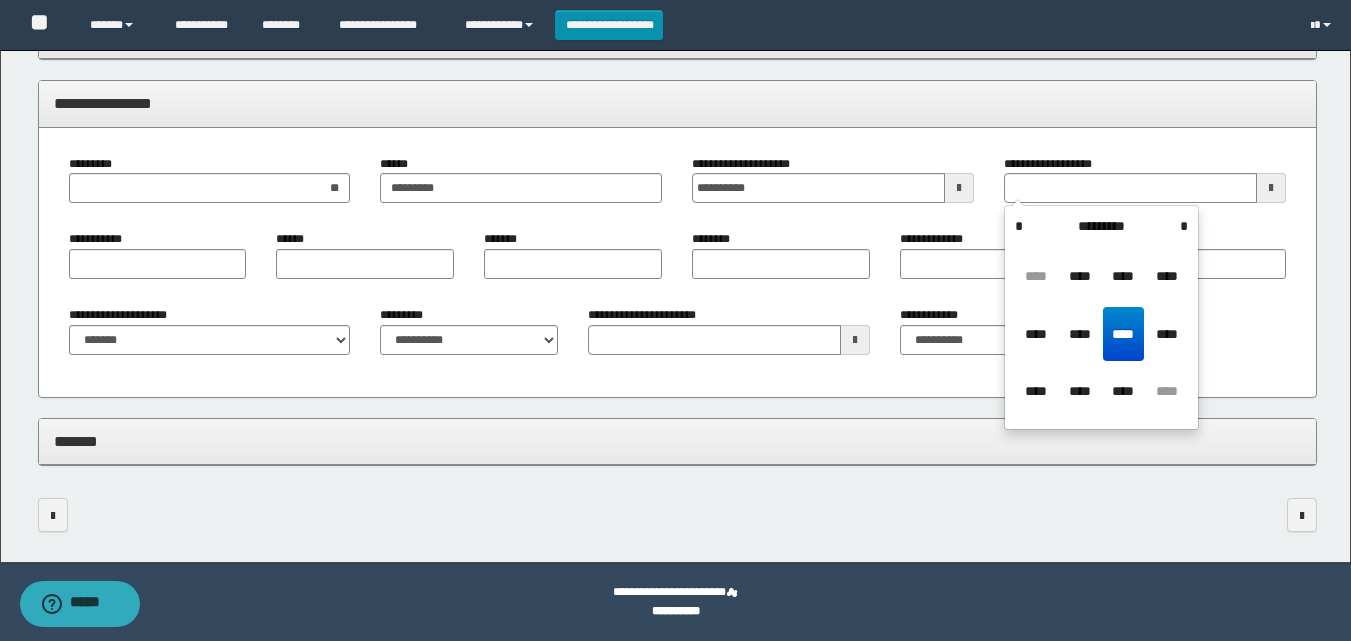 type 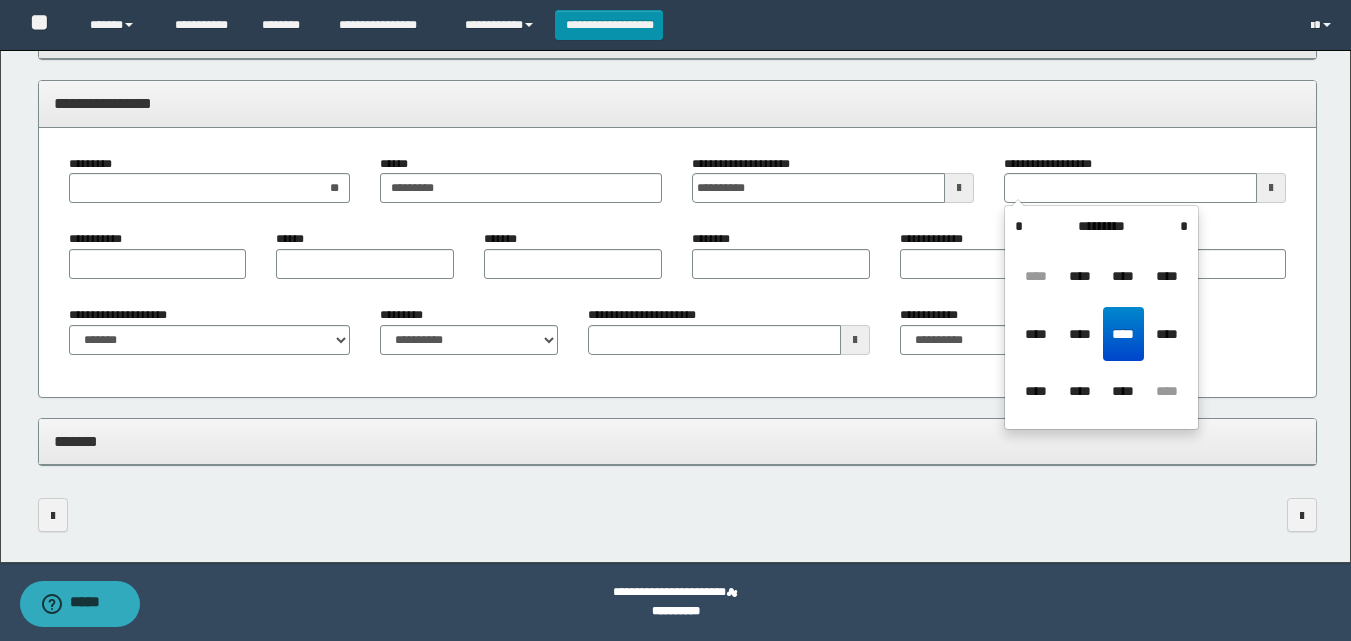 click on "**********" at bounding box center (677, 263) 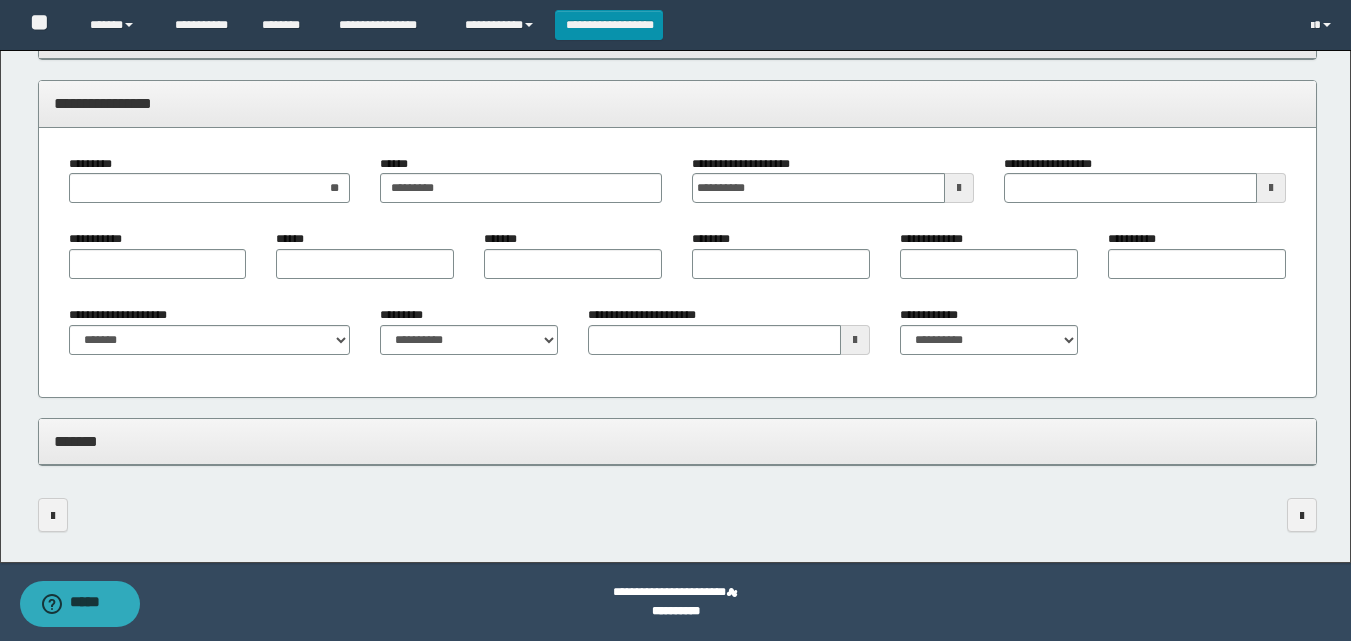 type 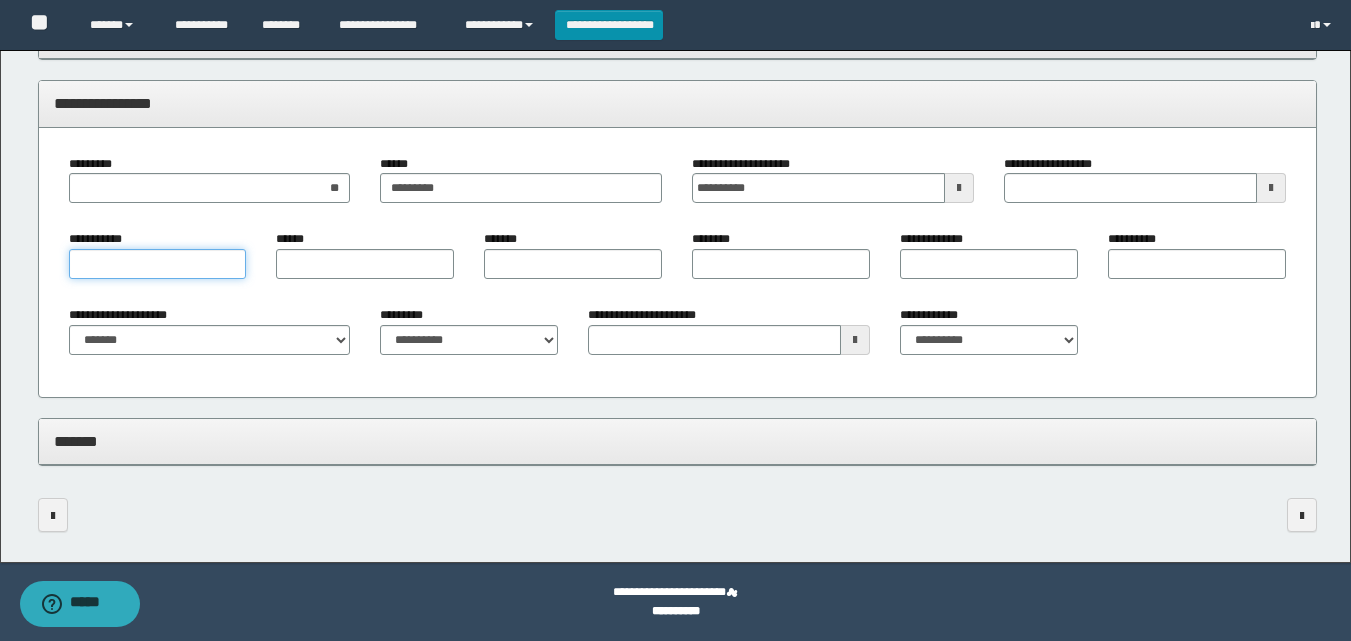 click on "**********" at bounding box center (158, 264) 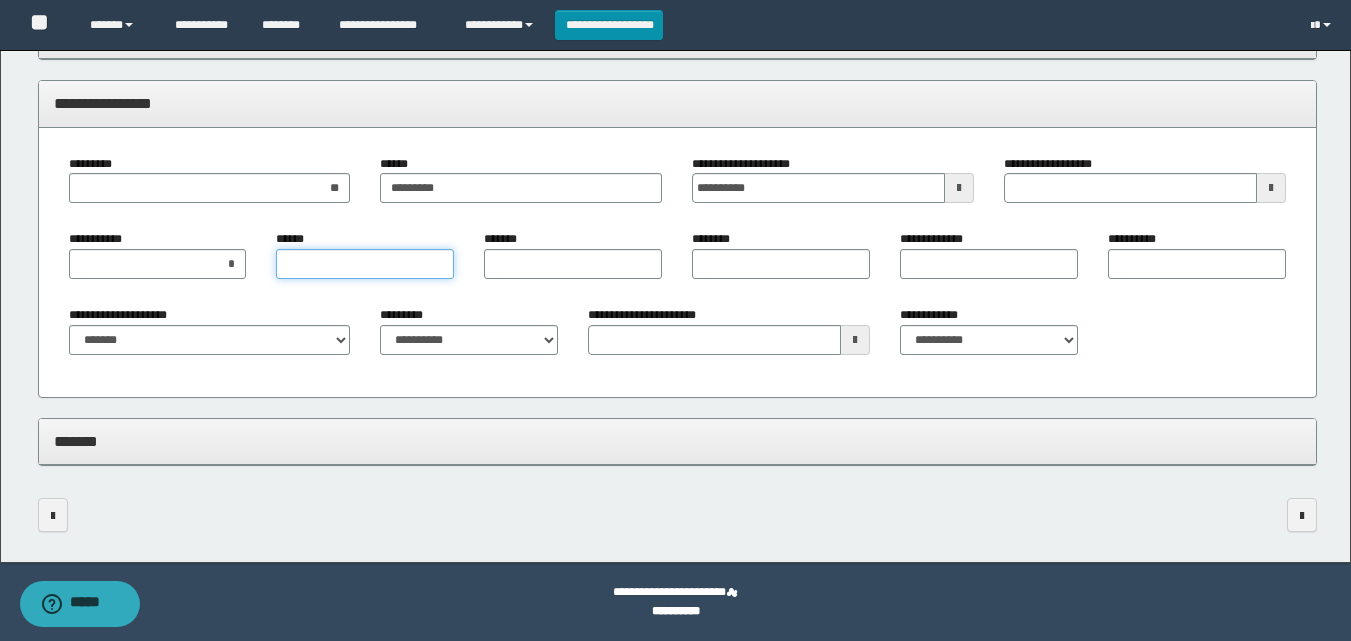 type on "*" 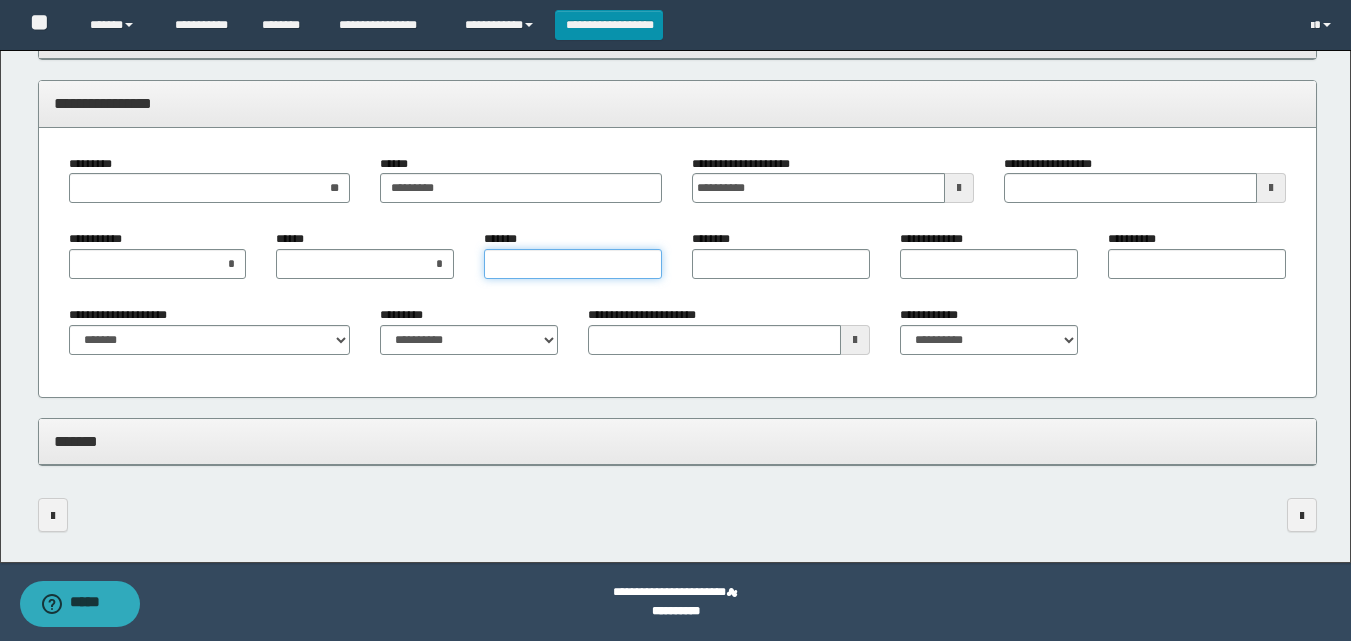 type on "*" 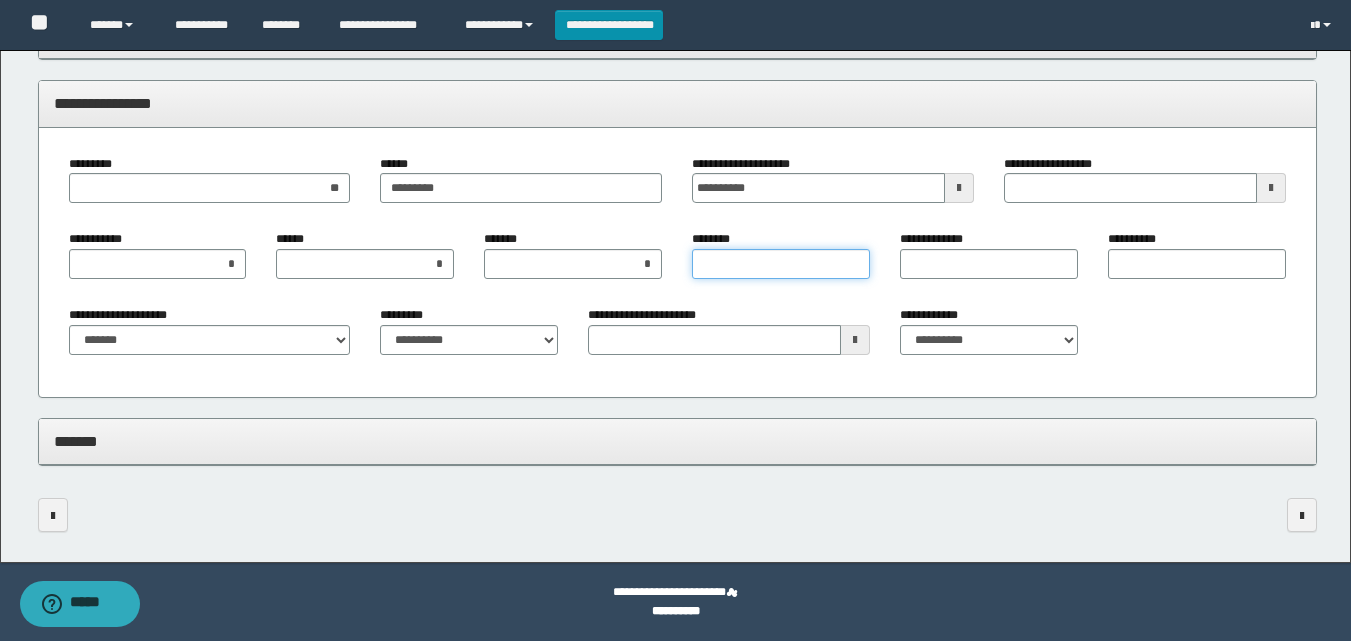 type on "*" 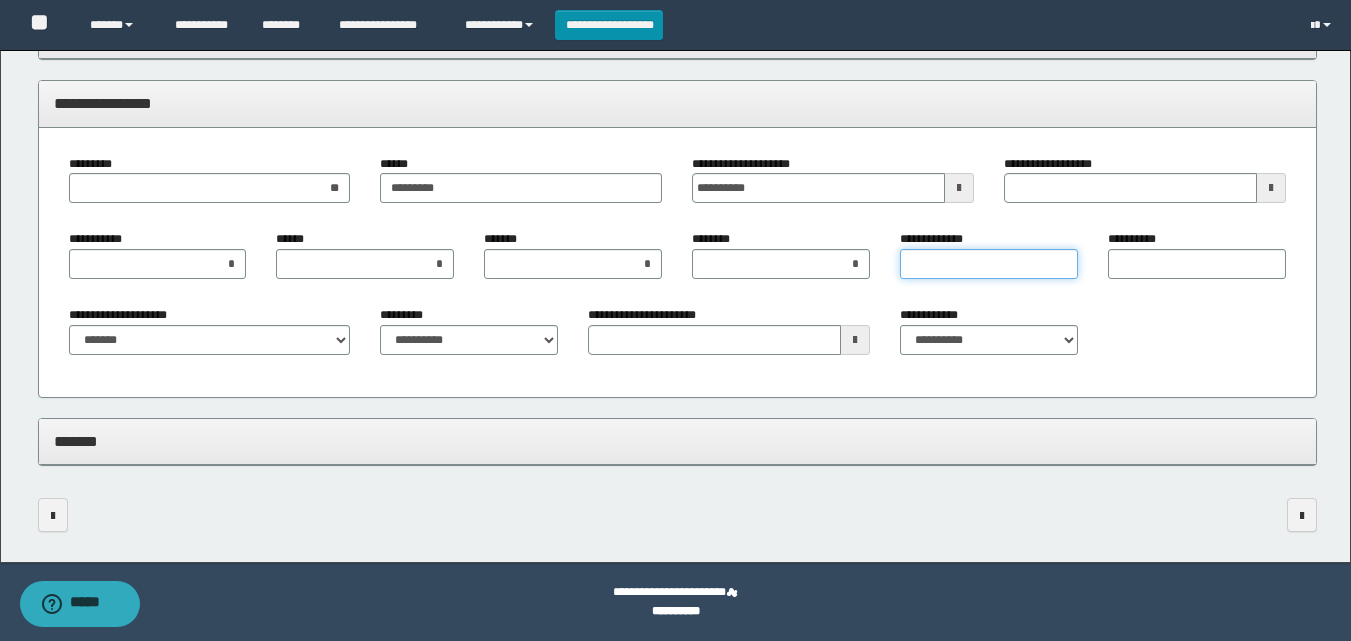 type on "*" 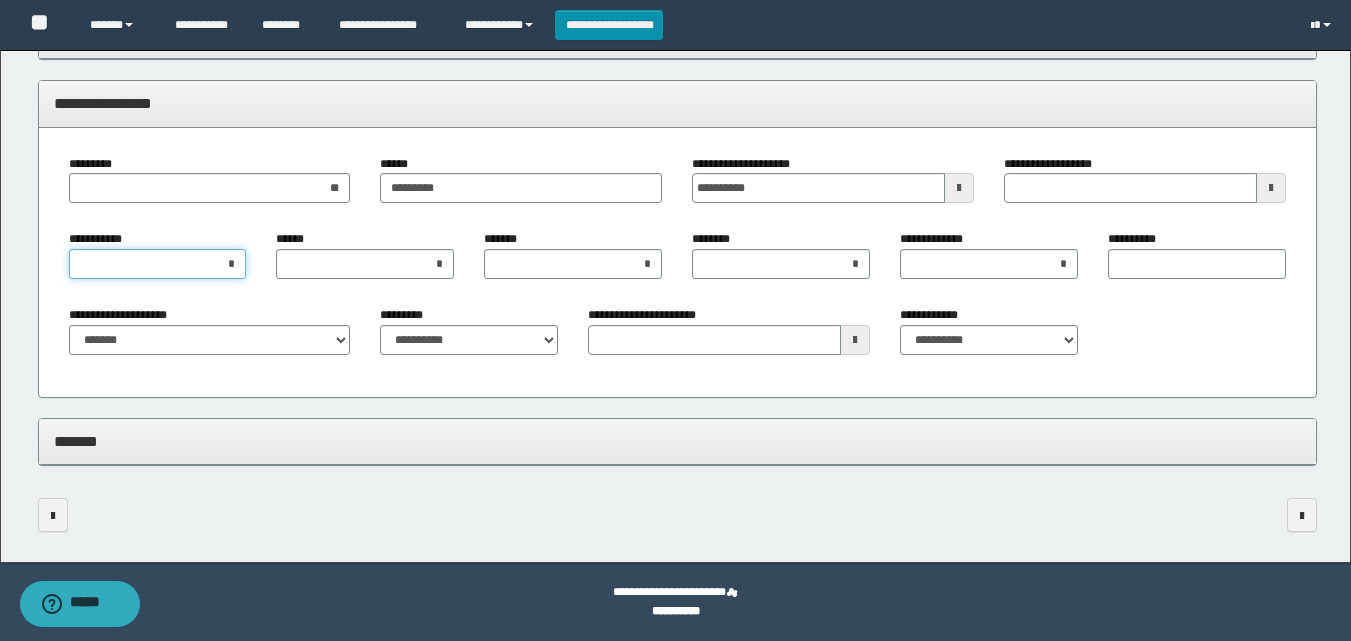 click on "*" at bounding box center [158, 264] 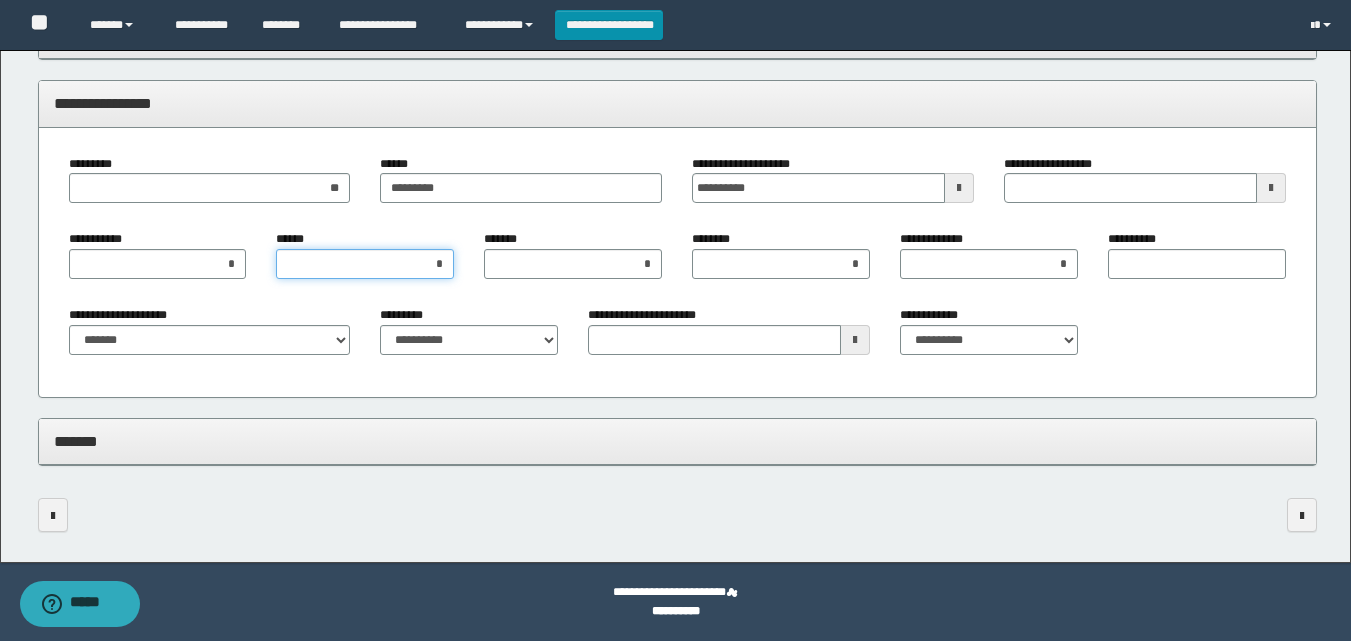 click on "*" at bounding box center (365, 264) 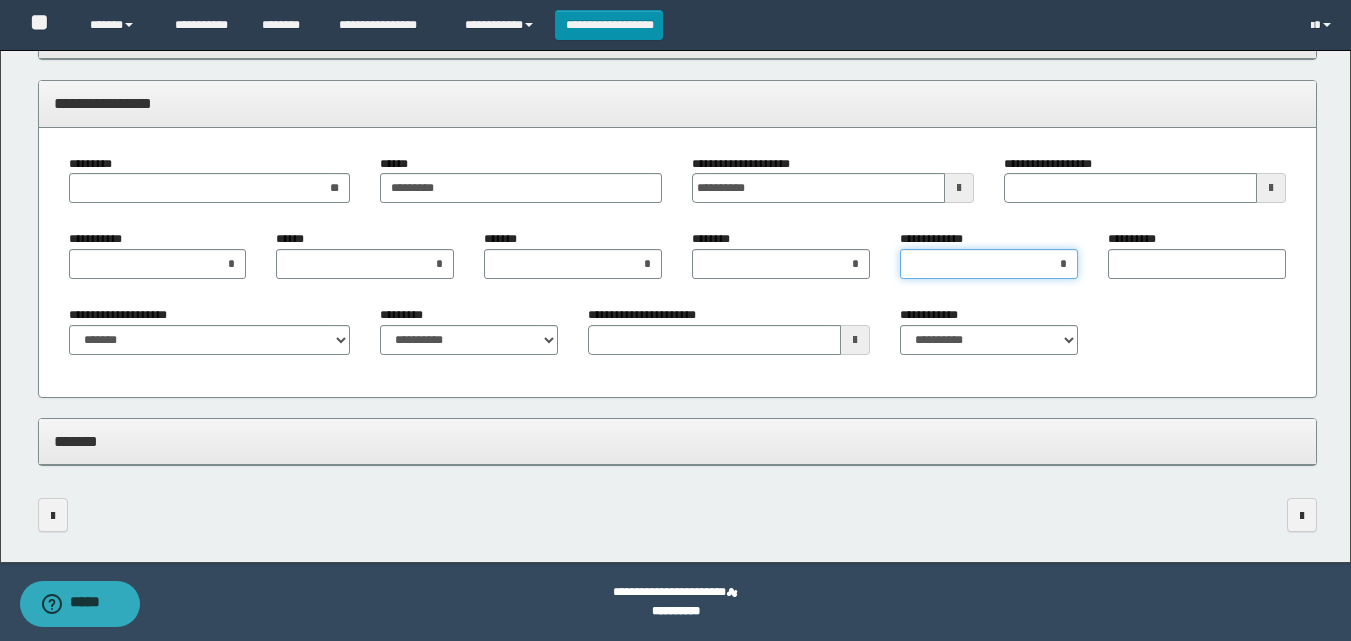click on "*" at bounding box center (989, 264) 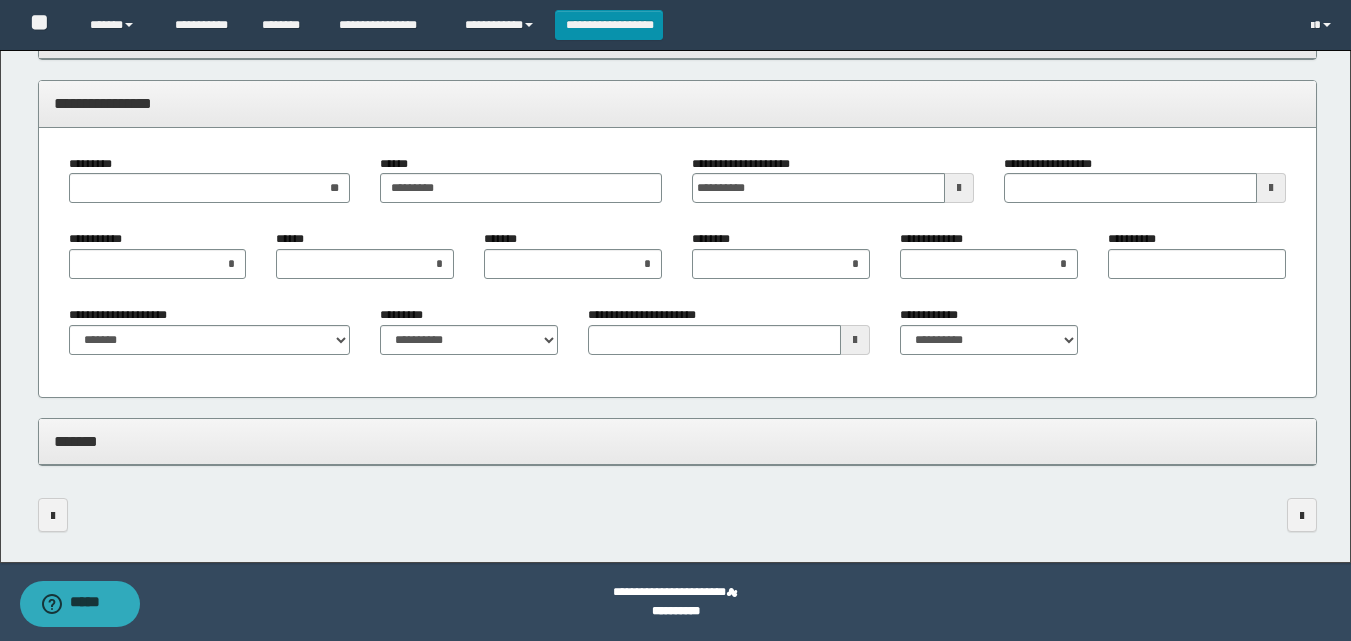 click at bounding box center [1271, 188] 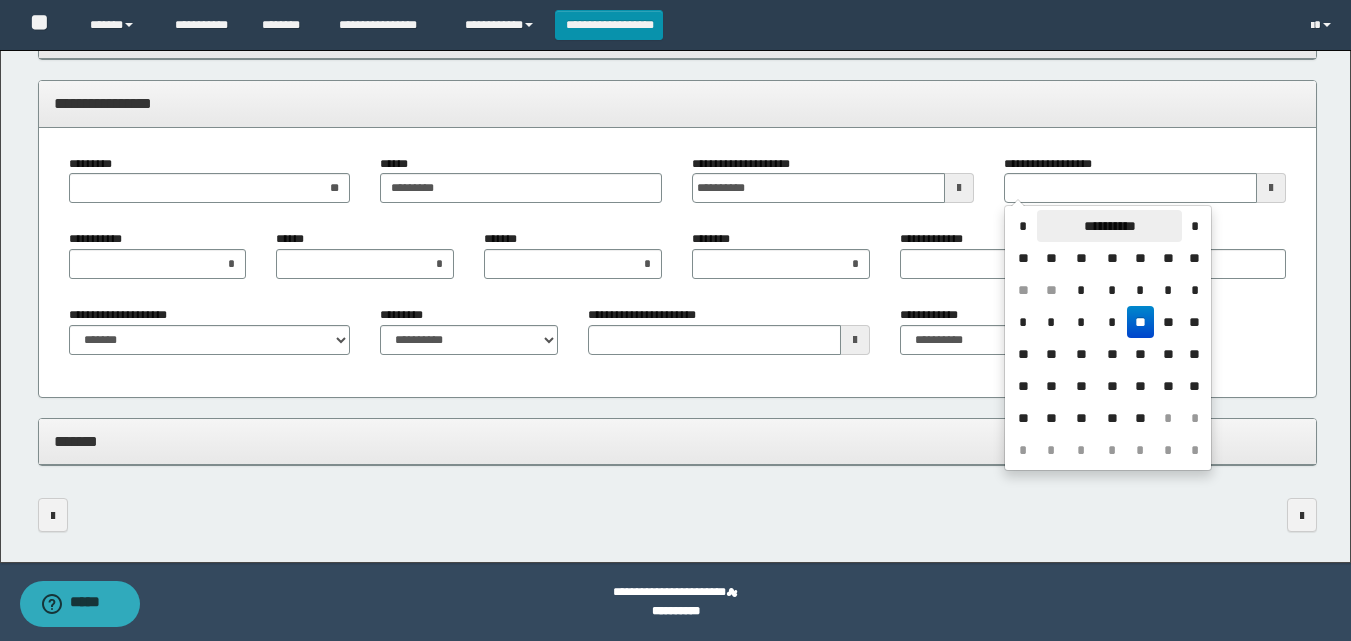 click on "**********" at bounding box center [1109, 226] 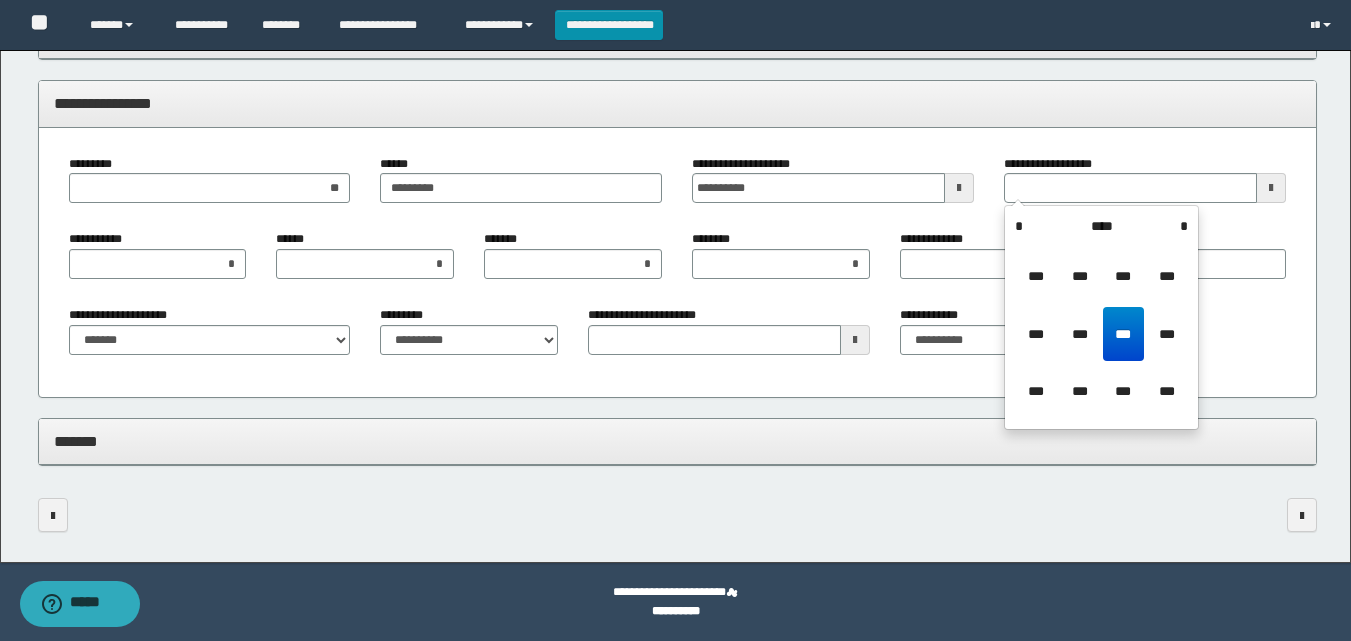 click on "****" at bounding box center (1101, 226) 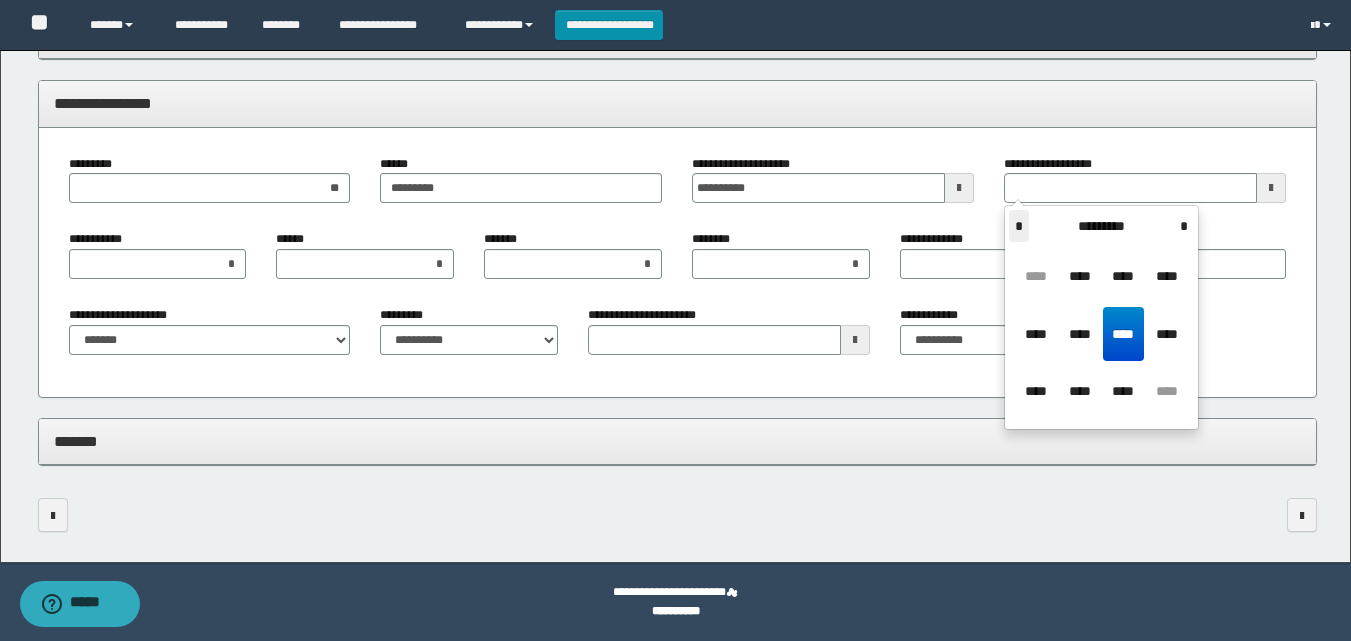 click on "*" at bounding box center (1019, 226) 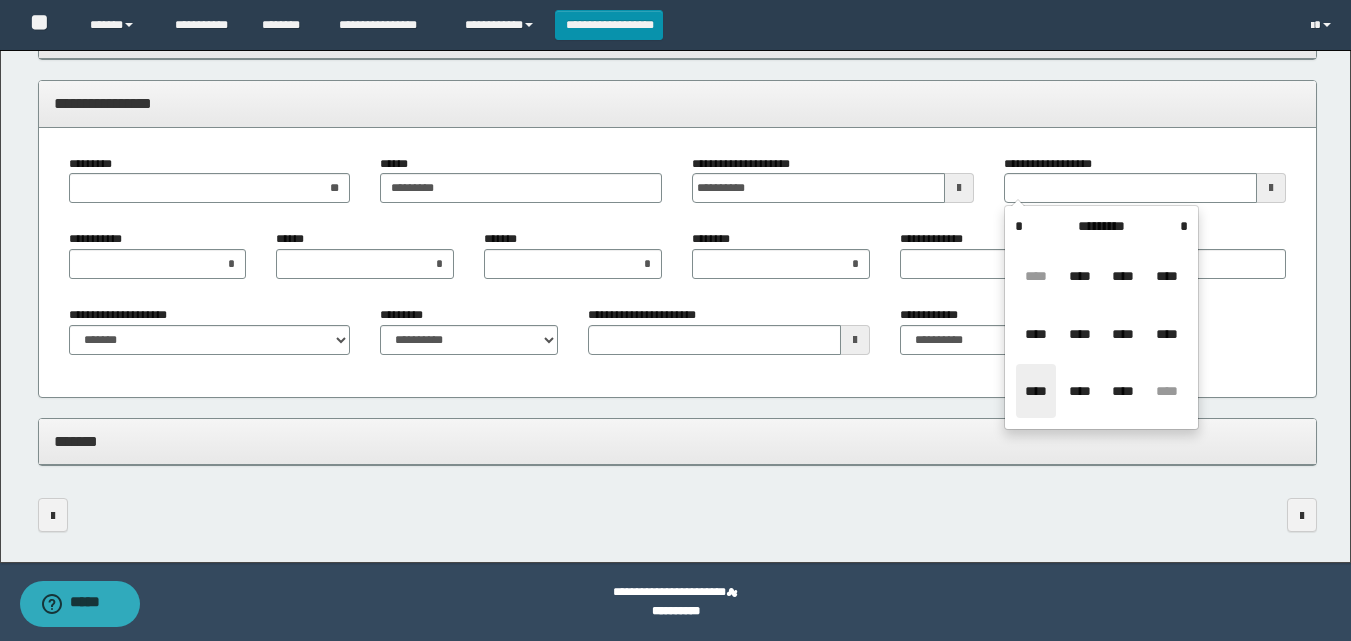 click on "****" at bounding box center (1036, 391) 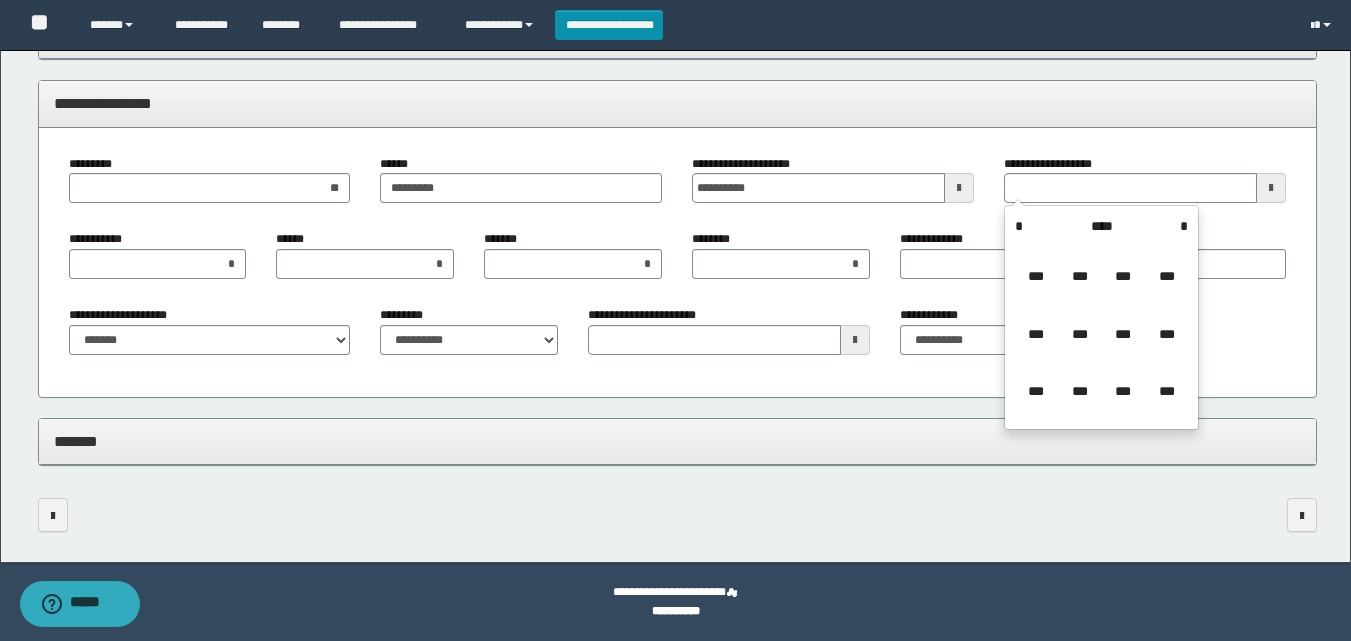 click on "***" at bounding box center [1080, 276] 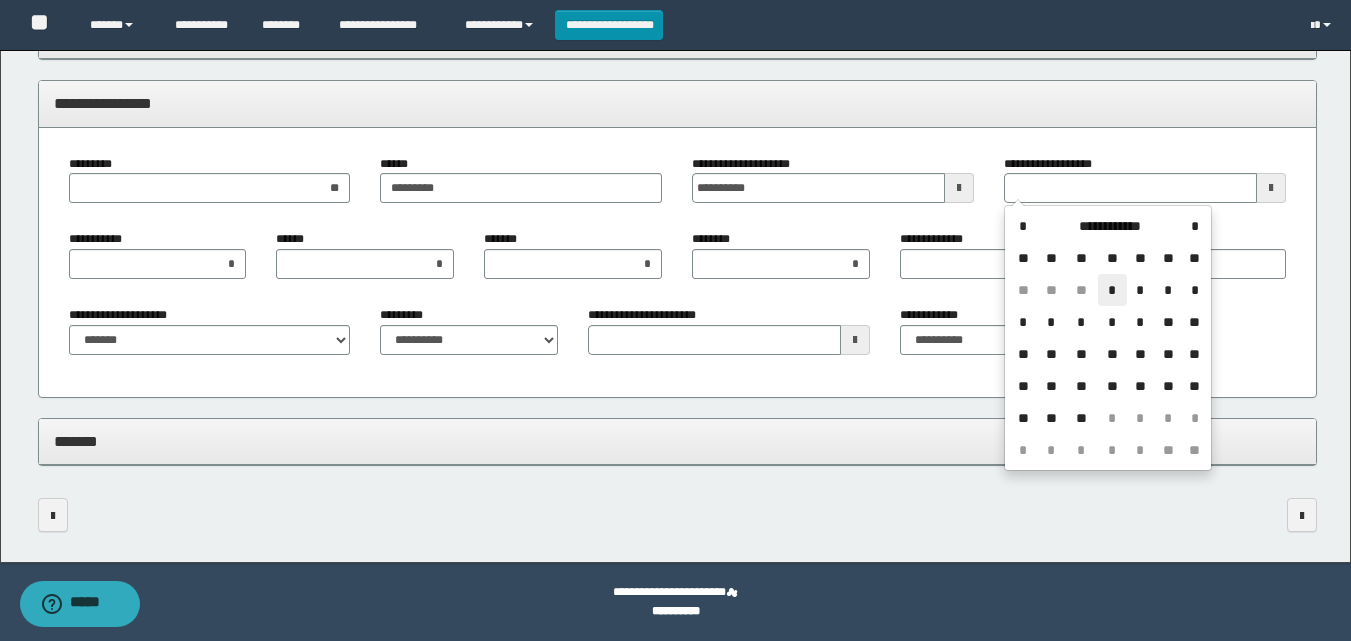 click on "*" at bounding box center (1112, 290) 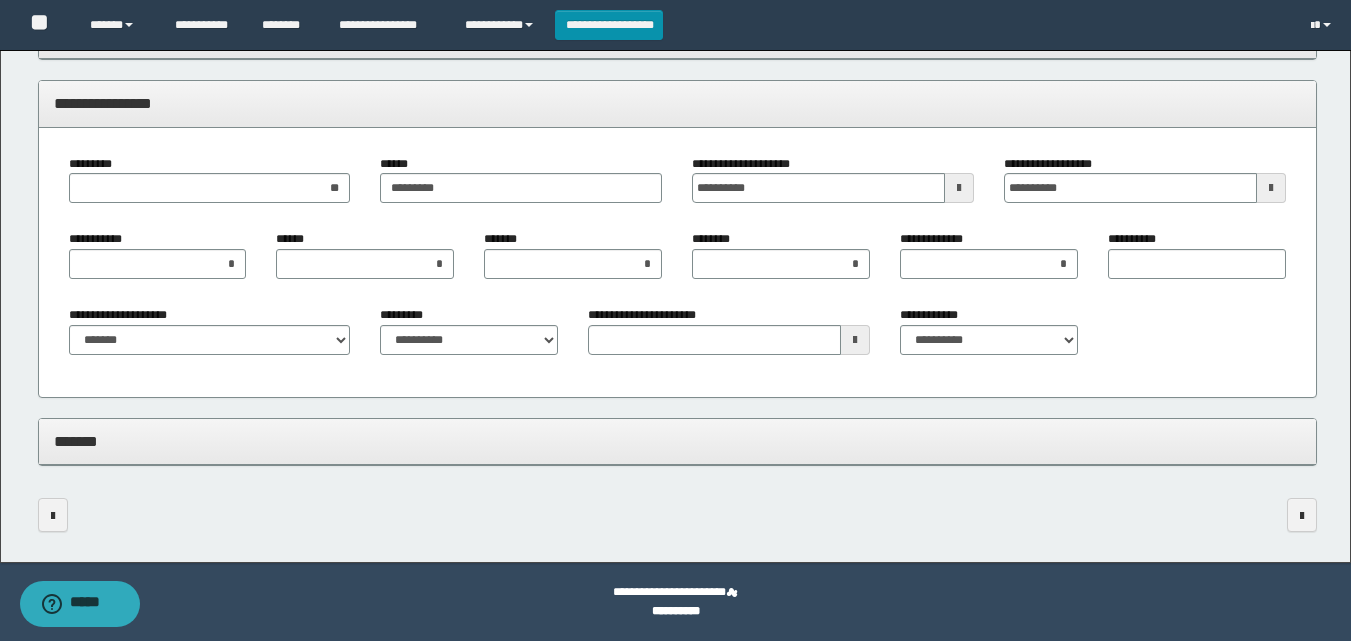 click at bounding box center [1271, 188] 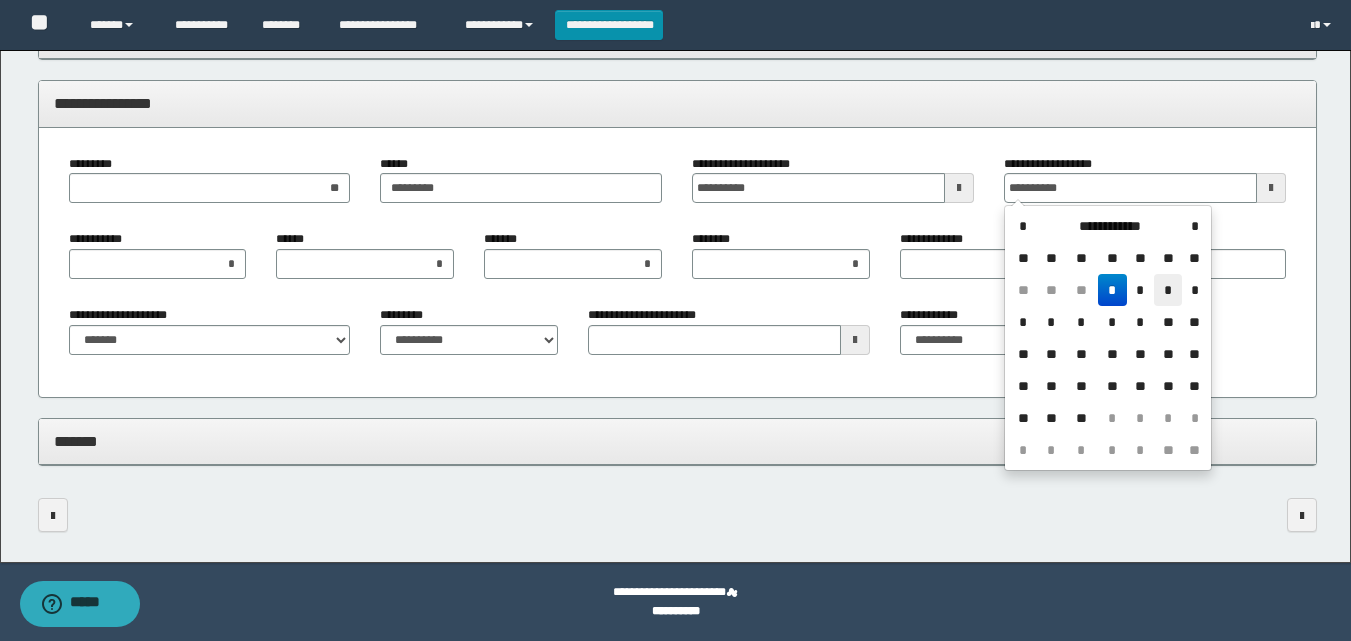 click on "*" at bounding box center [1168, 290] 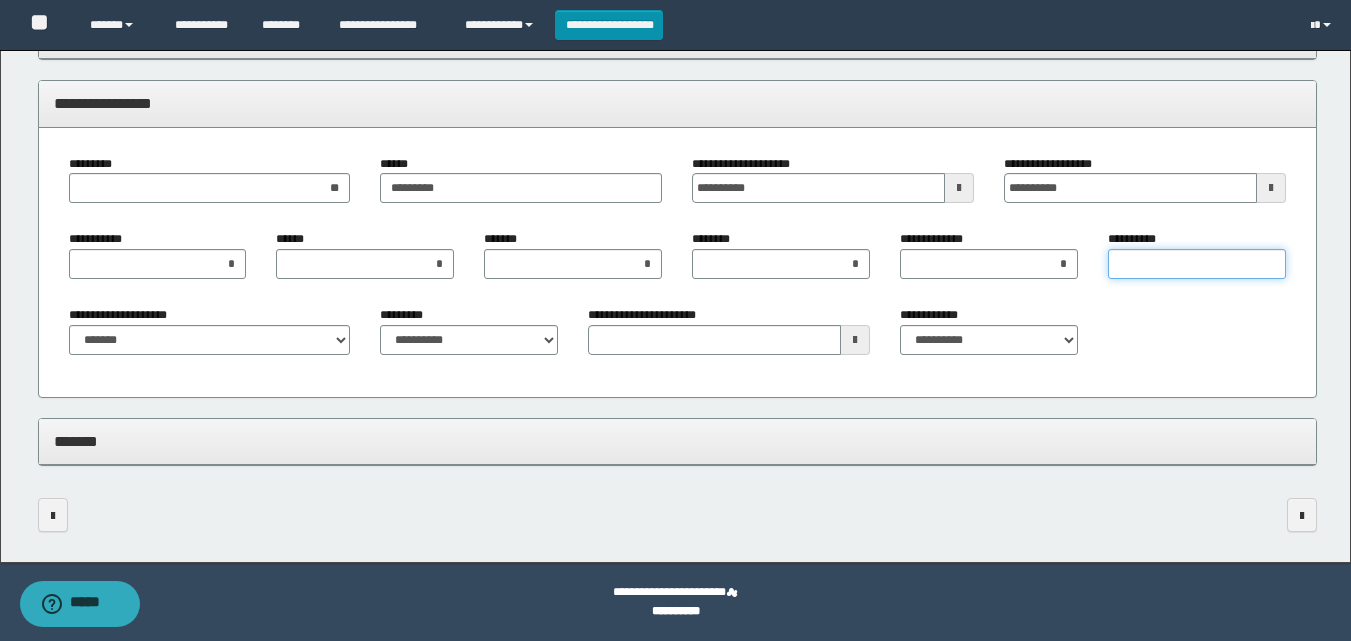 click on "**********" at bounding box center (1197, 264) 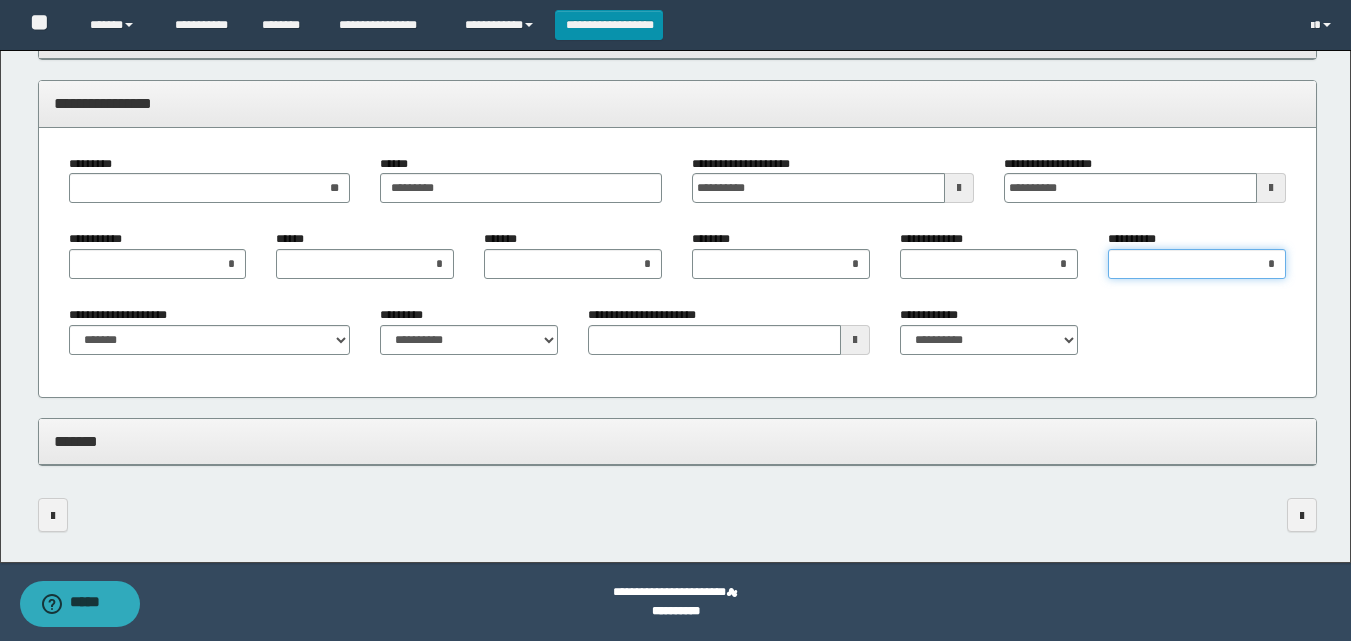 type 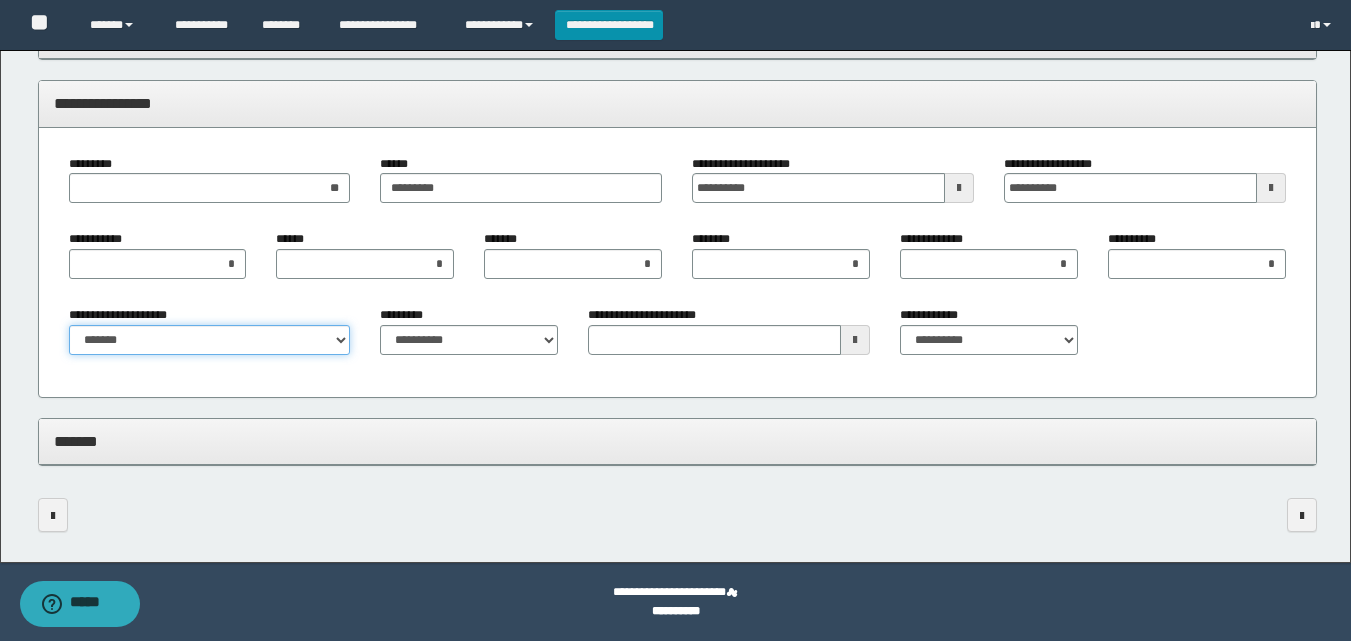 click on "**********" at bounding box center [210, 340] 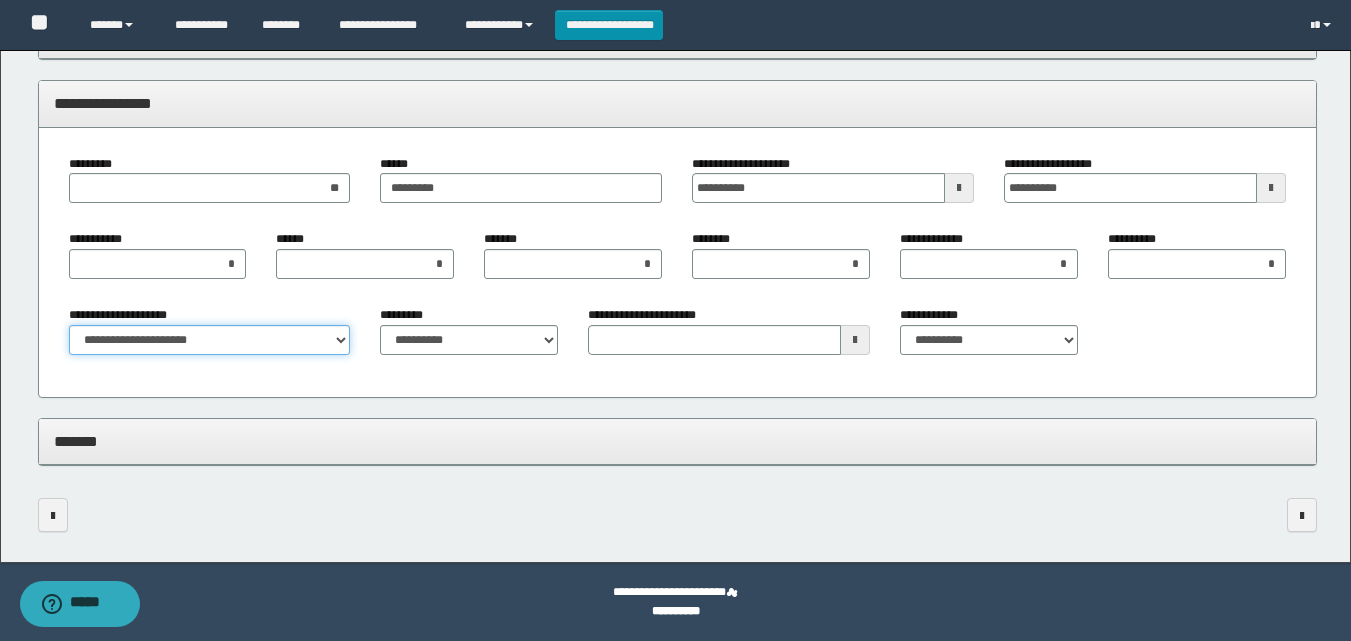 type 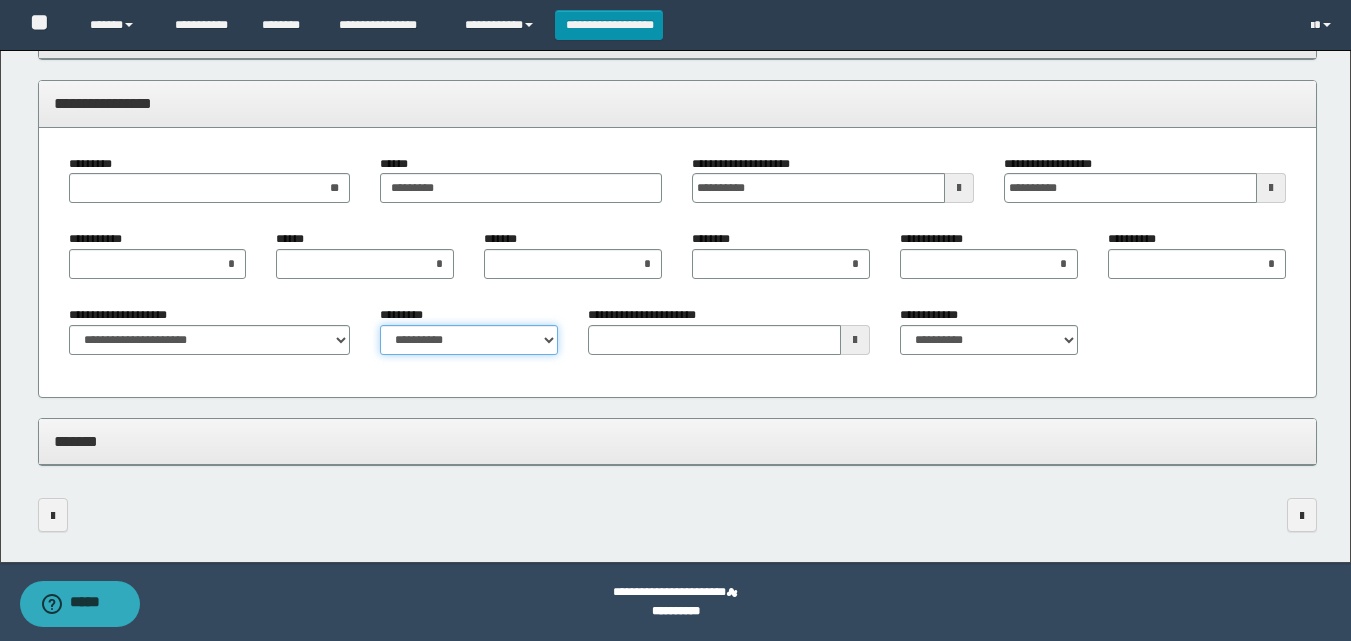 click on "**********" at bounding box center (469, 340) 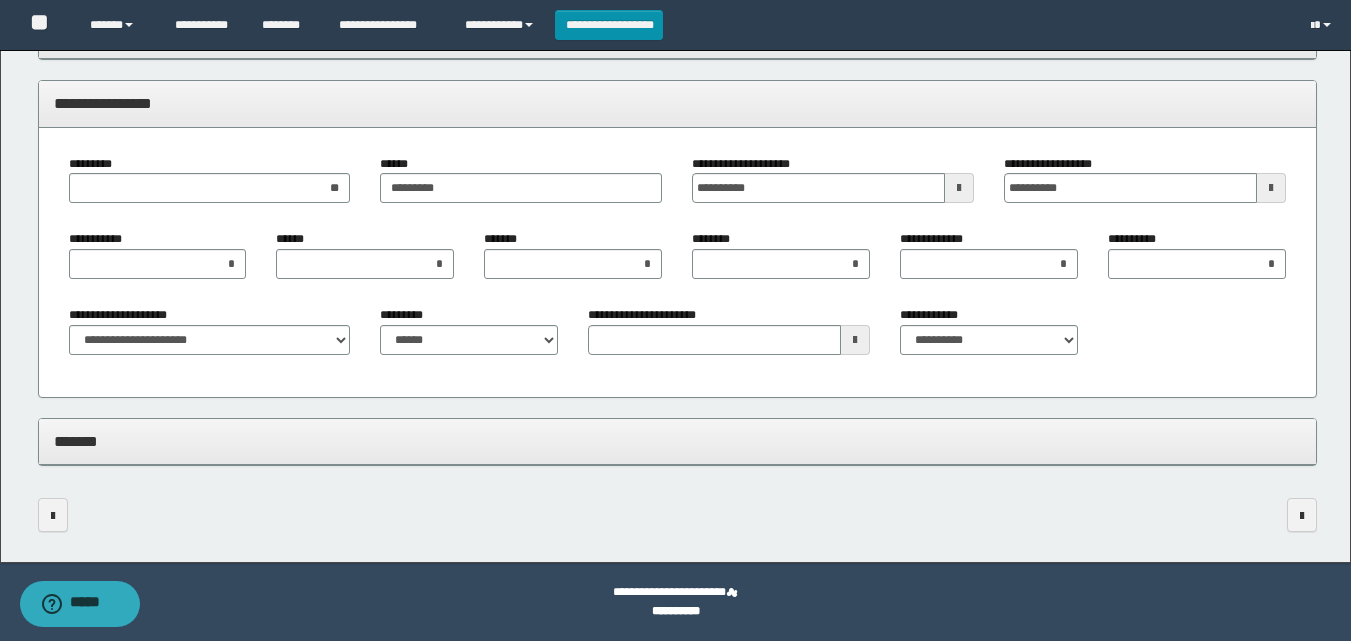 click at bounding box center (855, 340) 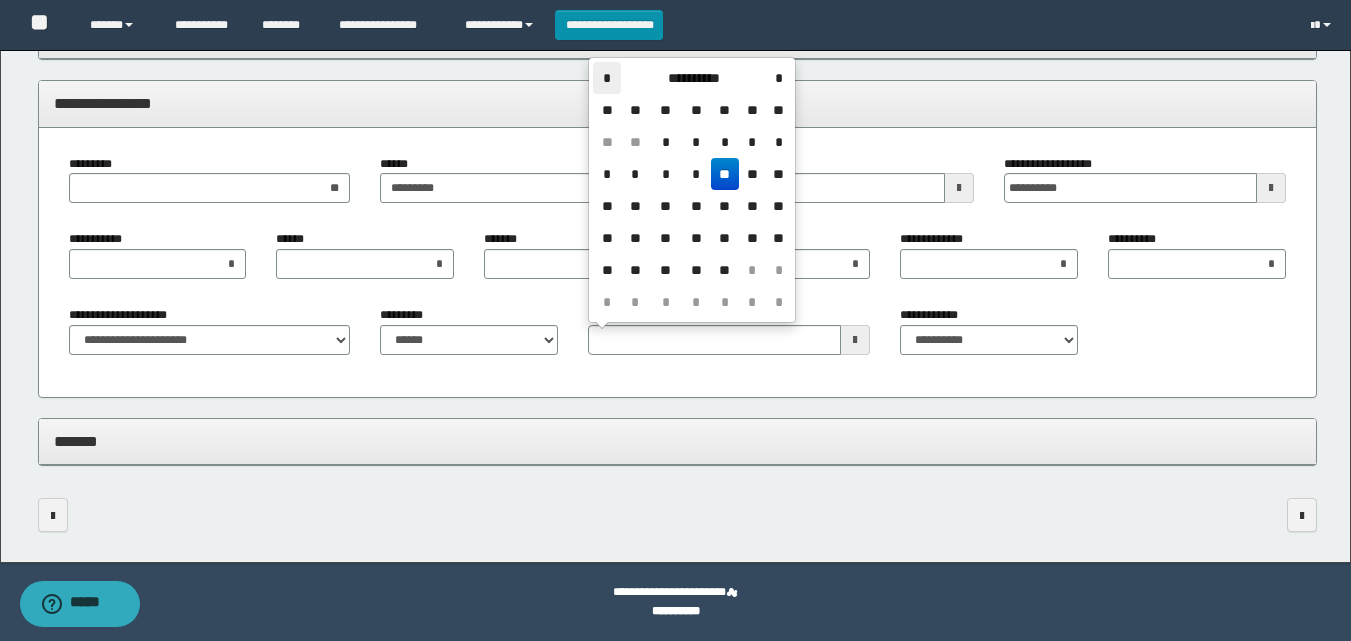 click on "*" at bounding box center [607, 78] 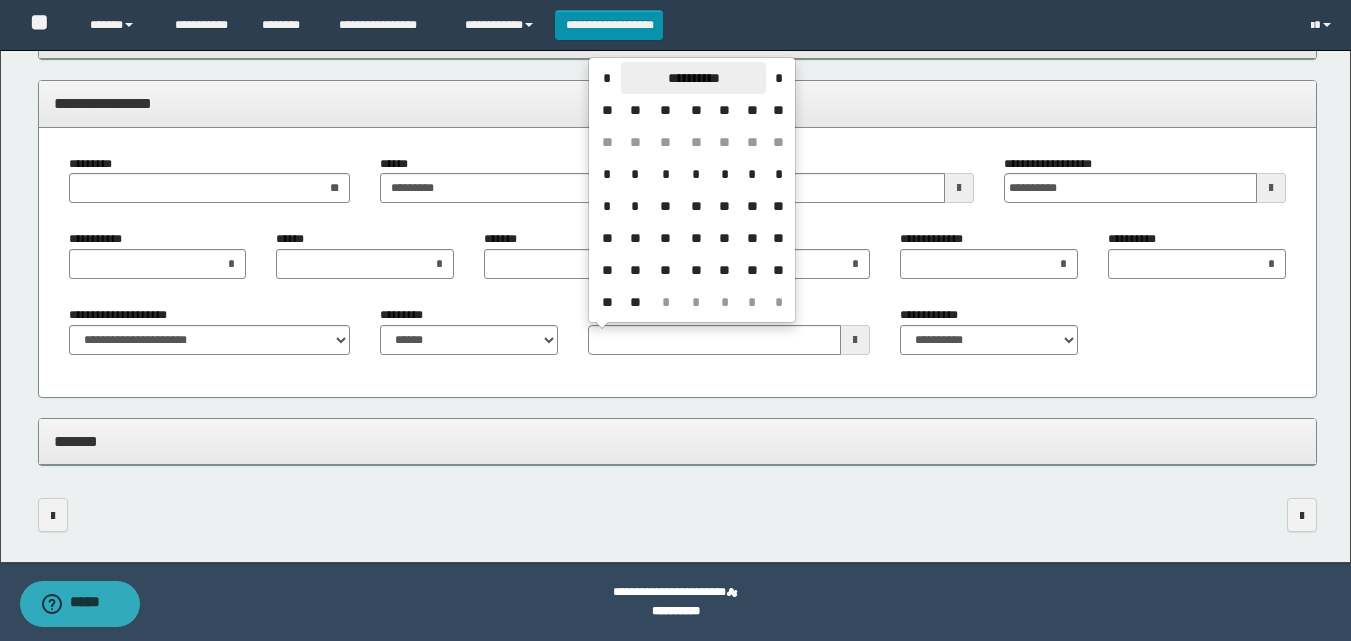 click on "**********" at bounding box center [693, 78] 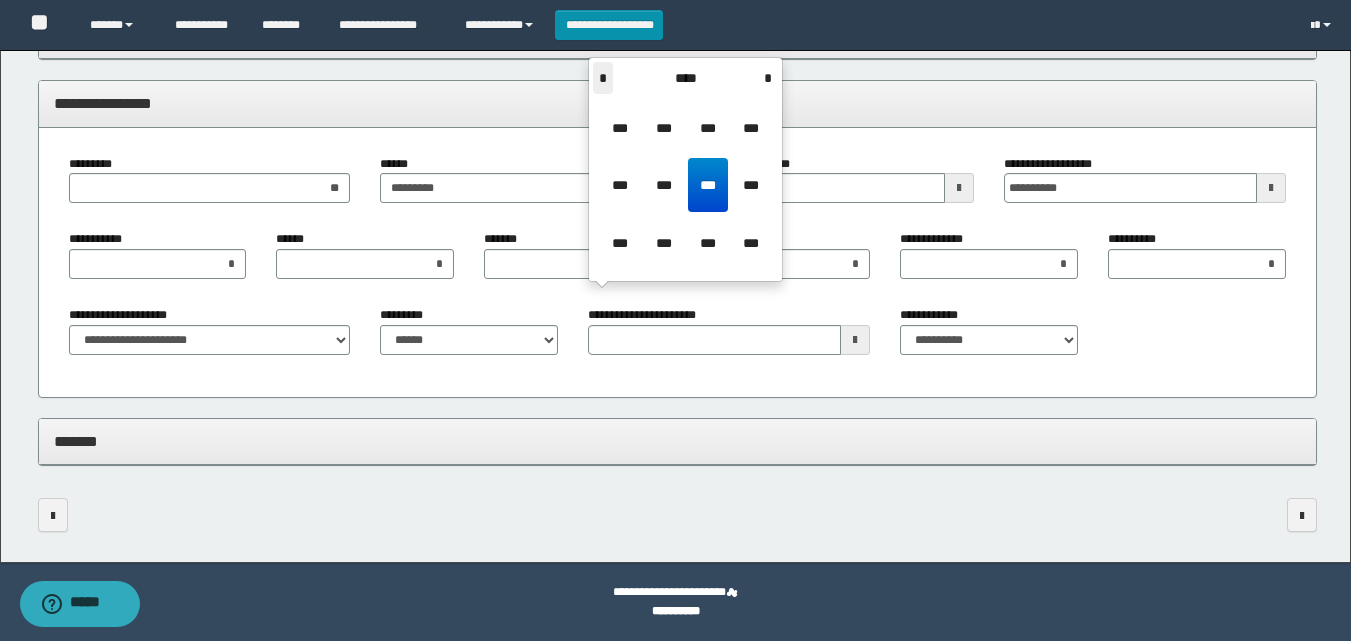 click on "*" at bounding box center (603, 78) 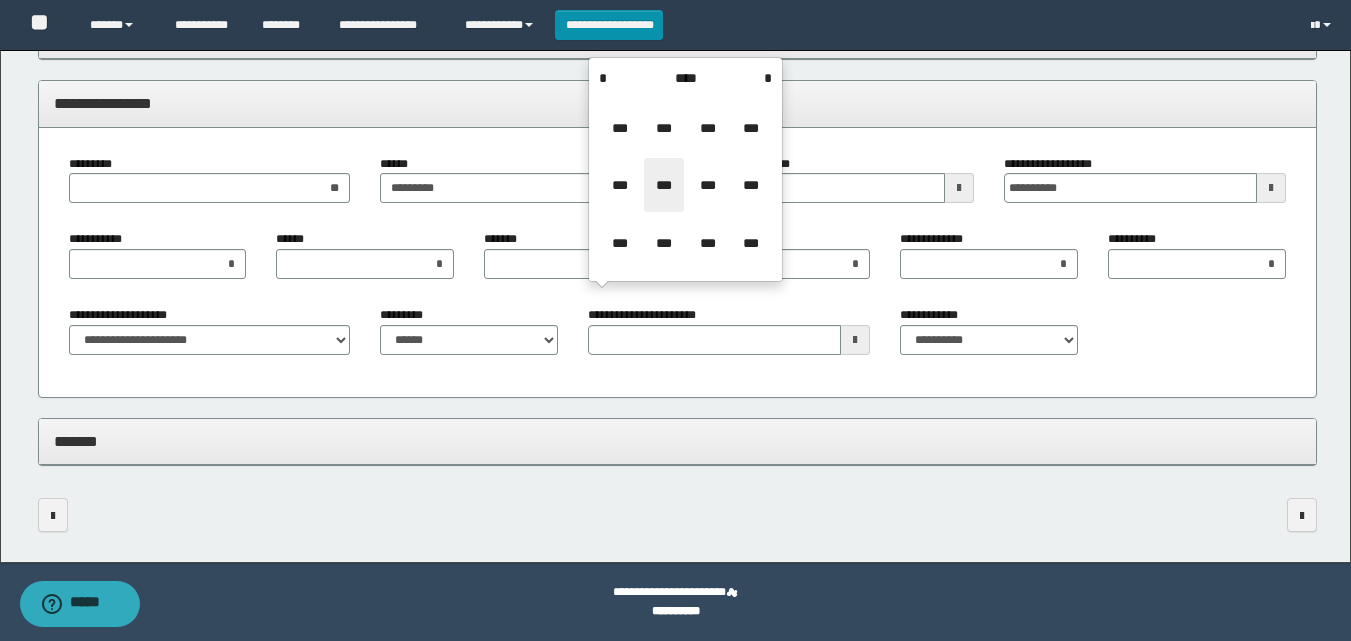 click on "***" at bounding box center [664, 185] 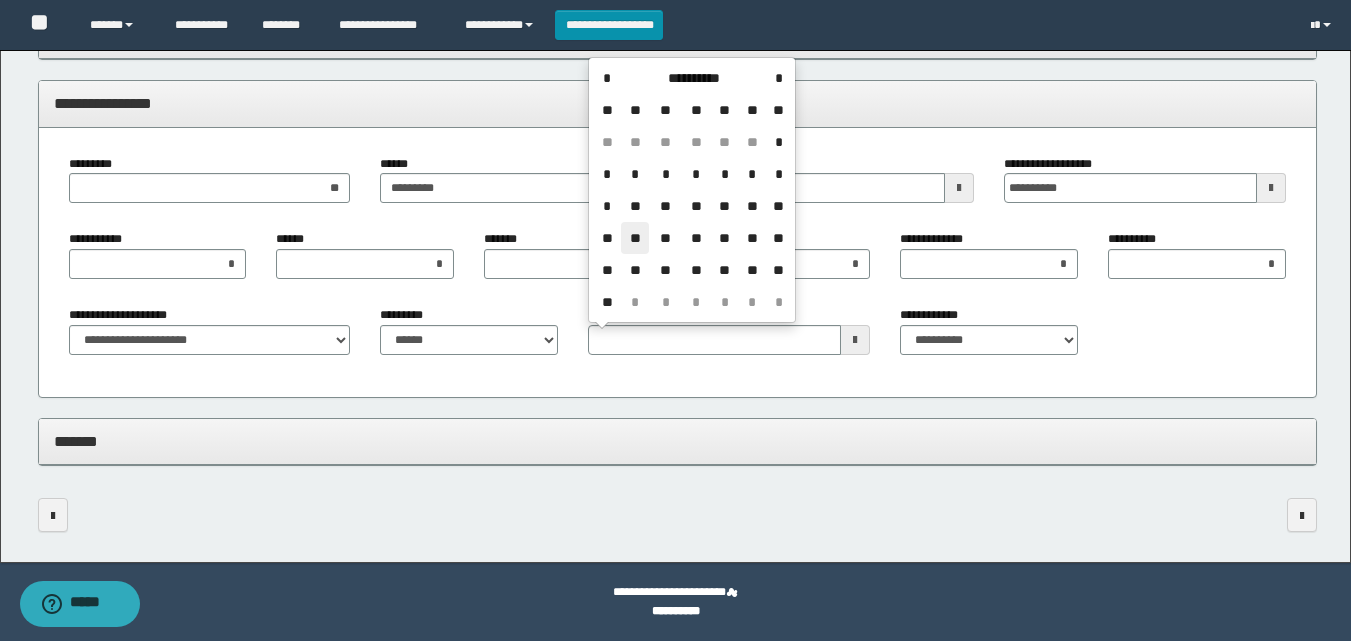 click on "**" at bounding box center (635, 238) 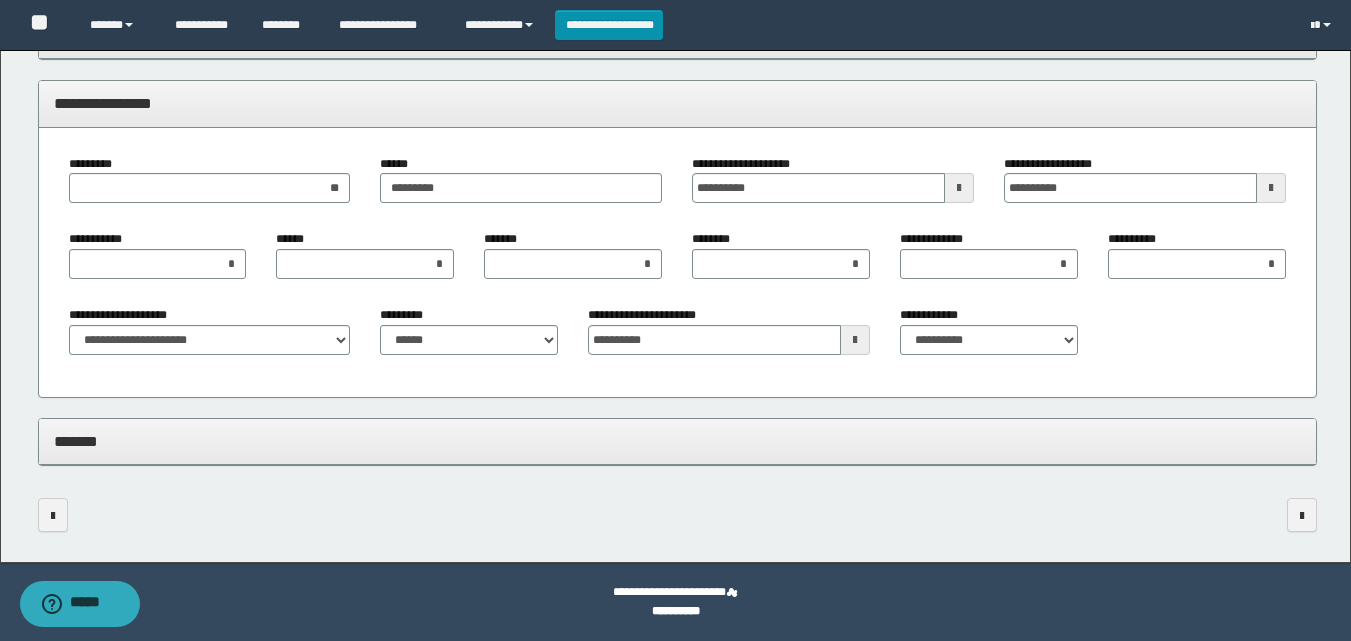 click on "*******" at bounding box center (677, 441) 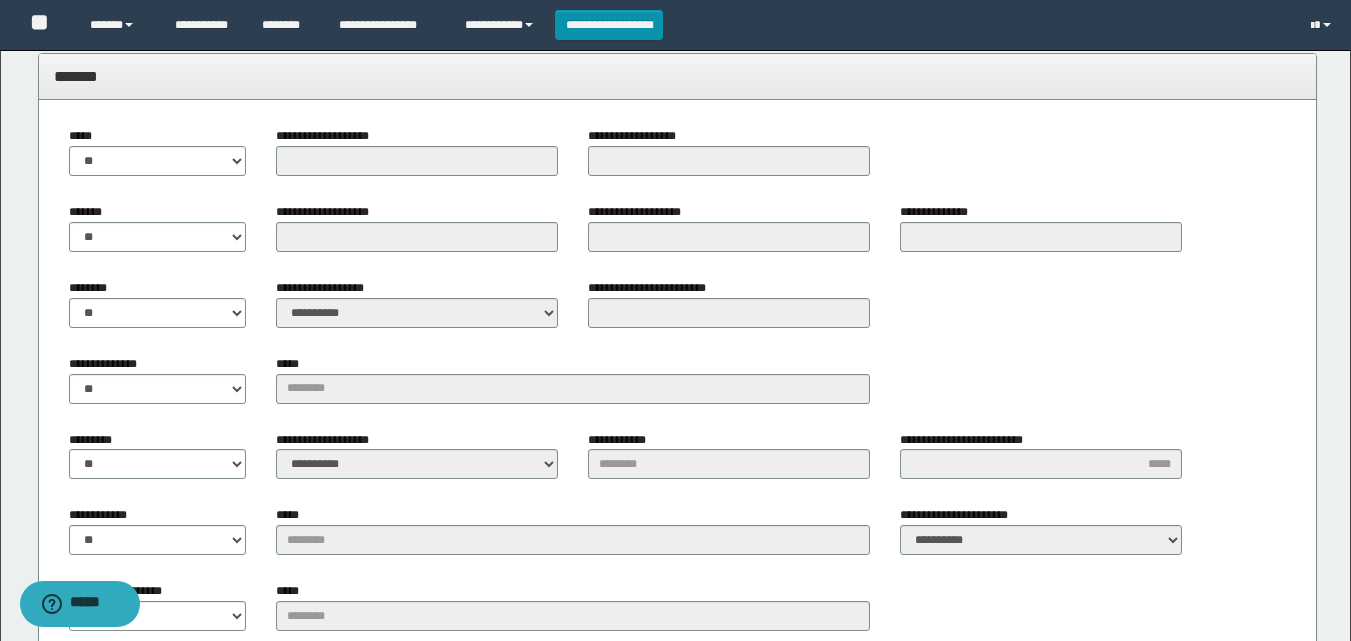 scroll, scrollTop: 1196, scrollLeft: 0, axis: vertical 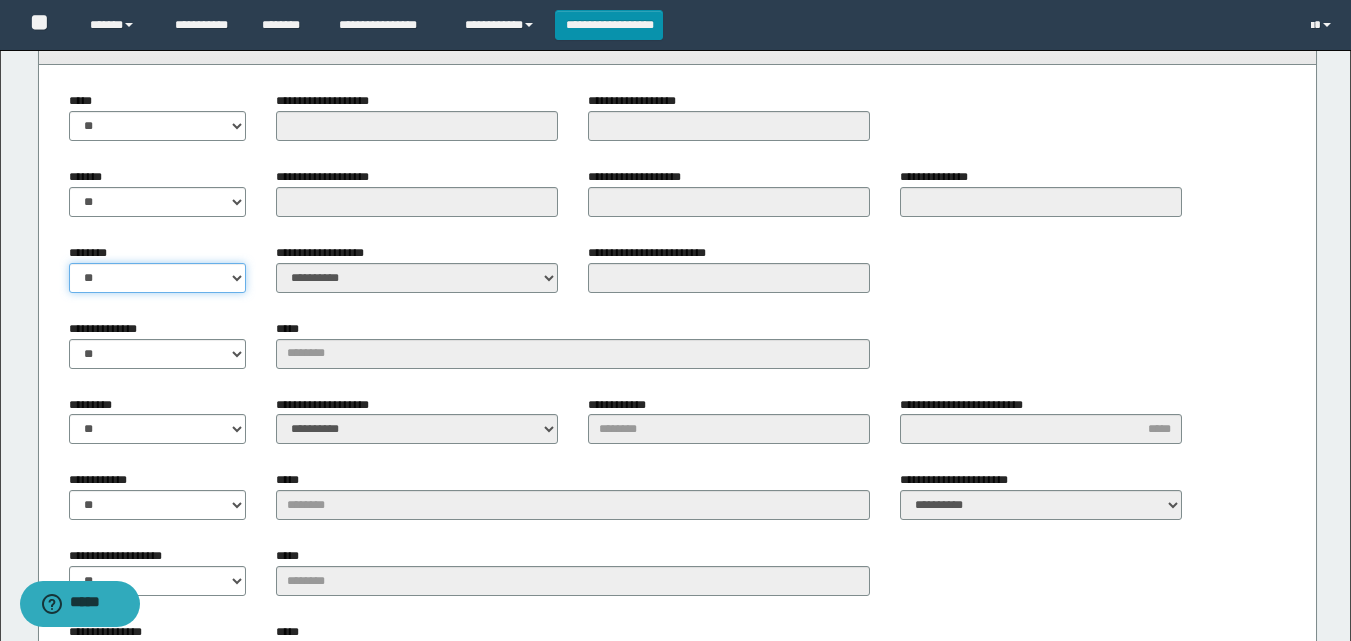 click on "**
**" at bounding box center [158, 278] 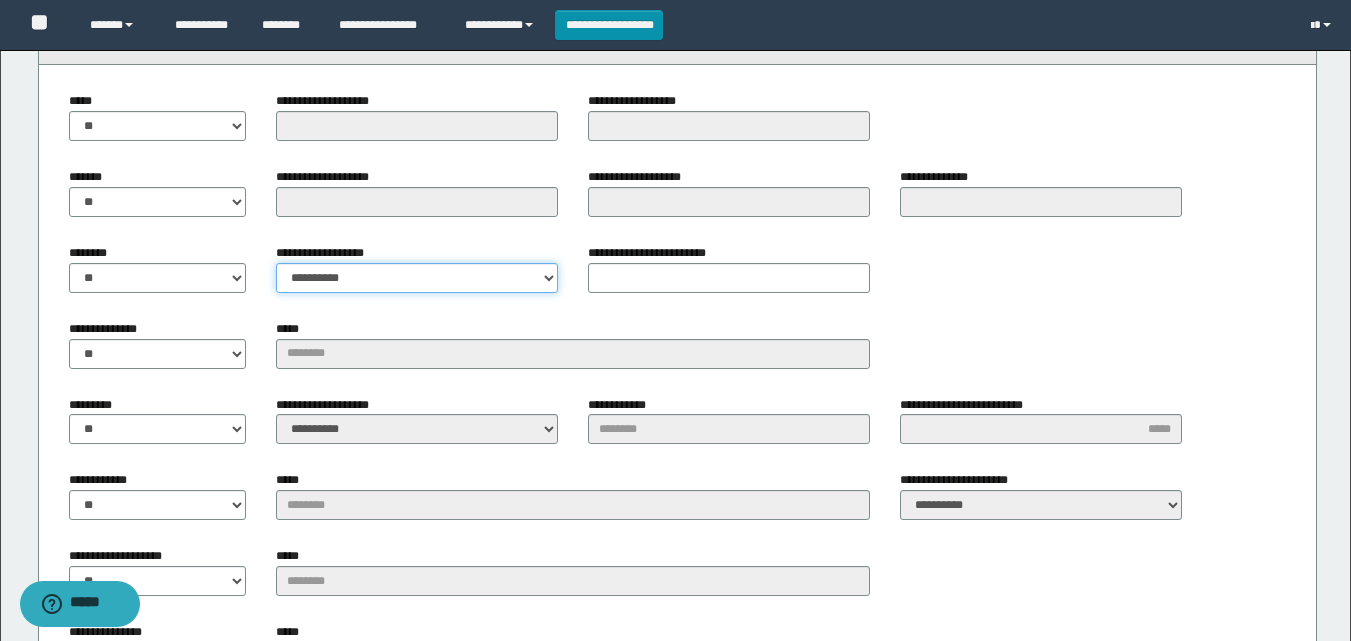 click on "**********" at bounding box center [417, 278] 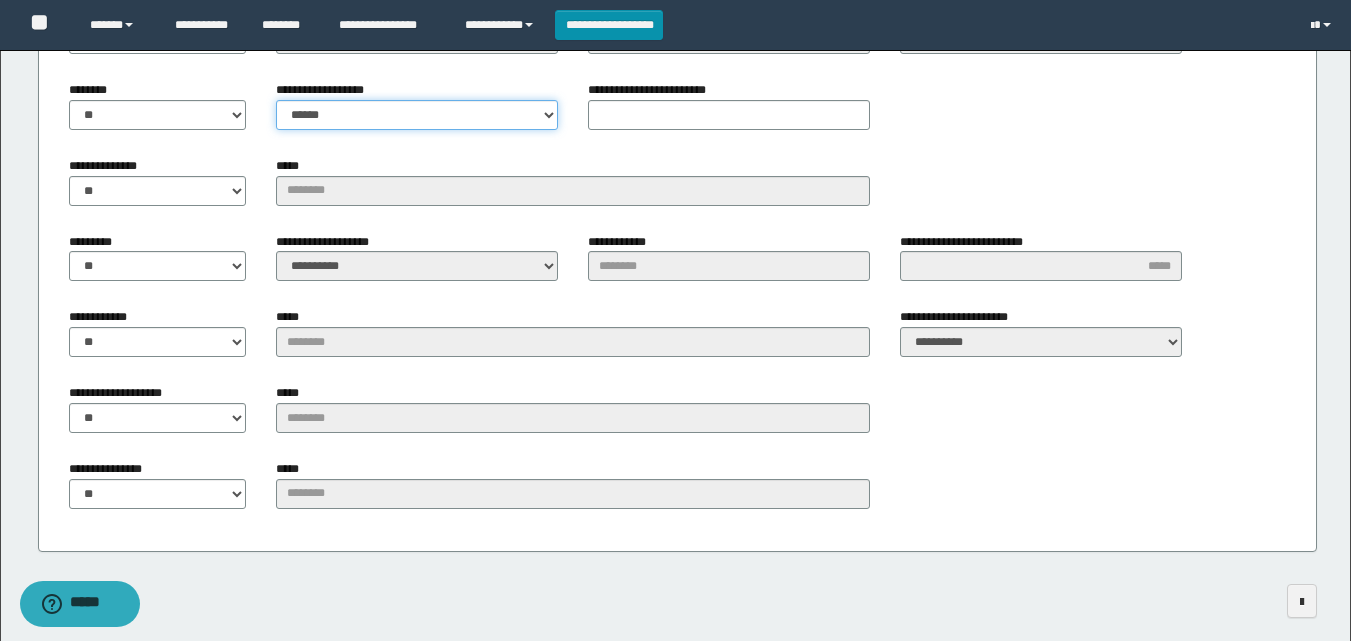 scroll, scrollTop: 1396, scrollLeft: 0, axis: vertical 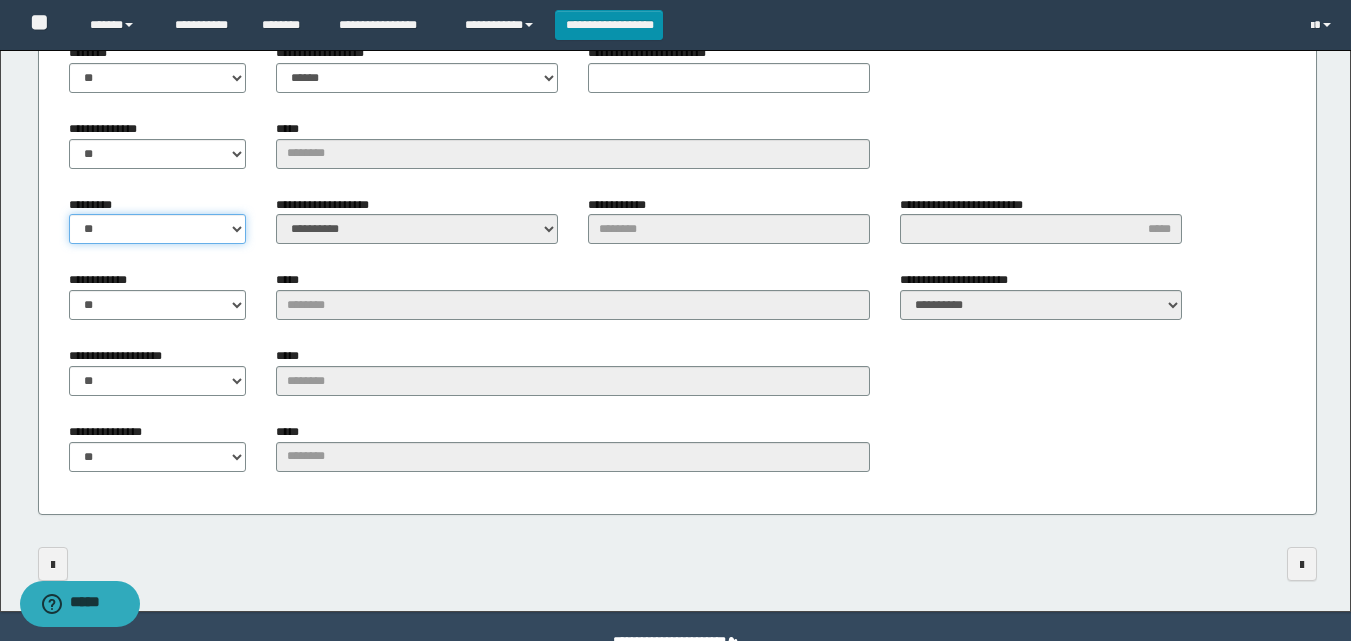 click on "**
**" at bounding box center [158, 229] 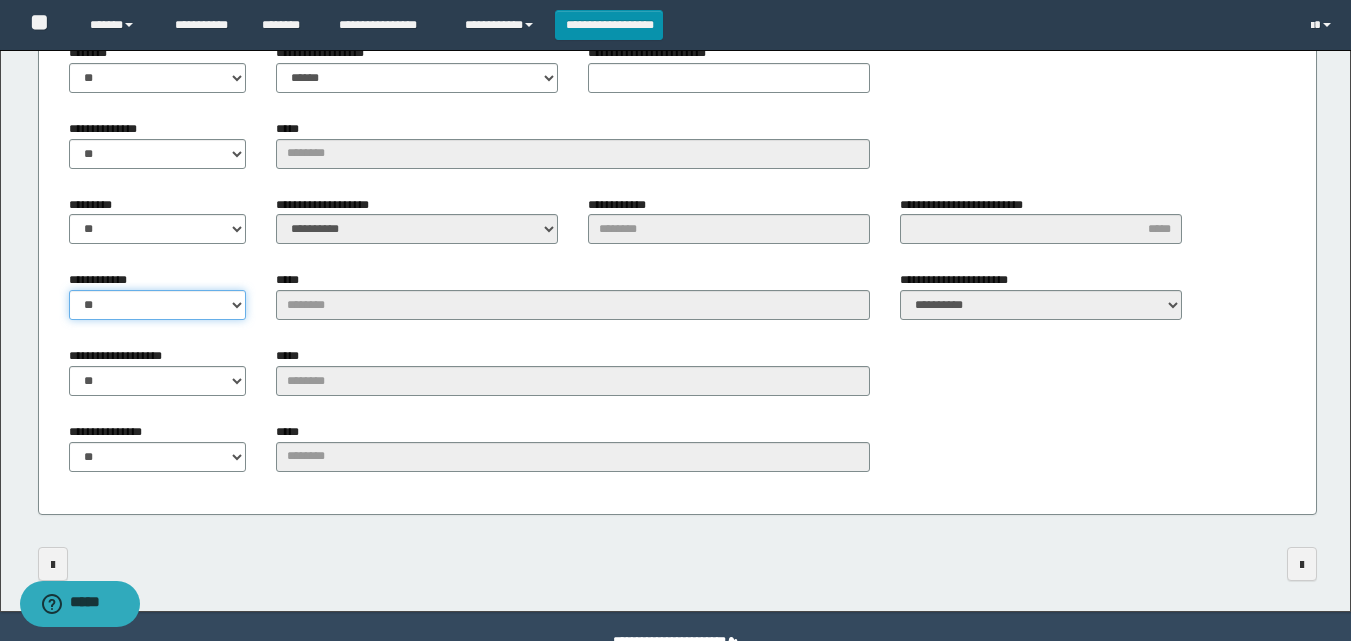 click on "**
**" at bounding box center (158, 305) 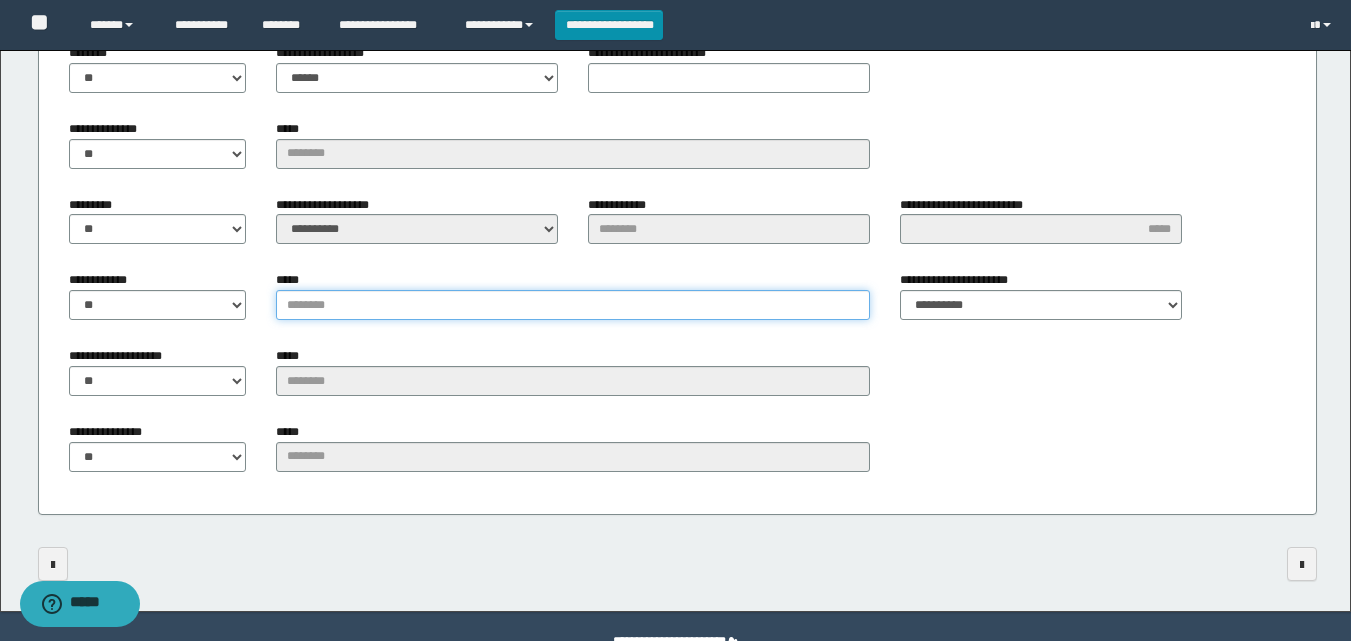 click on "*****" at bounding box center [573, 305] 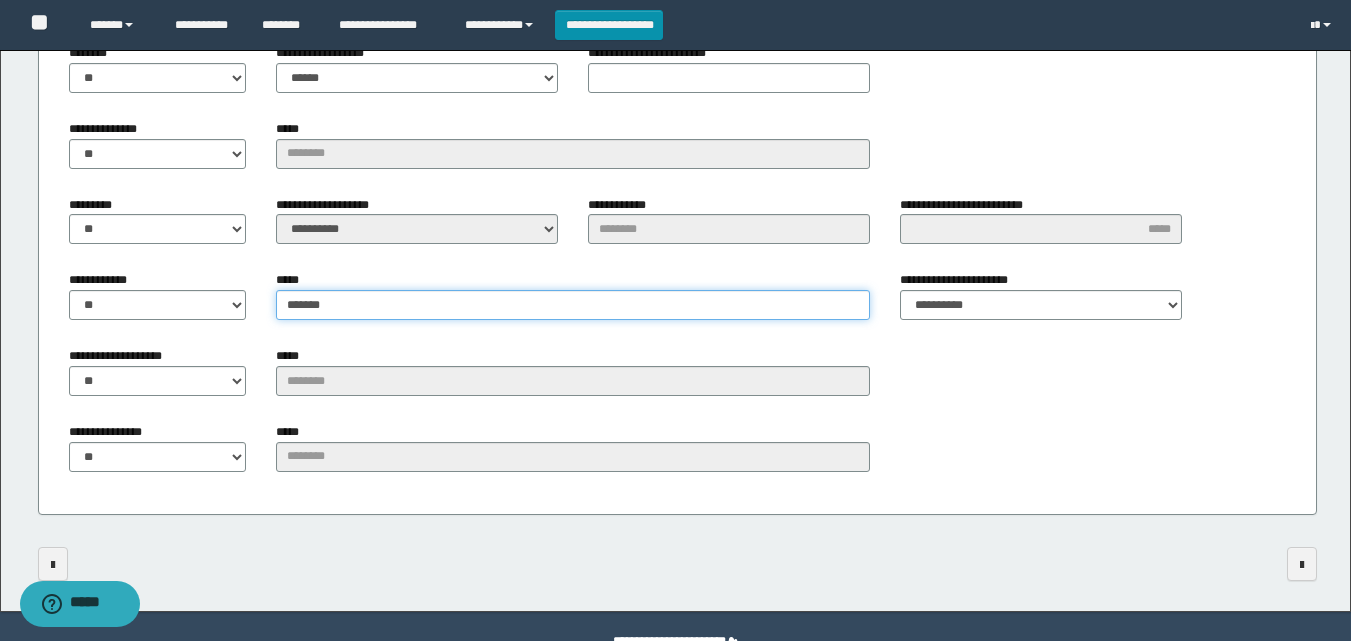 type on "*******" 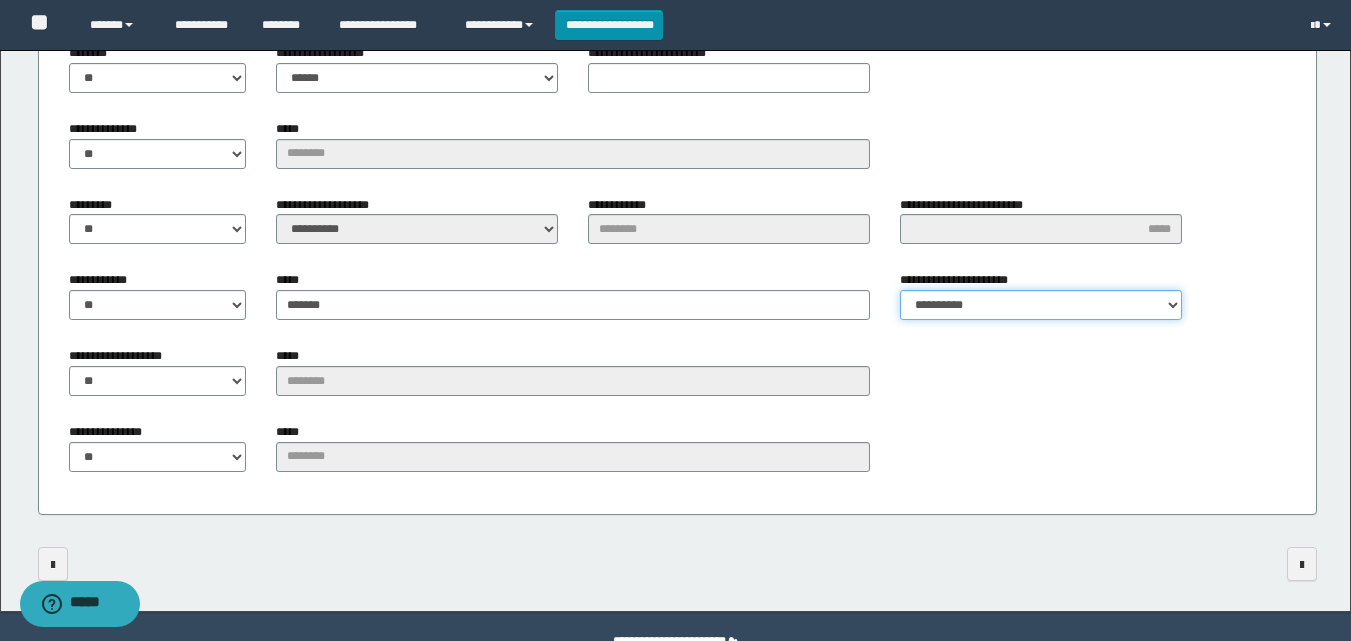 click on "**********" at bounding box center [1041, 305] 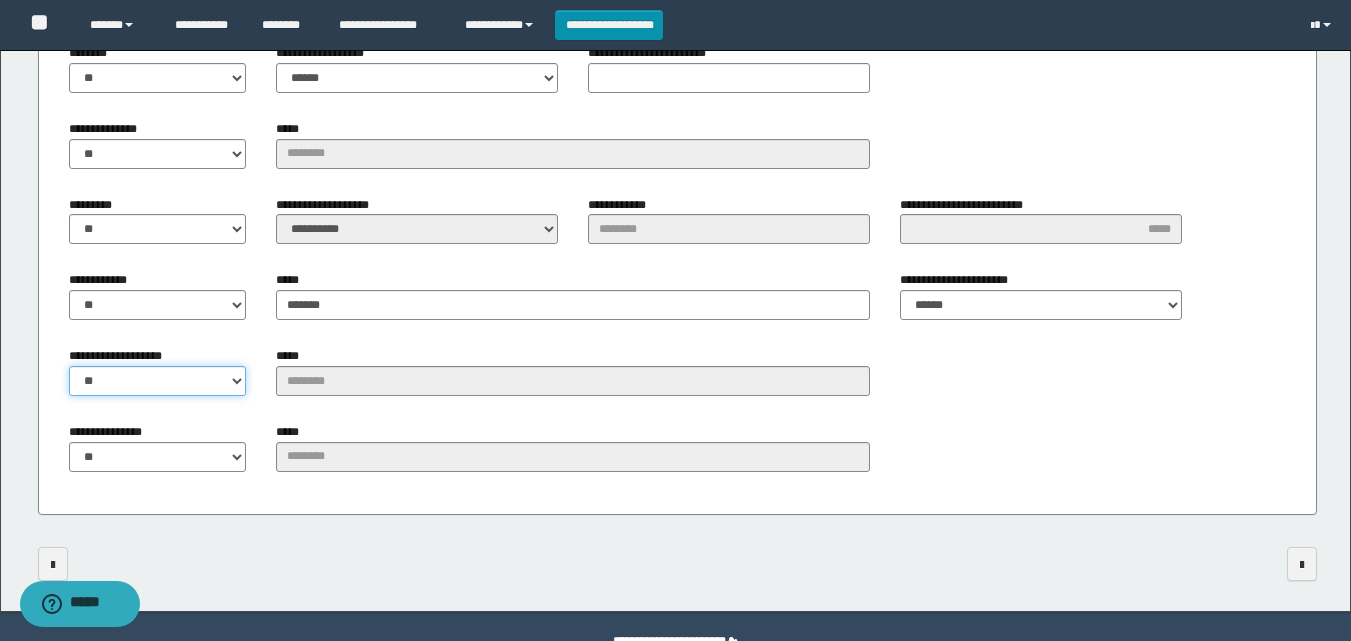 click on "**
**" at bounding box center [158, 381] 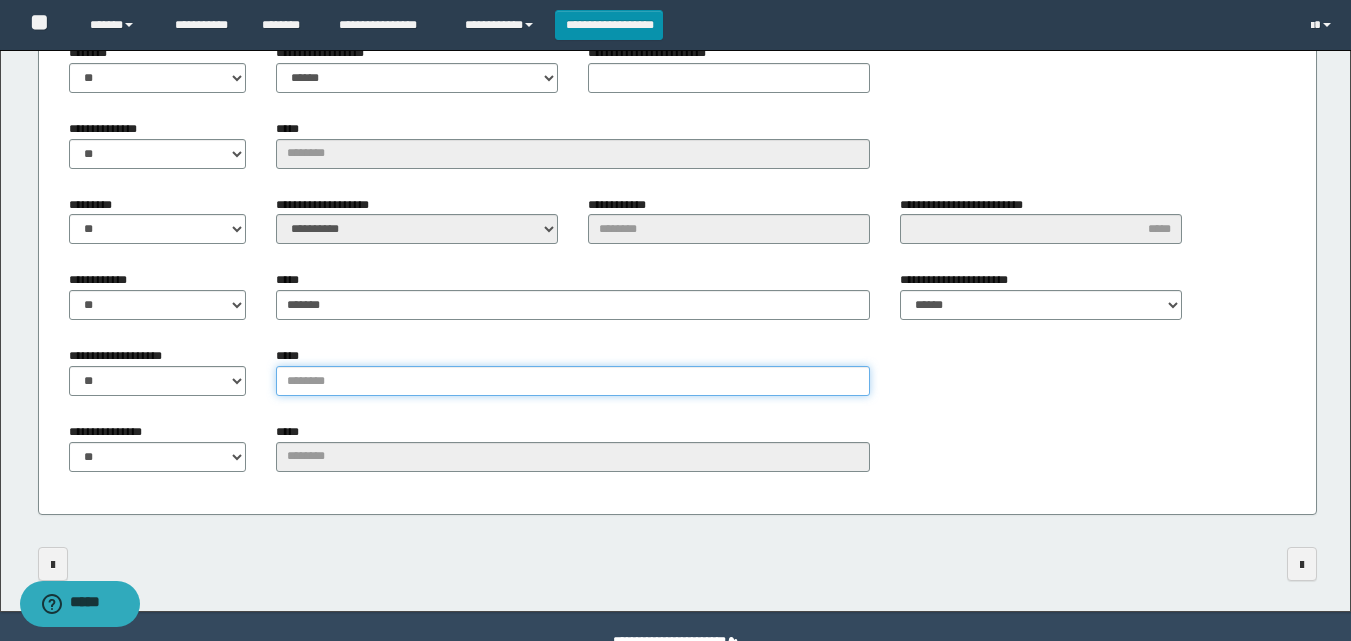 click on "*****" at bounding box center [573, 381] 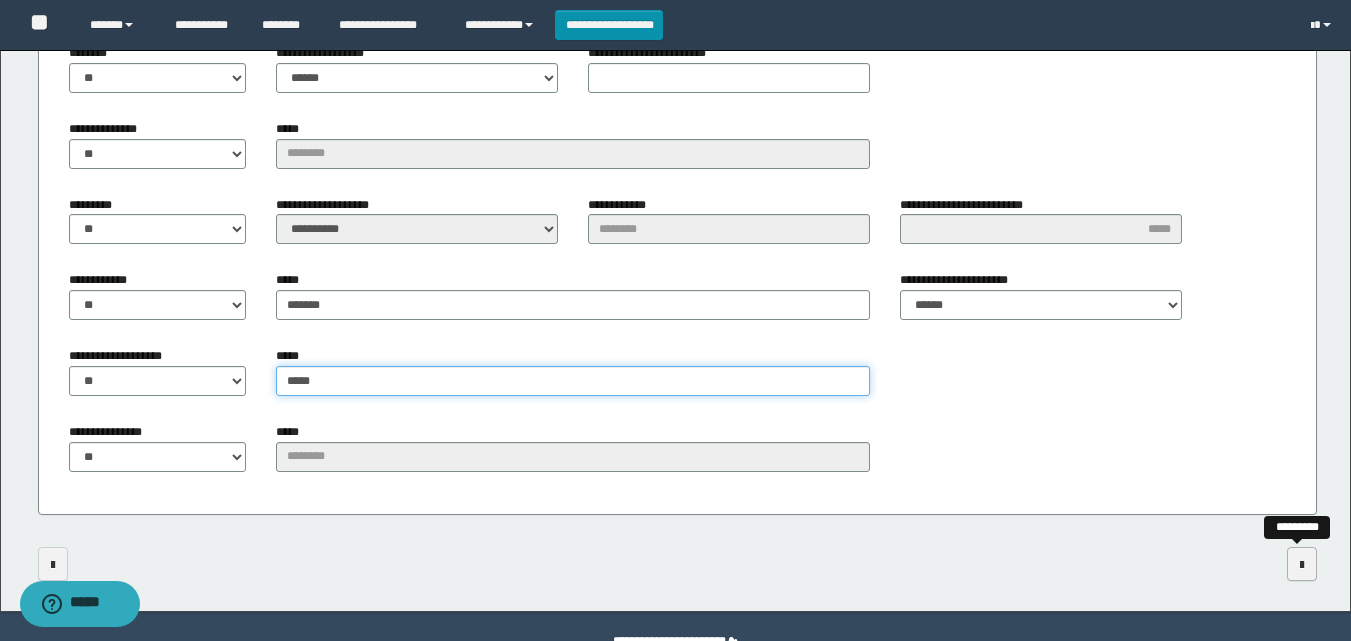 type on "*****" 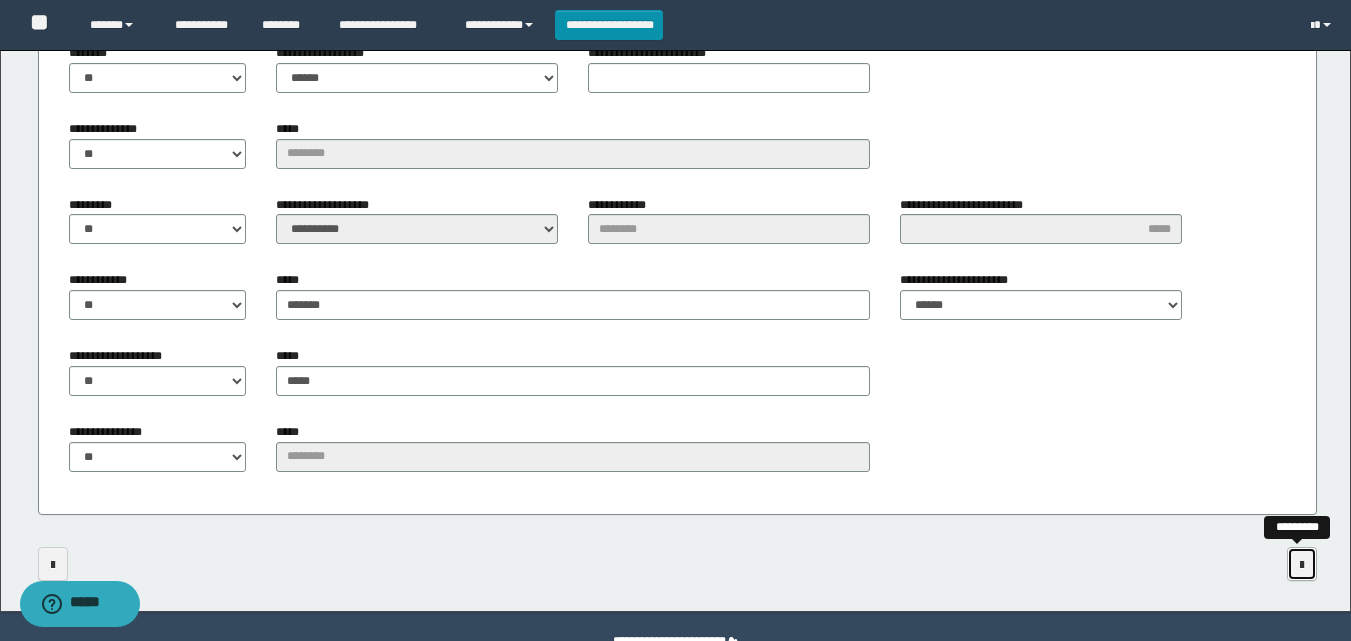 click at bounding box center (1302, 565) 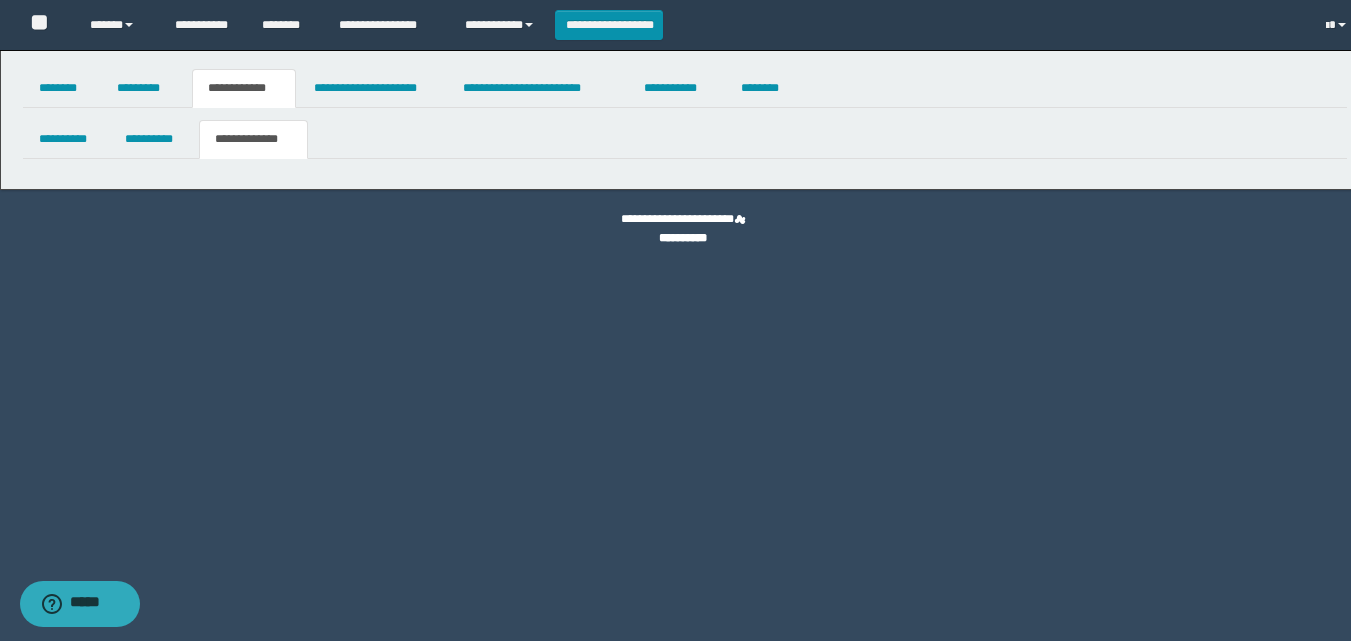 scroll, scrollTop: 0, scrollLeft: 0, axis: both 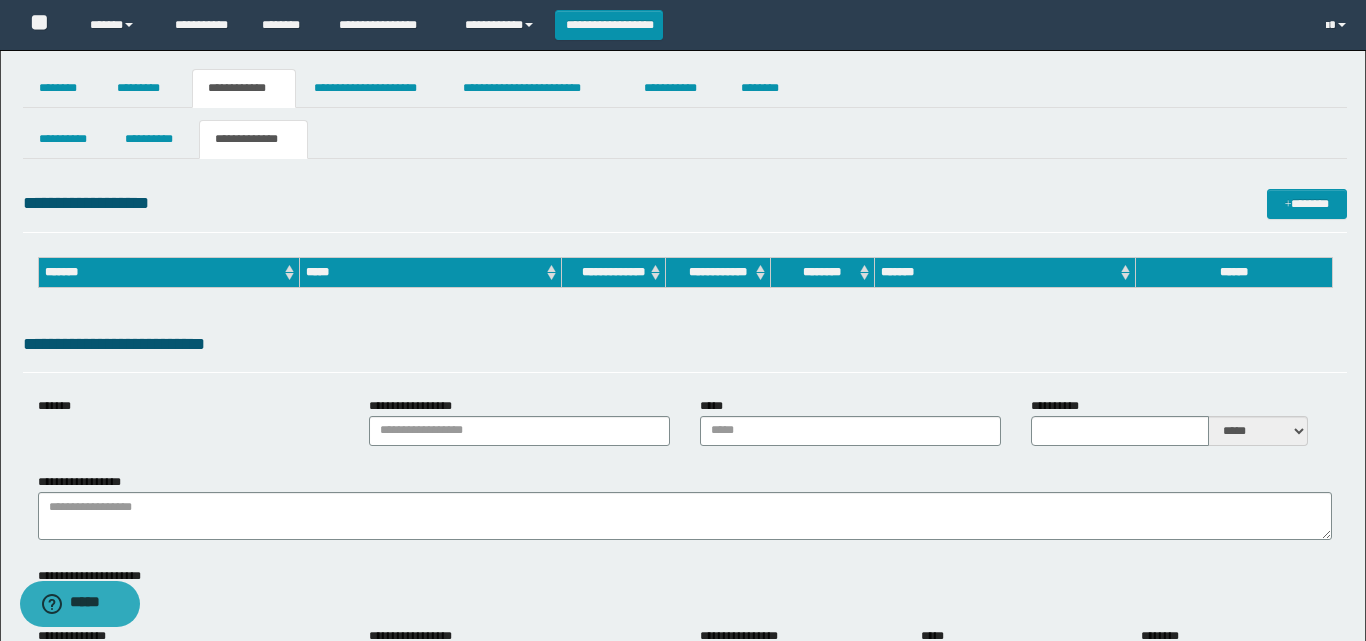 type on "**********" 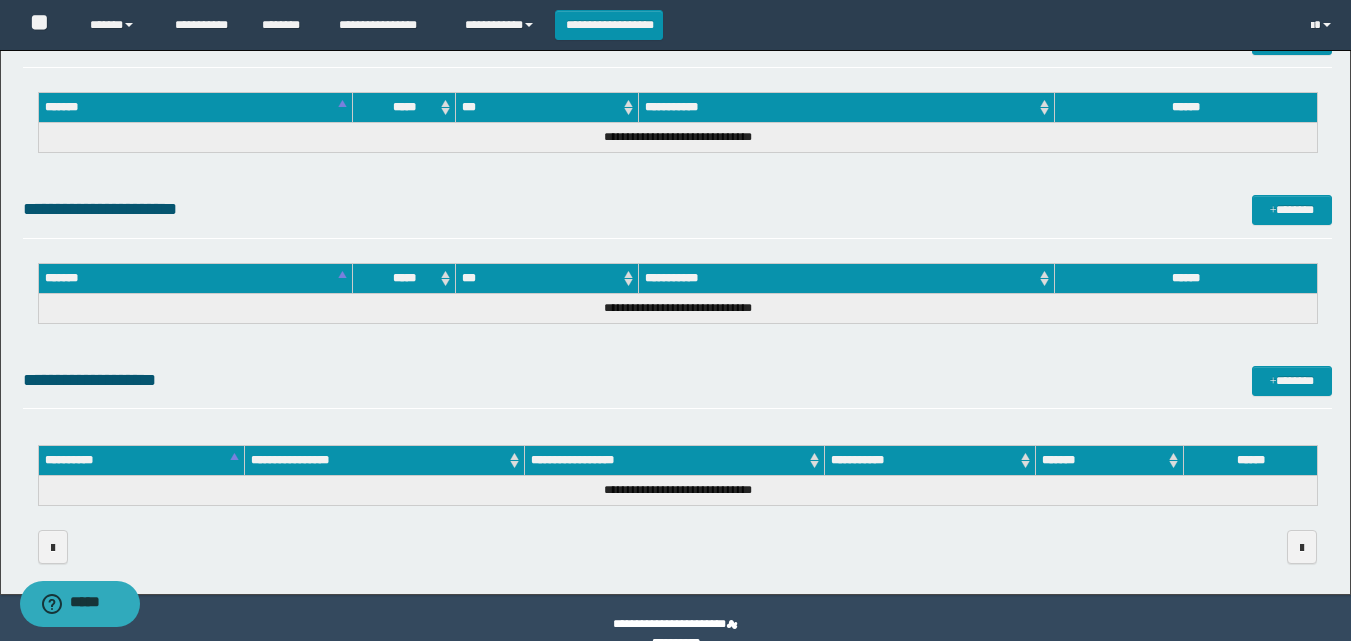 scroll, scrollTop: 1268, scrollLeft: 0, axis: vertical 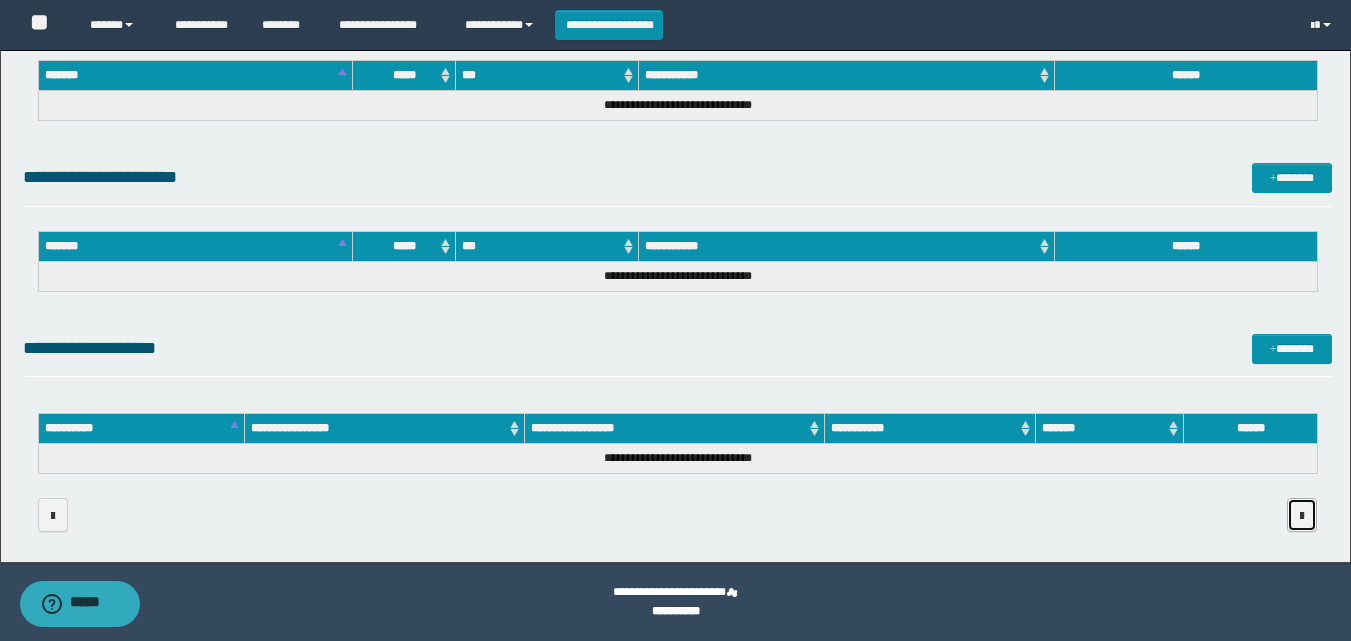 click at bounding box center (1302, 516) 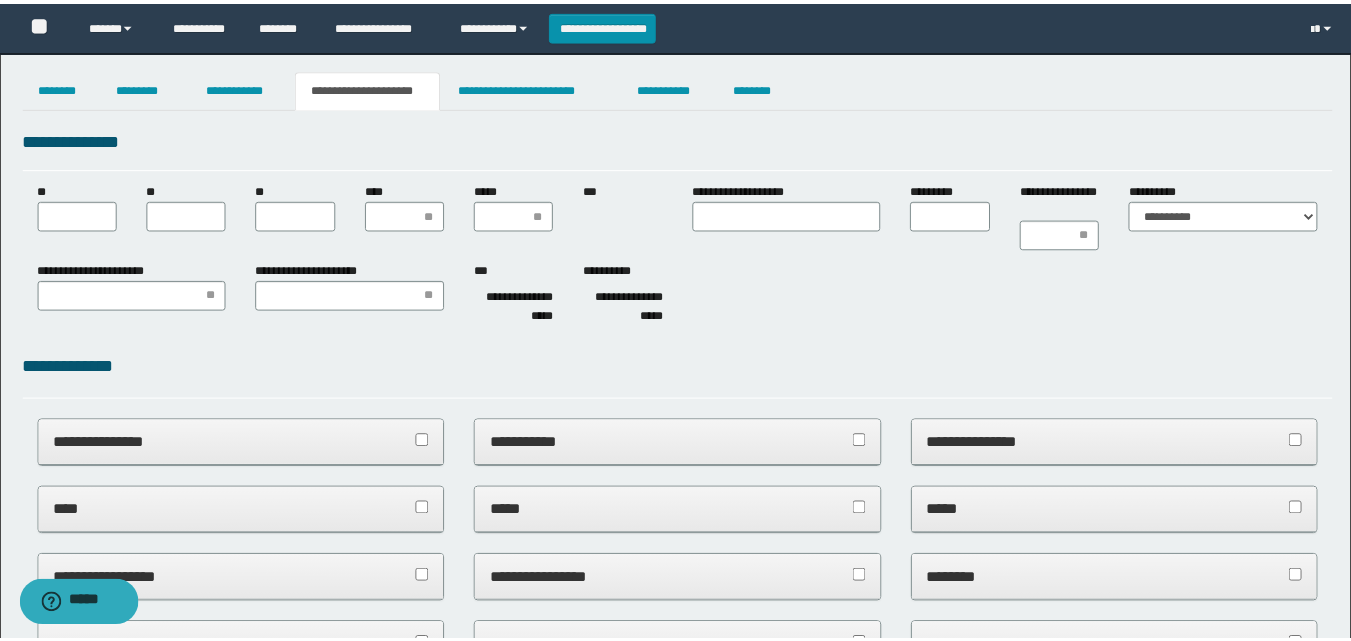 scroll, scrollTop: 0, scrollLeft: 0, axis: both 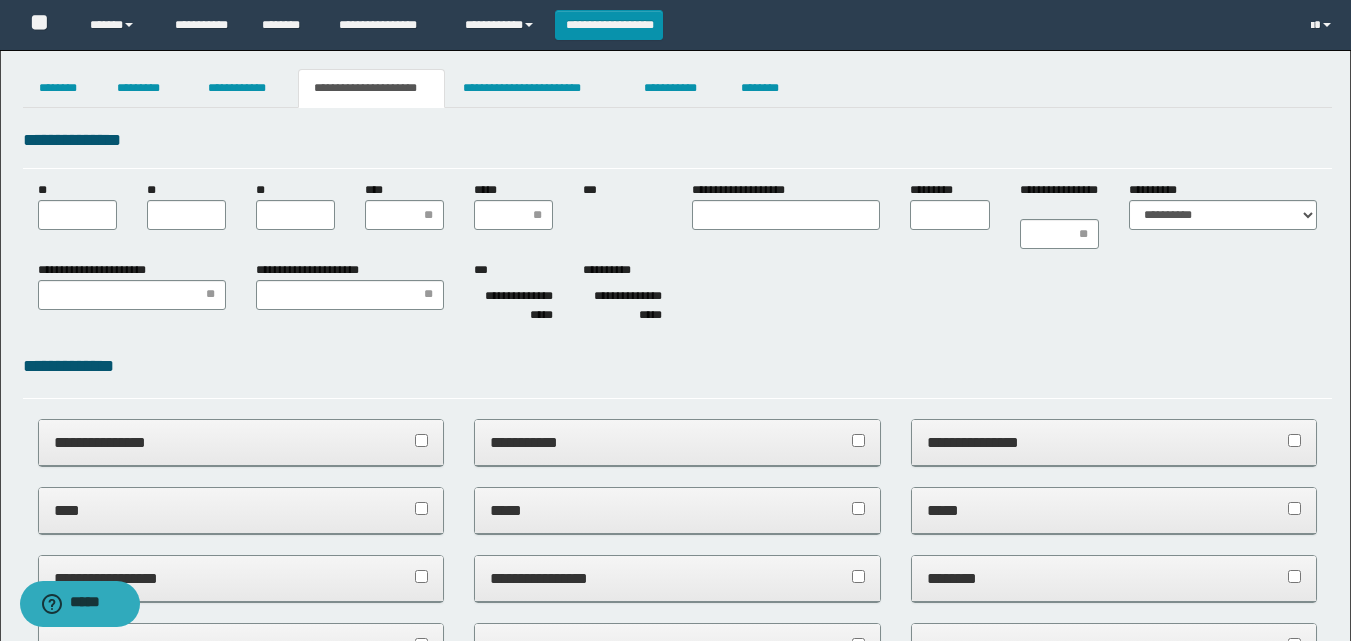 type 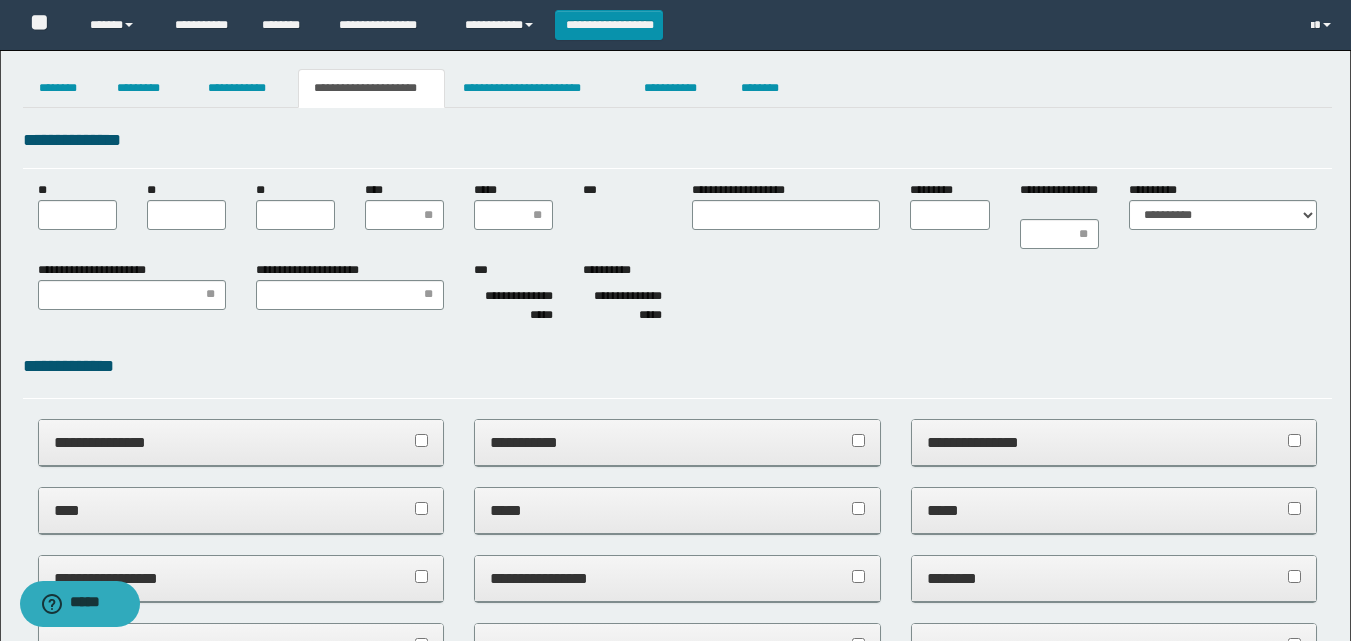 scroll, scrollTop: 329, scrollLeft: 0, axis: vertical 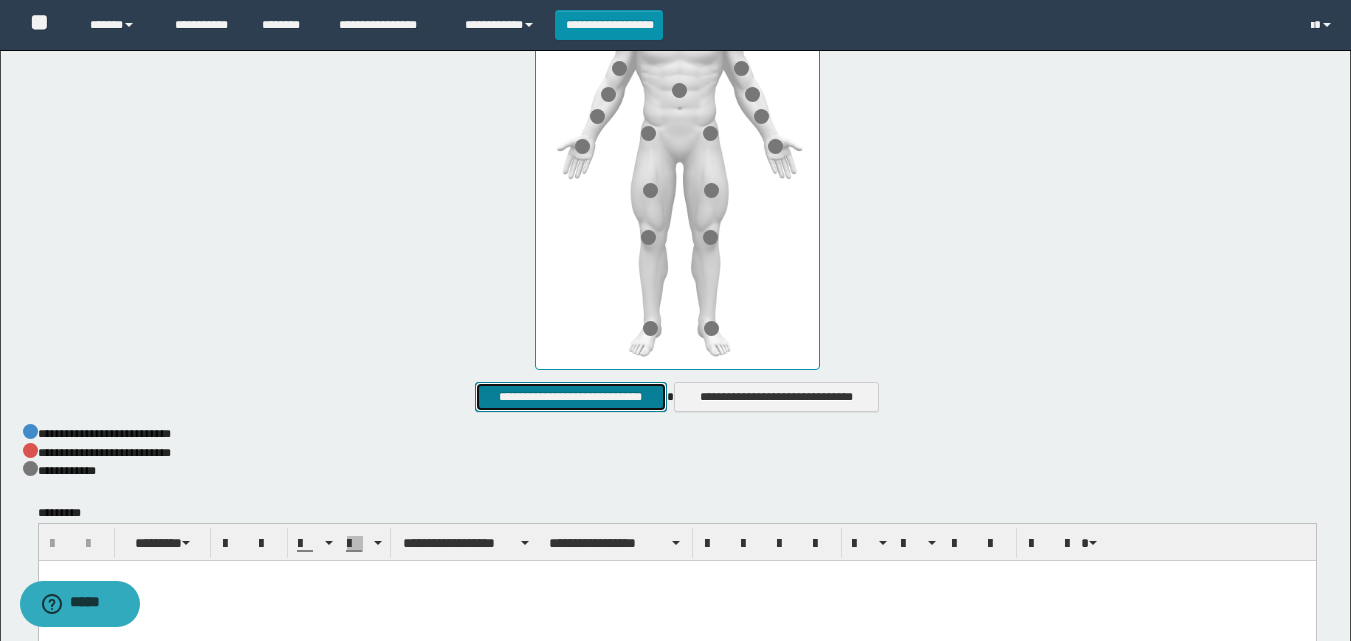 click on "**********" at bounding box center (570, 397) 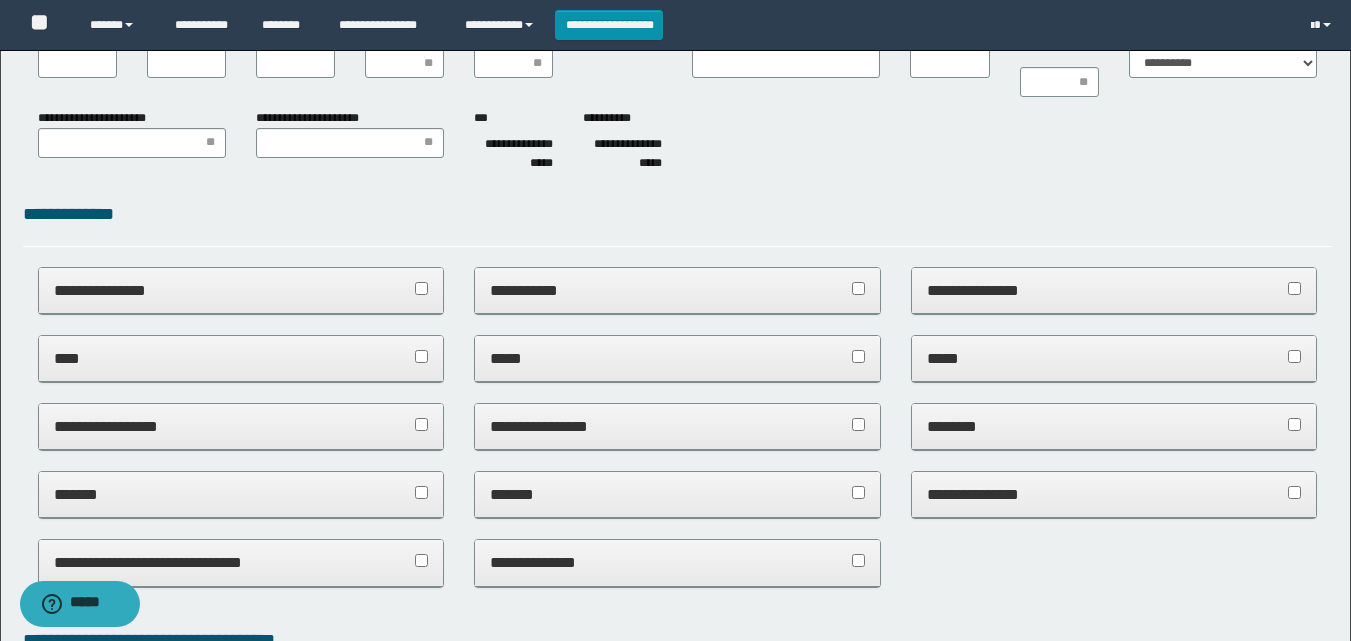scroll, scrollTop: 0, scrollLeft: 0, axis: both 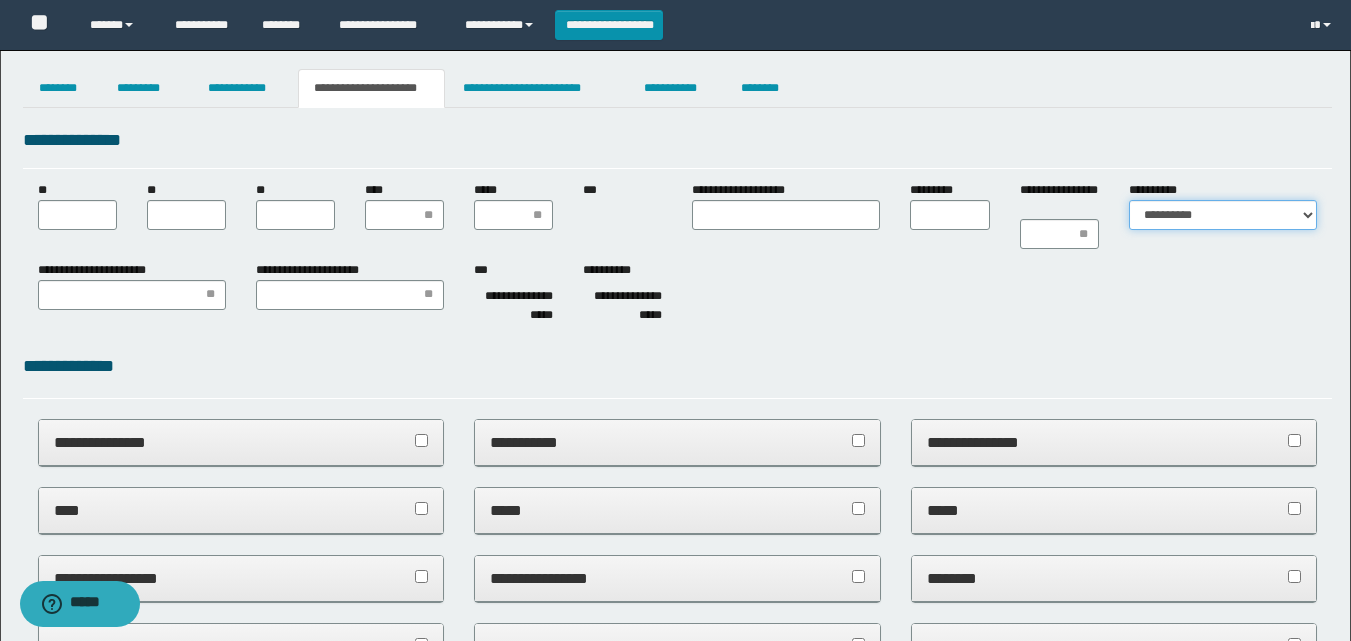 click on "**********" at bounding box center [1223, 215] 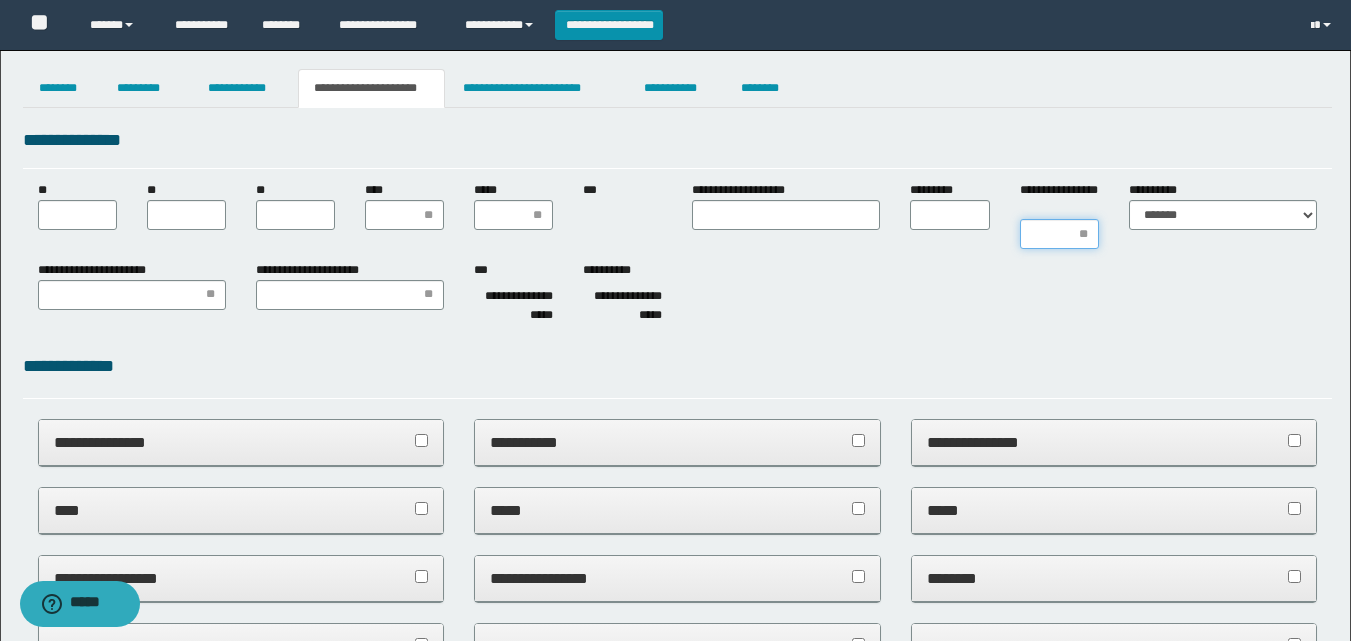 click on "**********" at bounding box center (1059, 234) 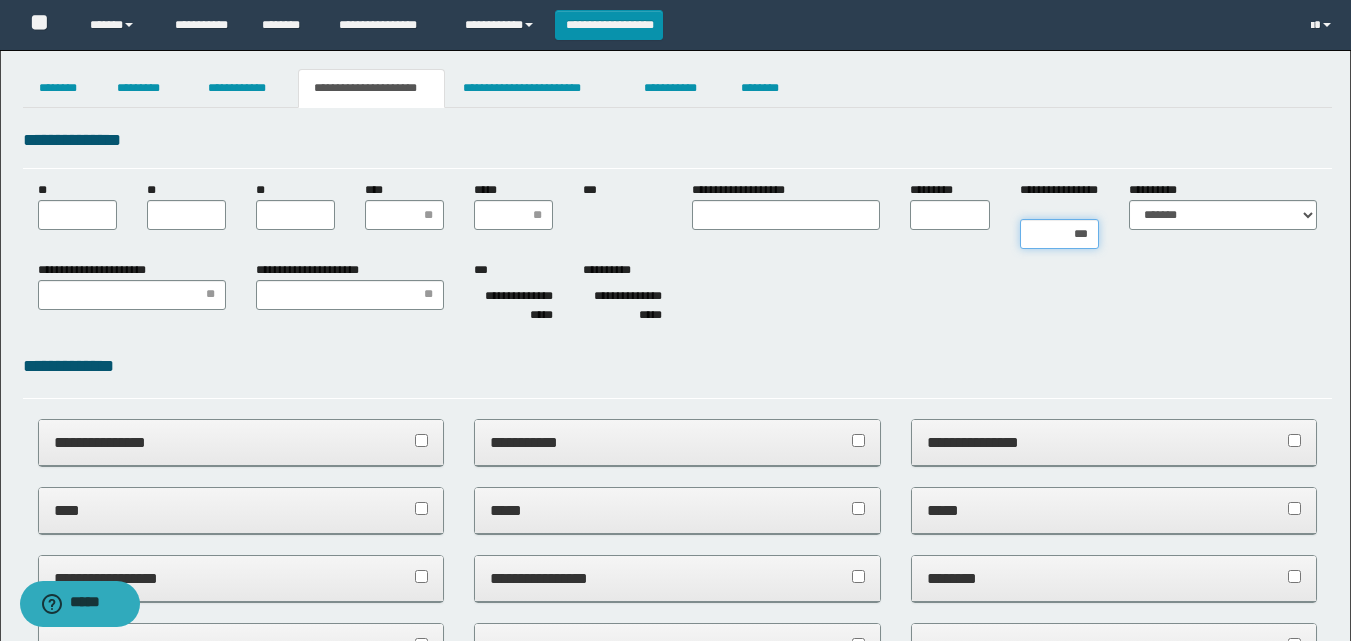 type on "****" 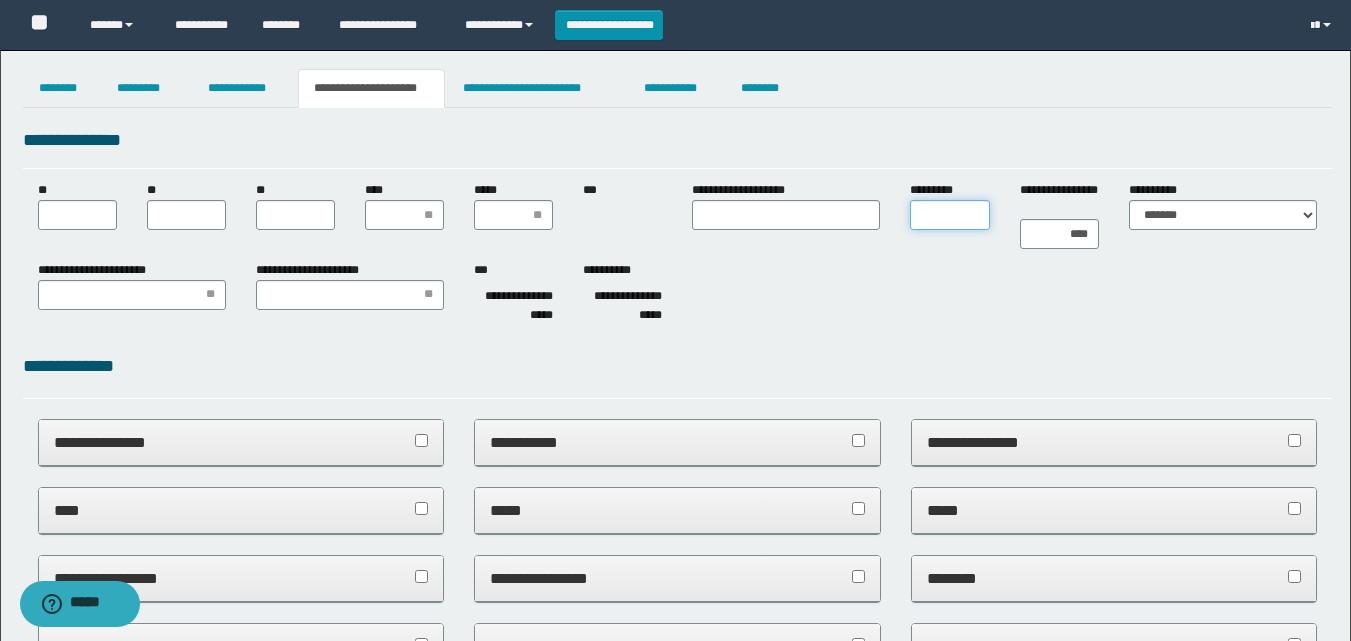 click on "*********" at bounding box center [949, 215] 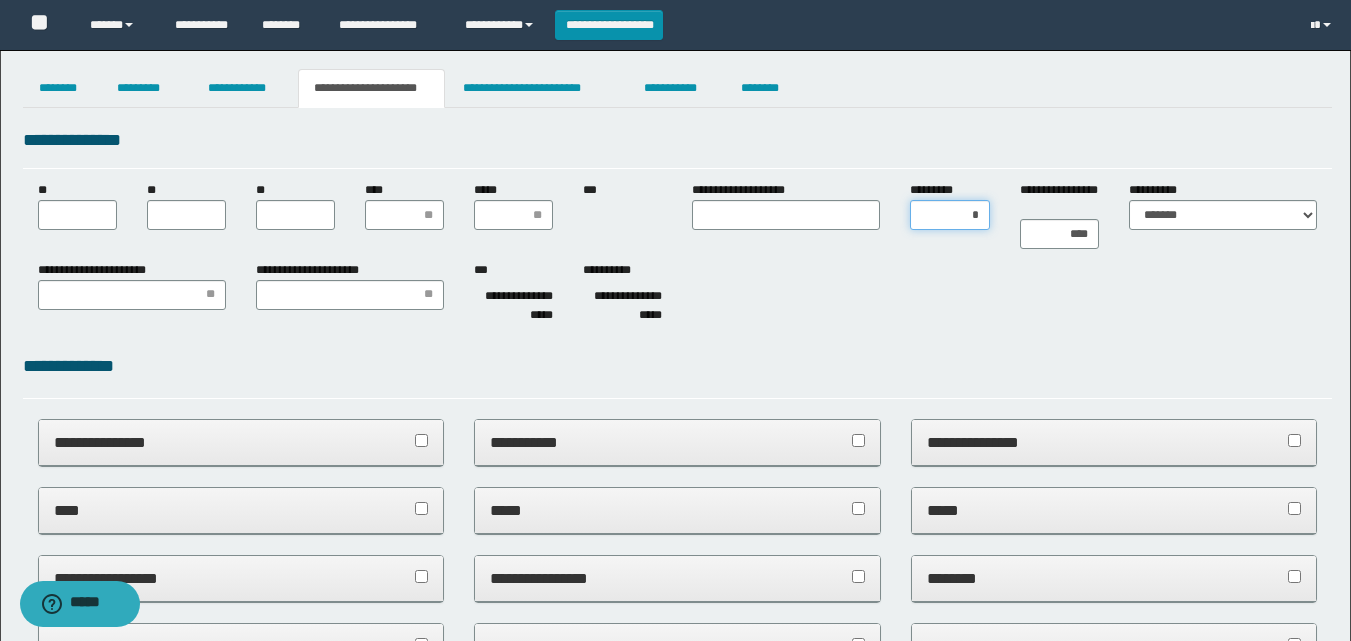 type on "**" 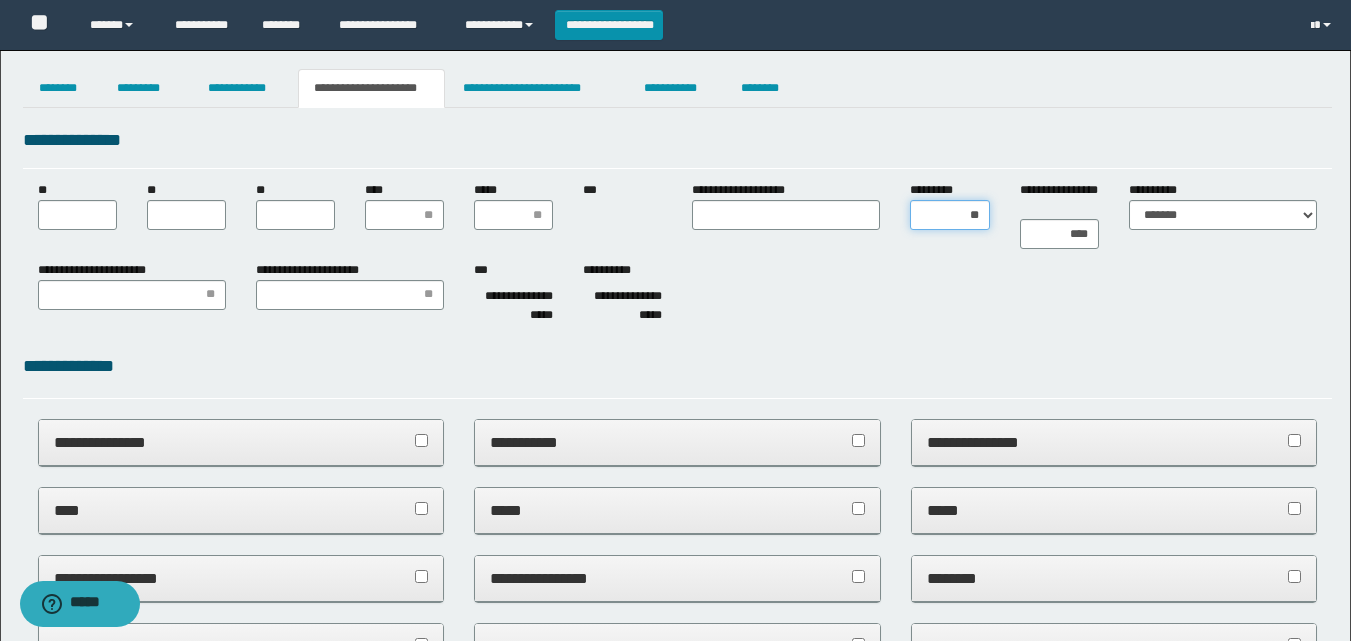 type 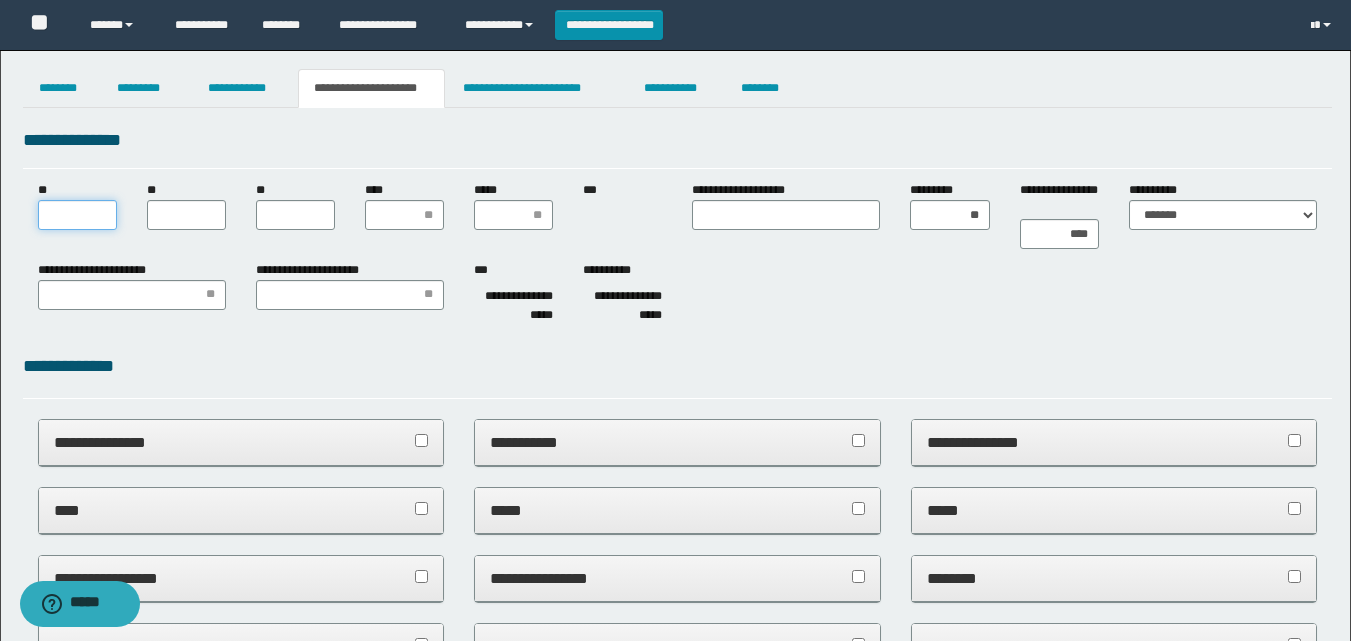 click on "**" at bounding box center (77, 215) 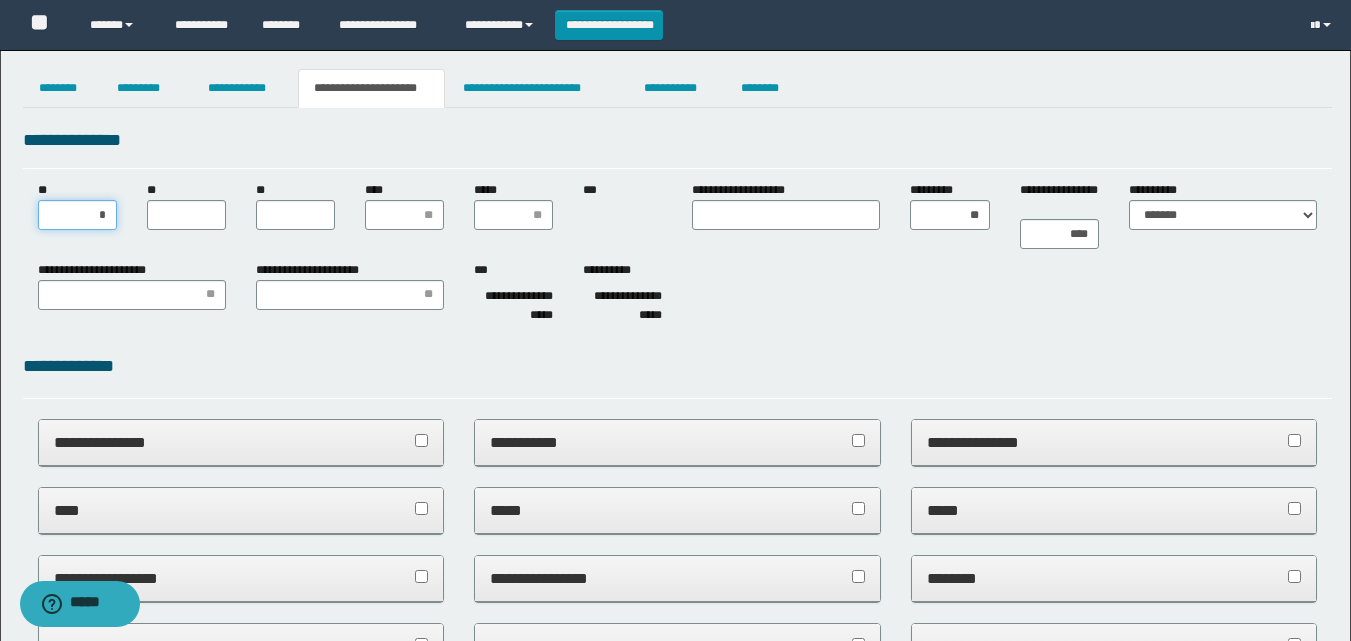 type on "**" 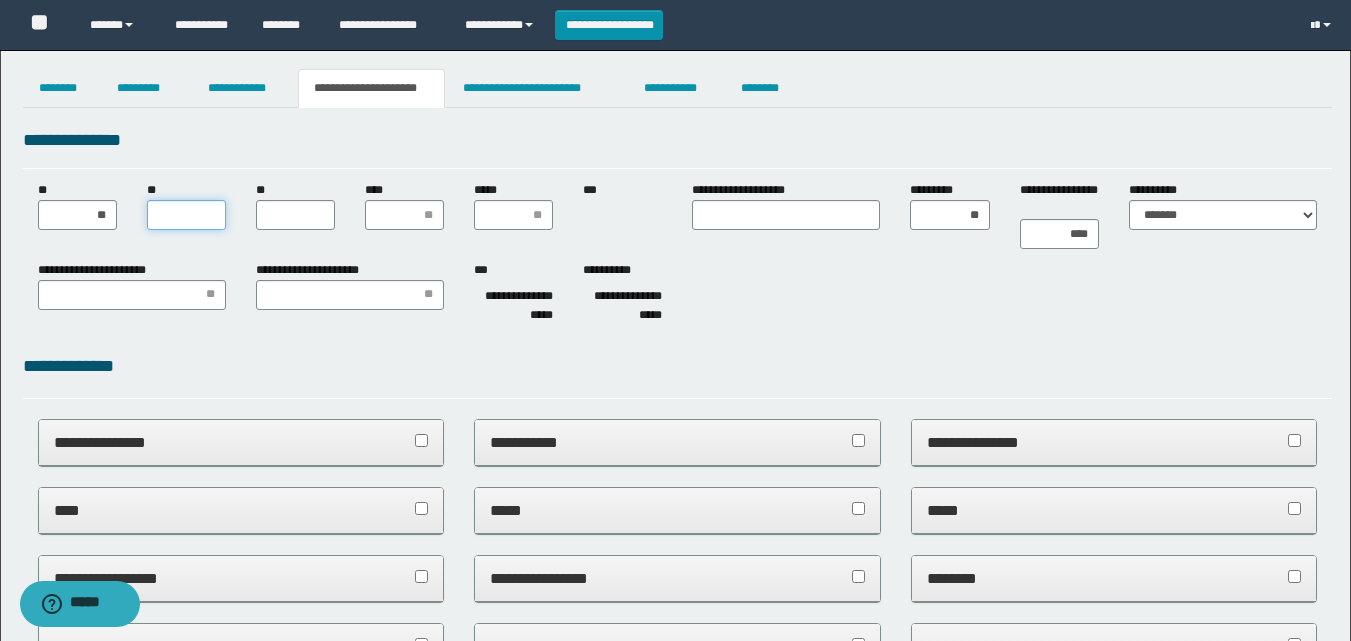 click on "**" at bounding box center (186, 215) 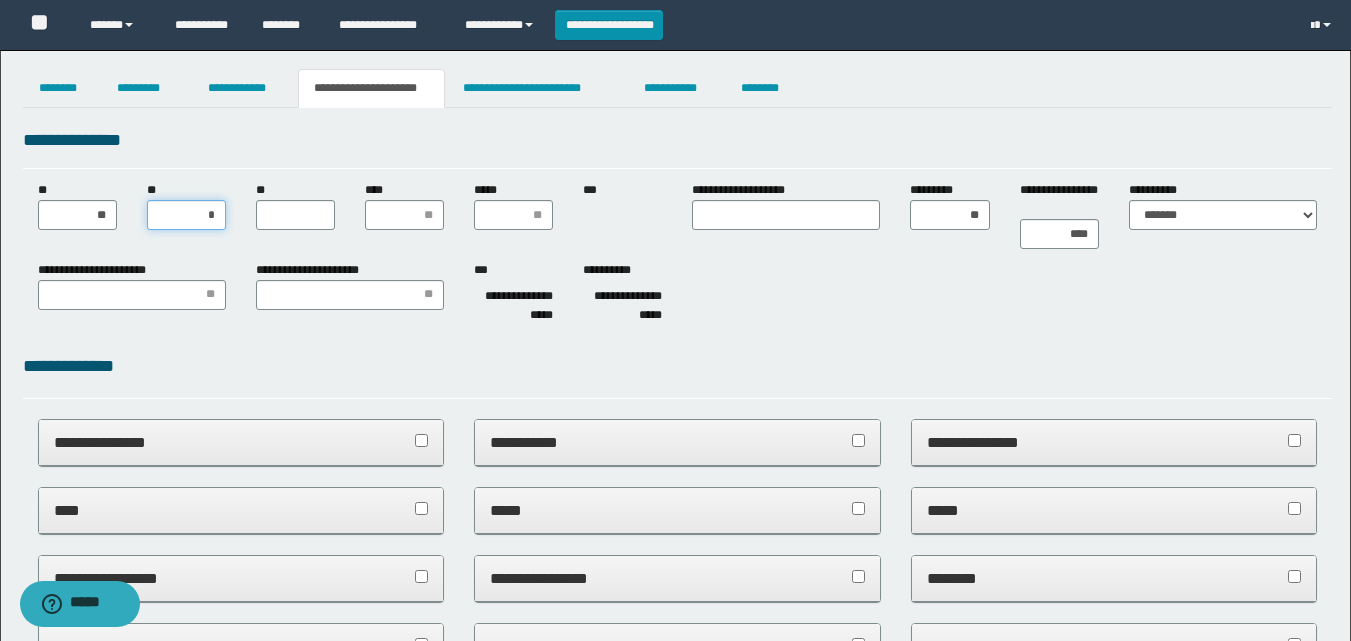 type on "**" 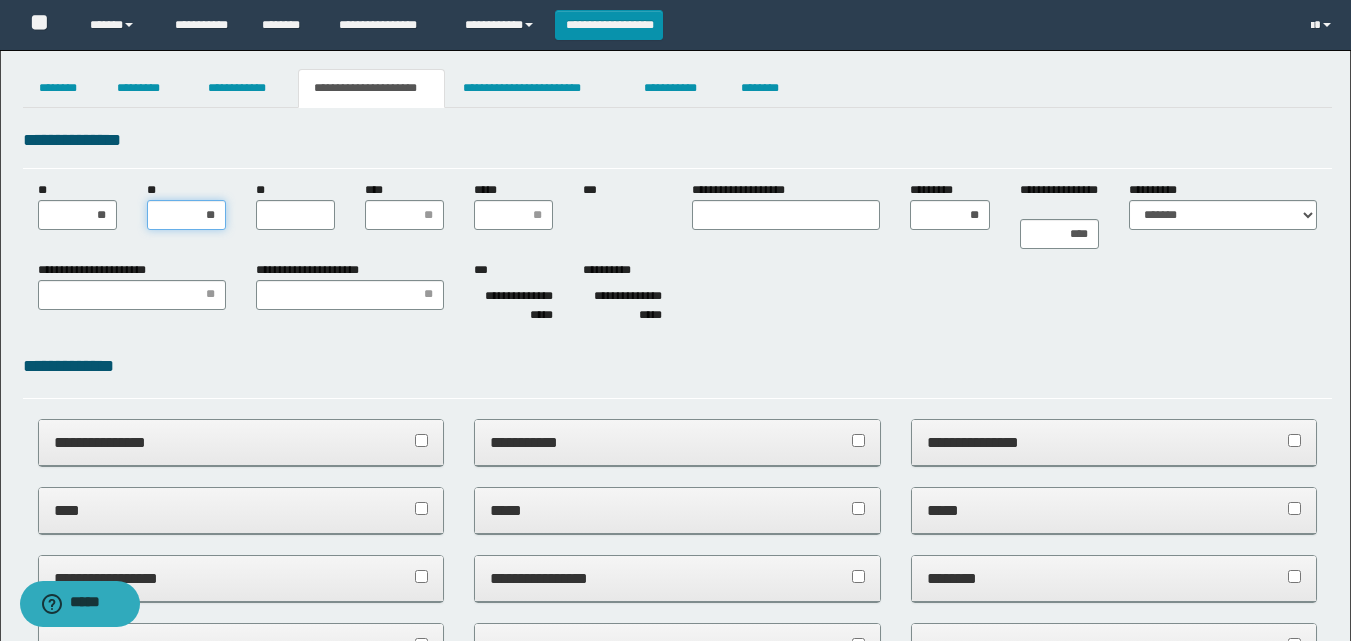type 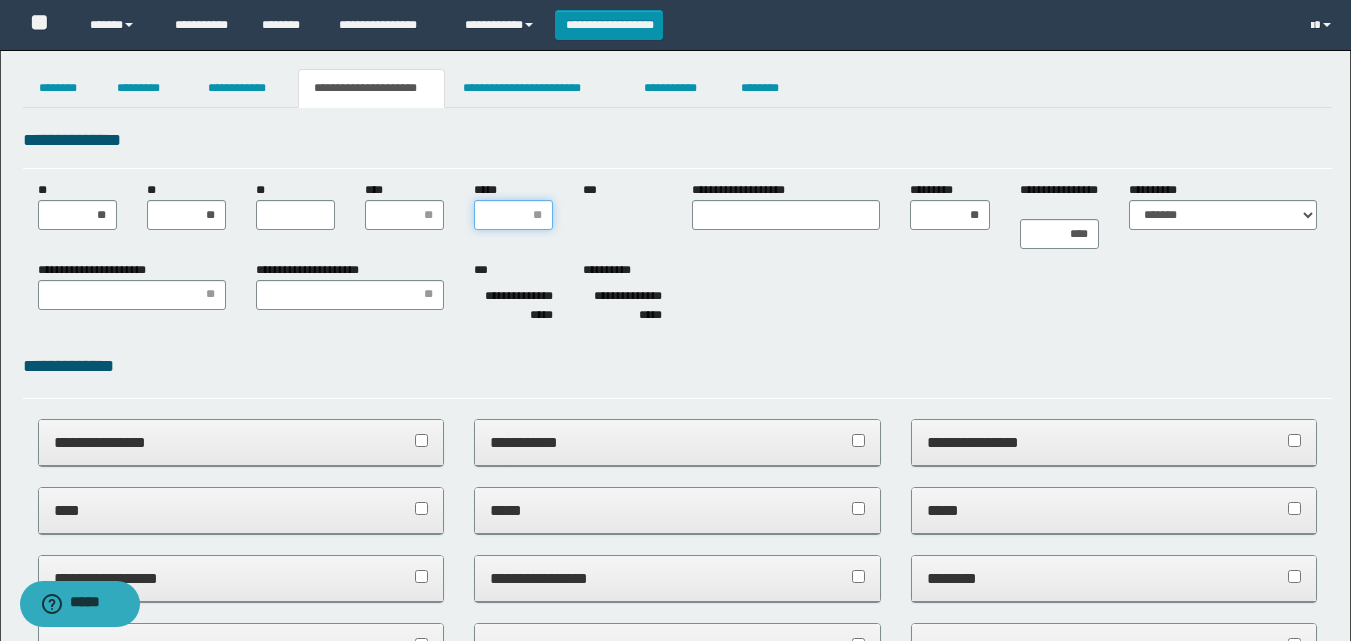 click on "*****" at bounding box center [513, 215] 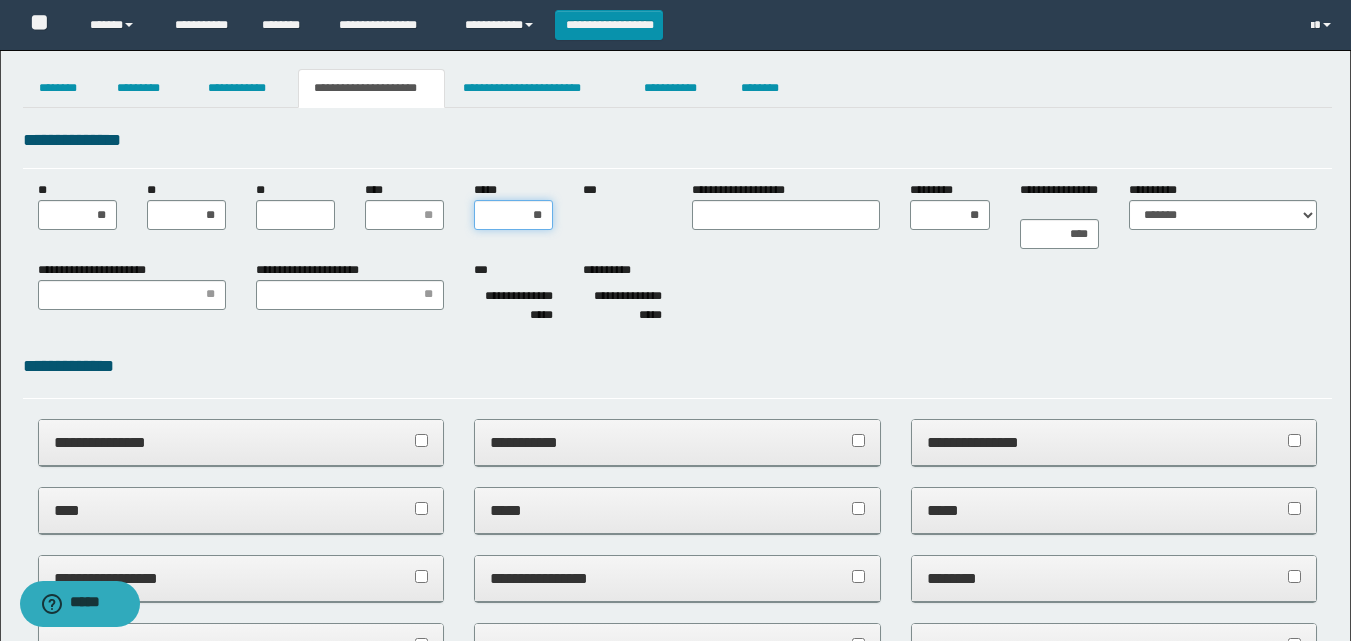 type on "***" 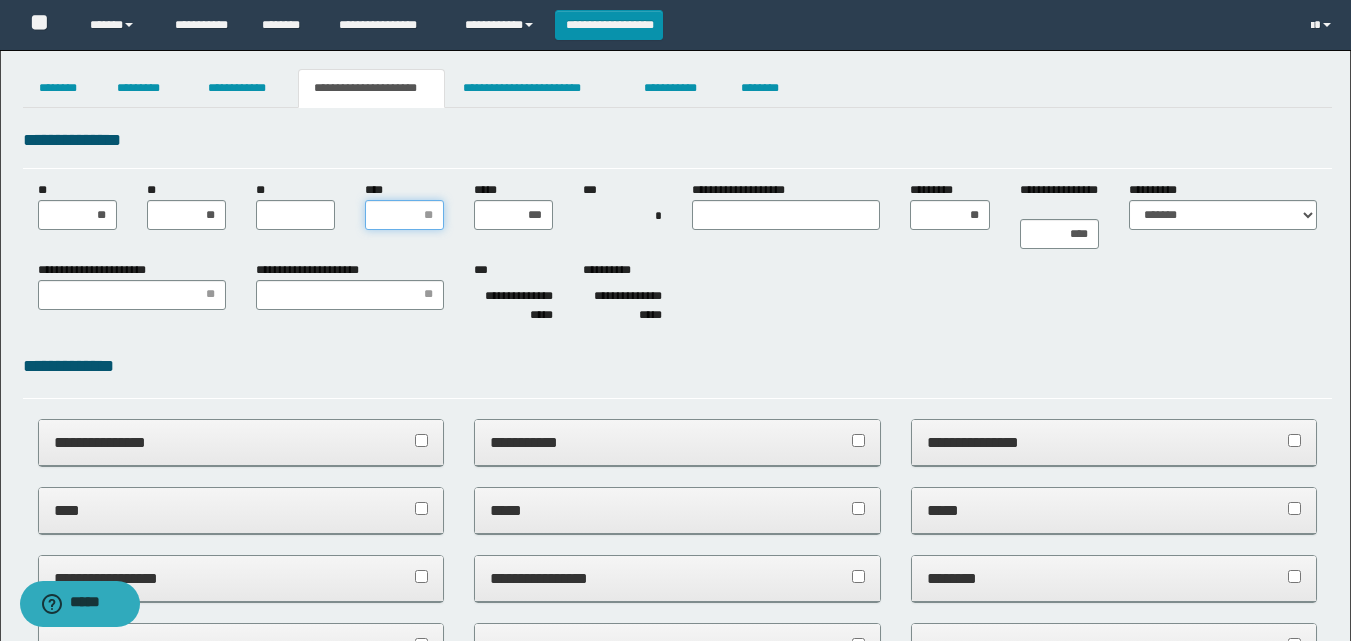 click on "****" at bounding box center (404, 215) 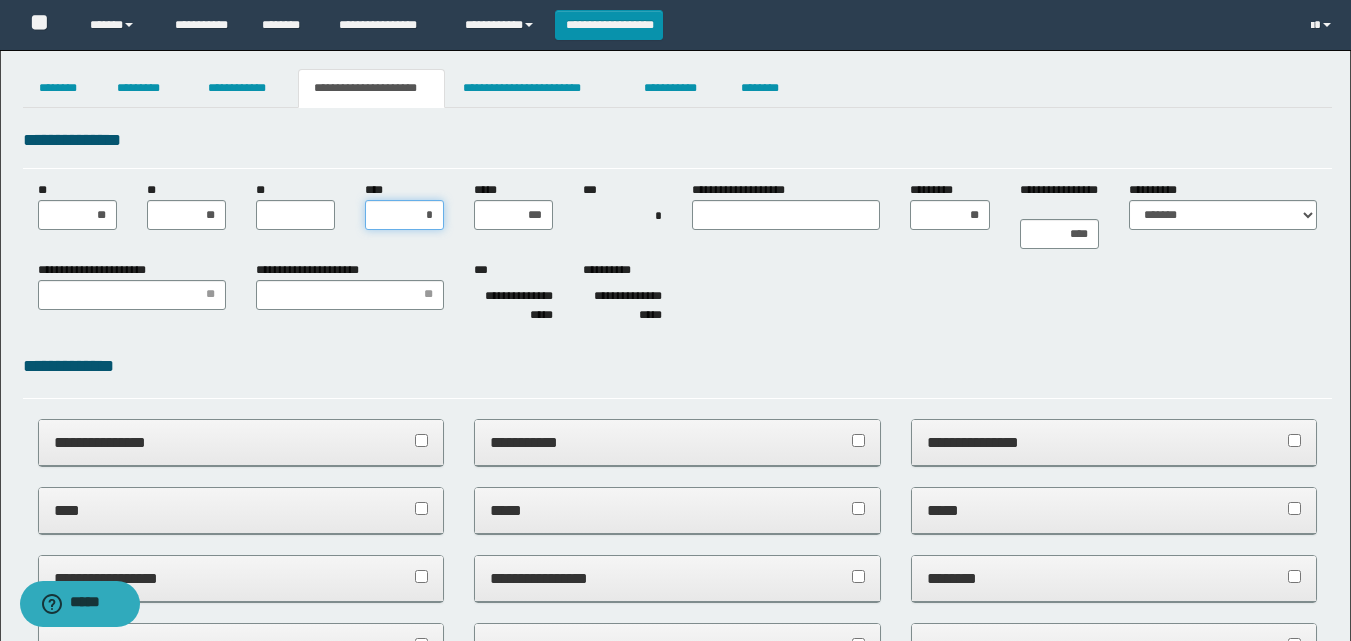 type on "**" 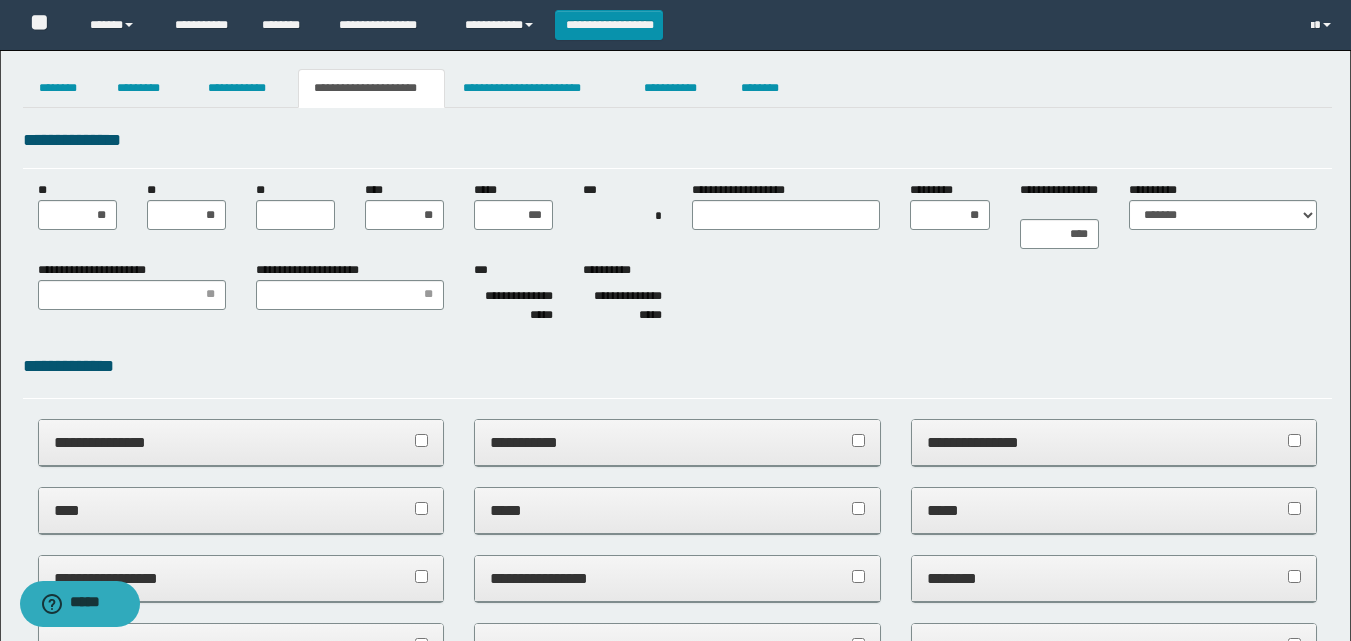 click on "**********" at bounding box center (677, 140) 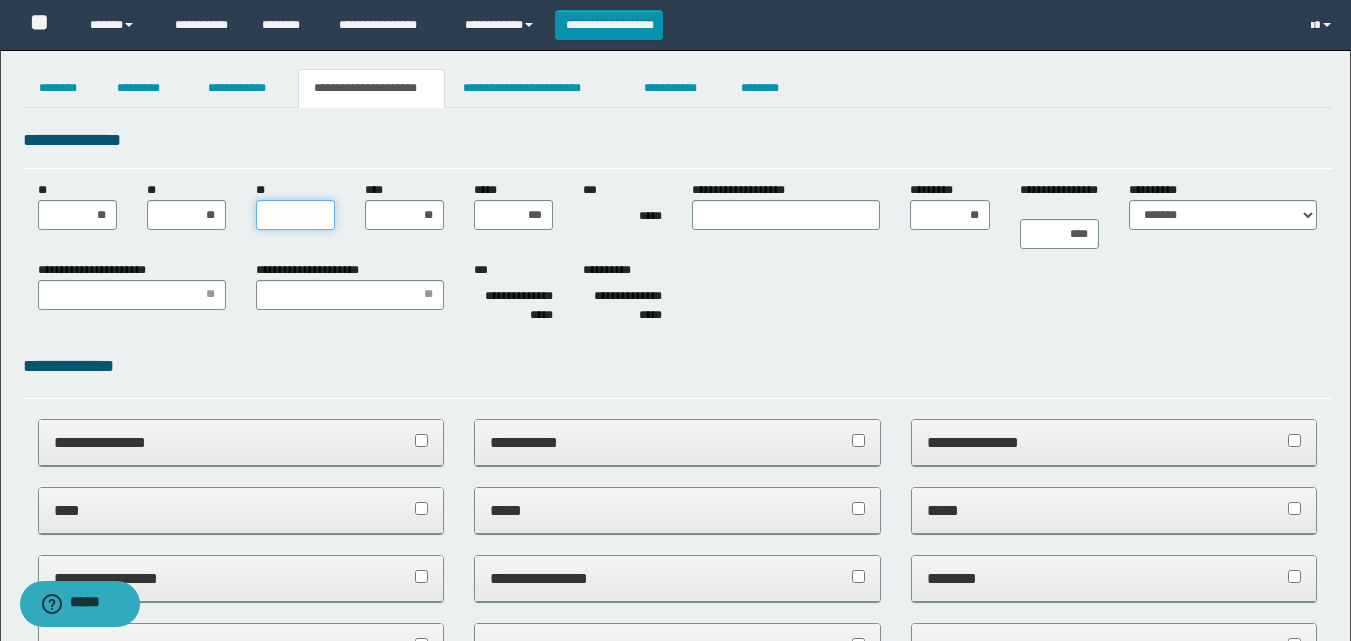 click on "**" at bounding box center [295, 215] 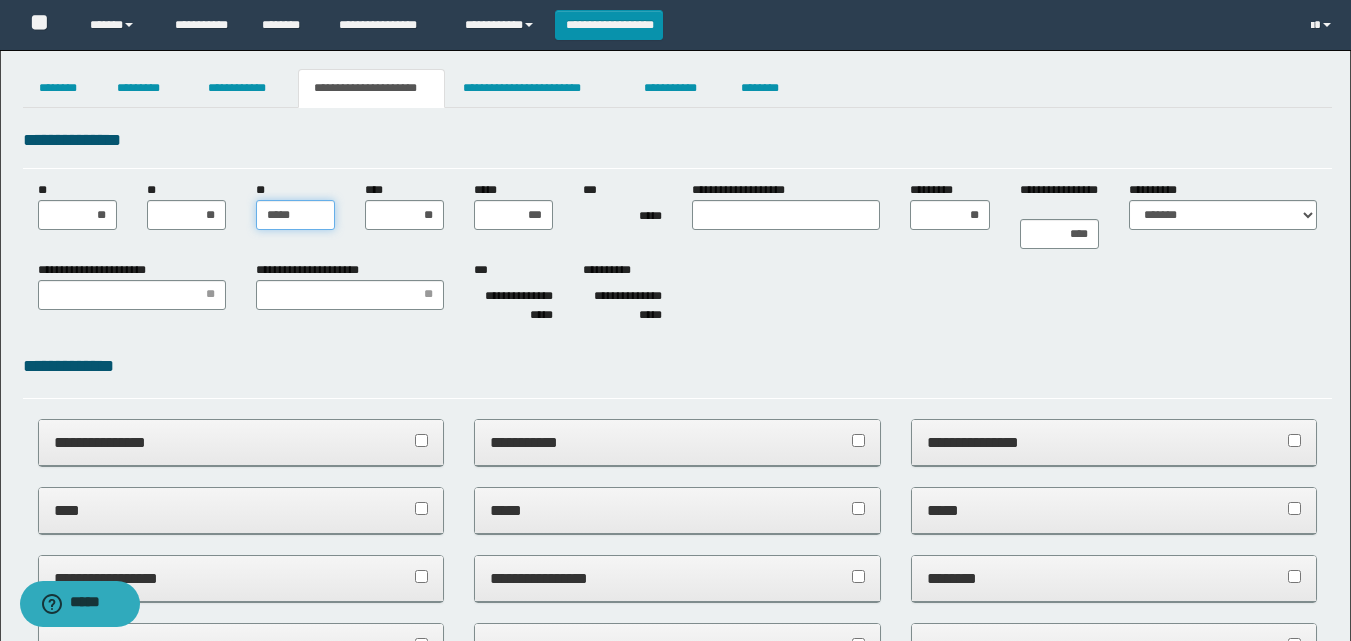 drag, startPoint x: 323, startPoint y: 217, endPoint x: 303, endPoint y: 220, distance: 20.22375 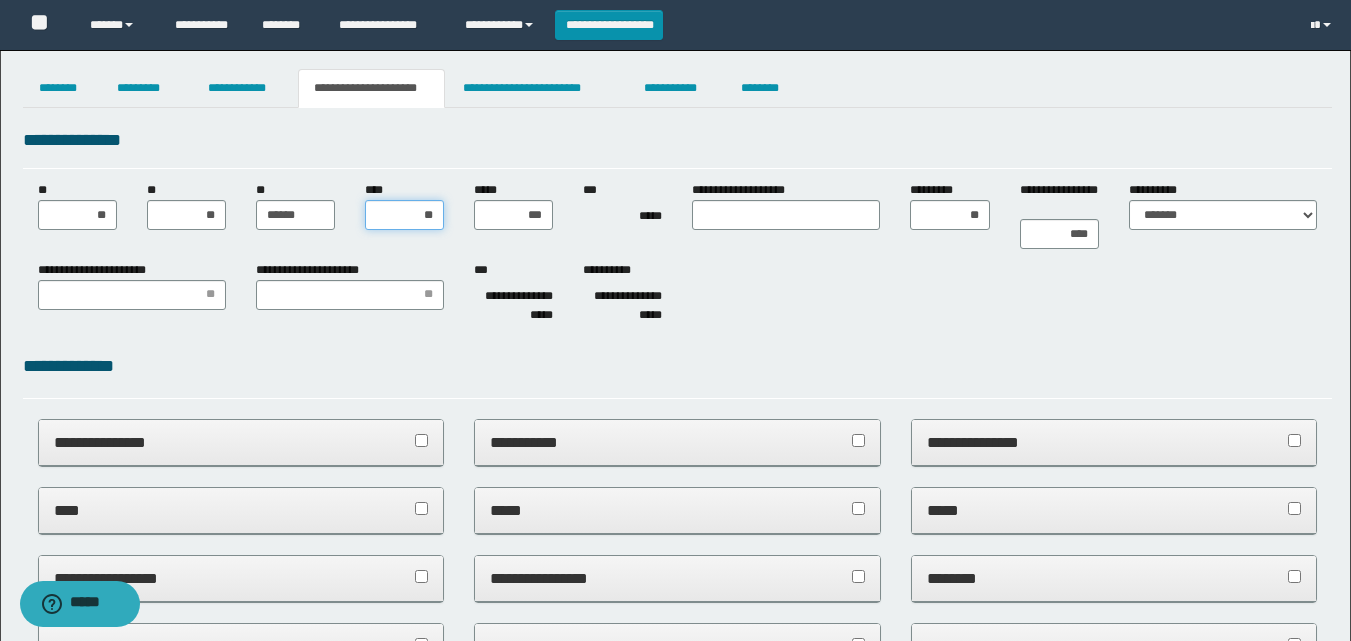 click on "**" at bounding box center [404, 215] 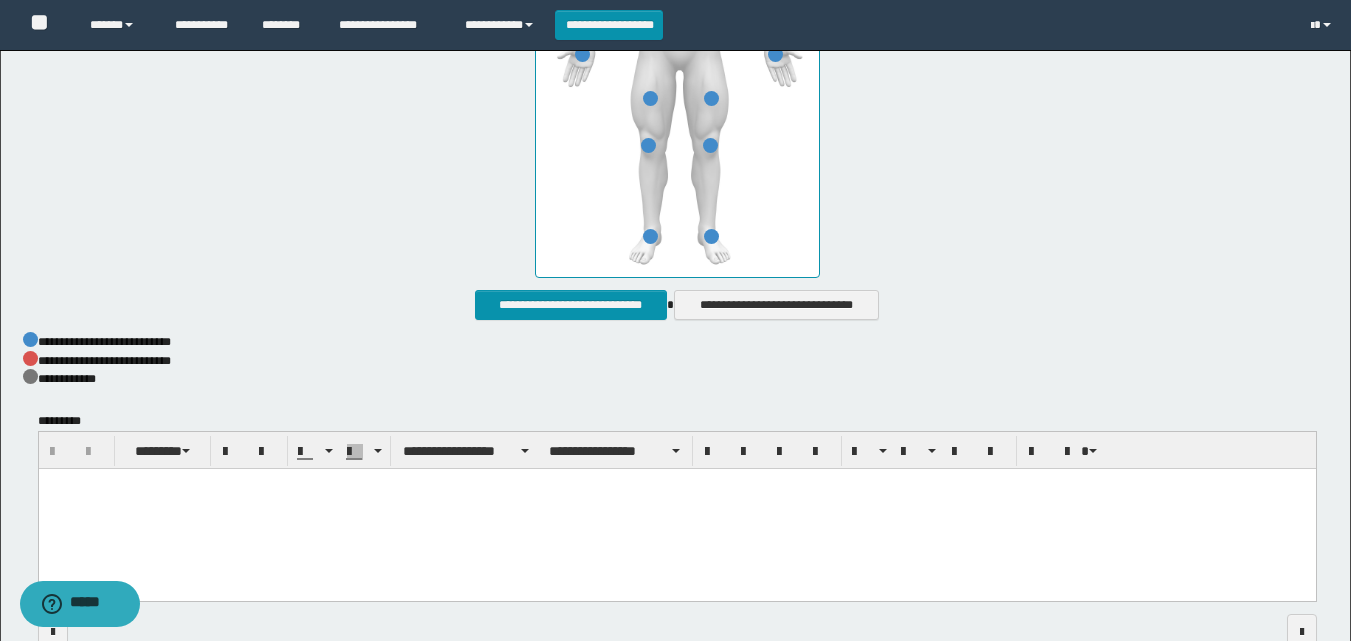 scroll, scrollTop: 1137, scrollLeft: 0, axis: vertical 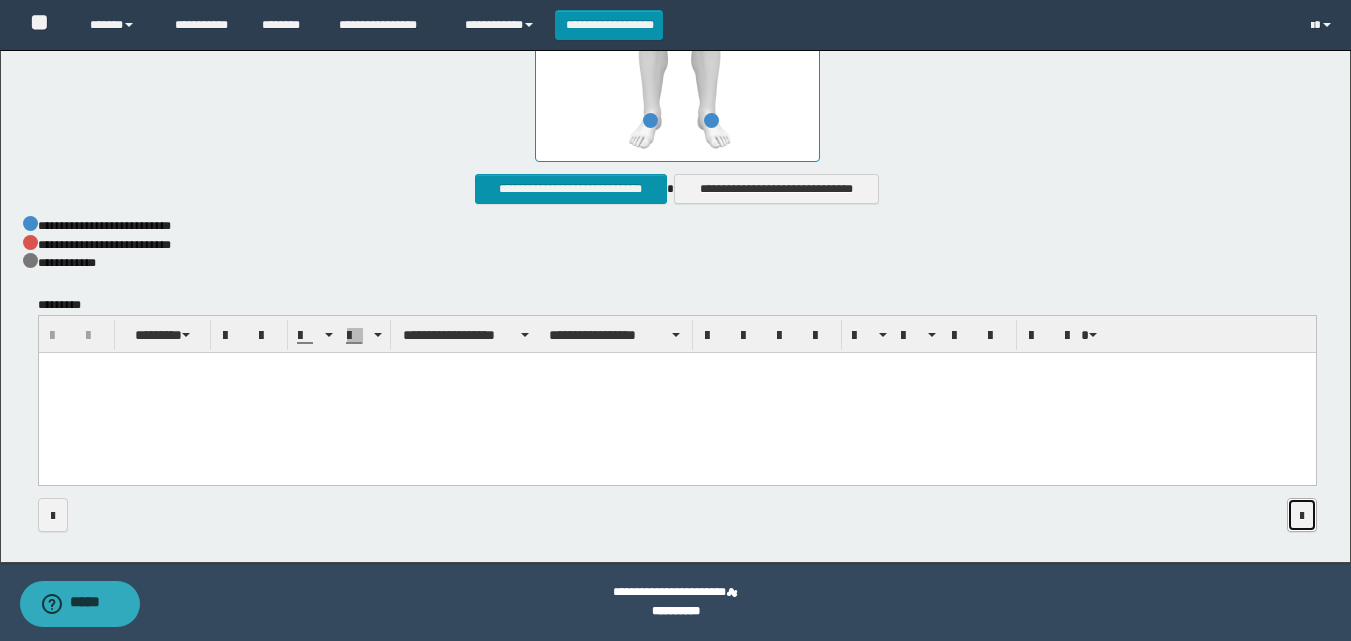 click at bounding box center [1302, 515] 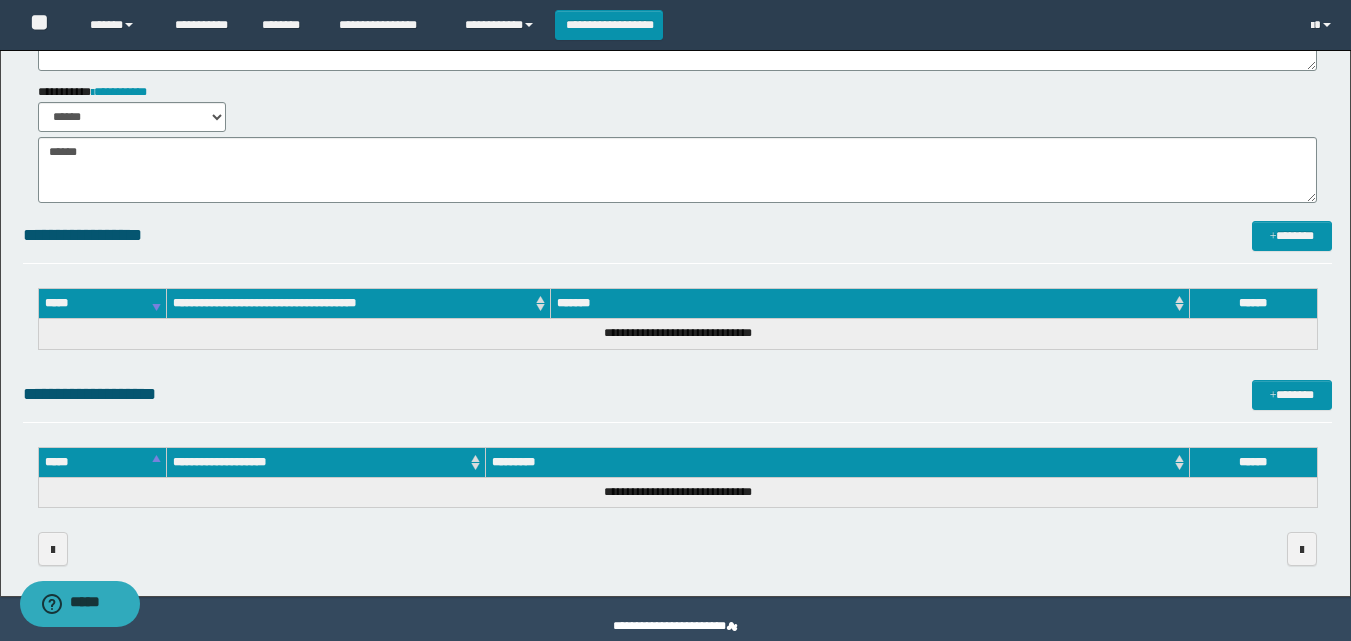 scroll, scrollTop: 396, scrollLeft: 0, axis: vertical 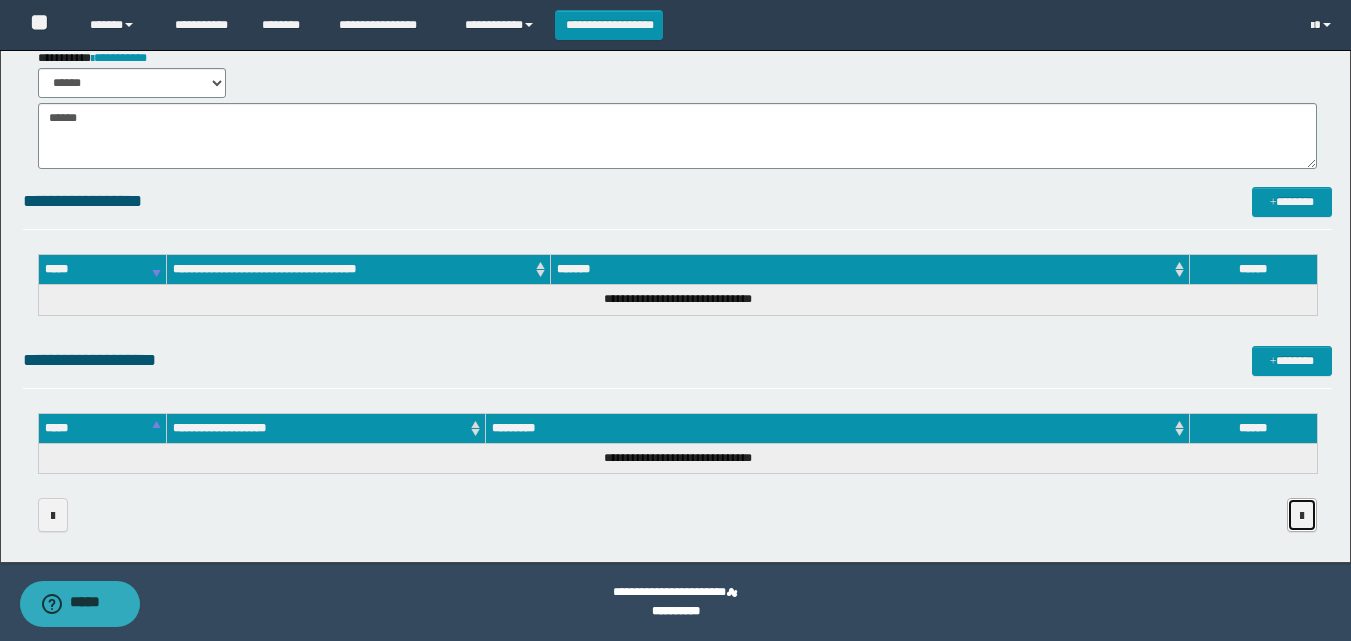 click at bounding box center (1302, 515) 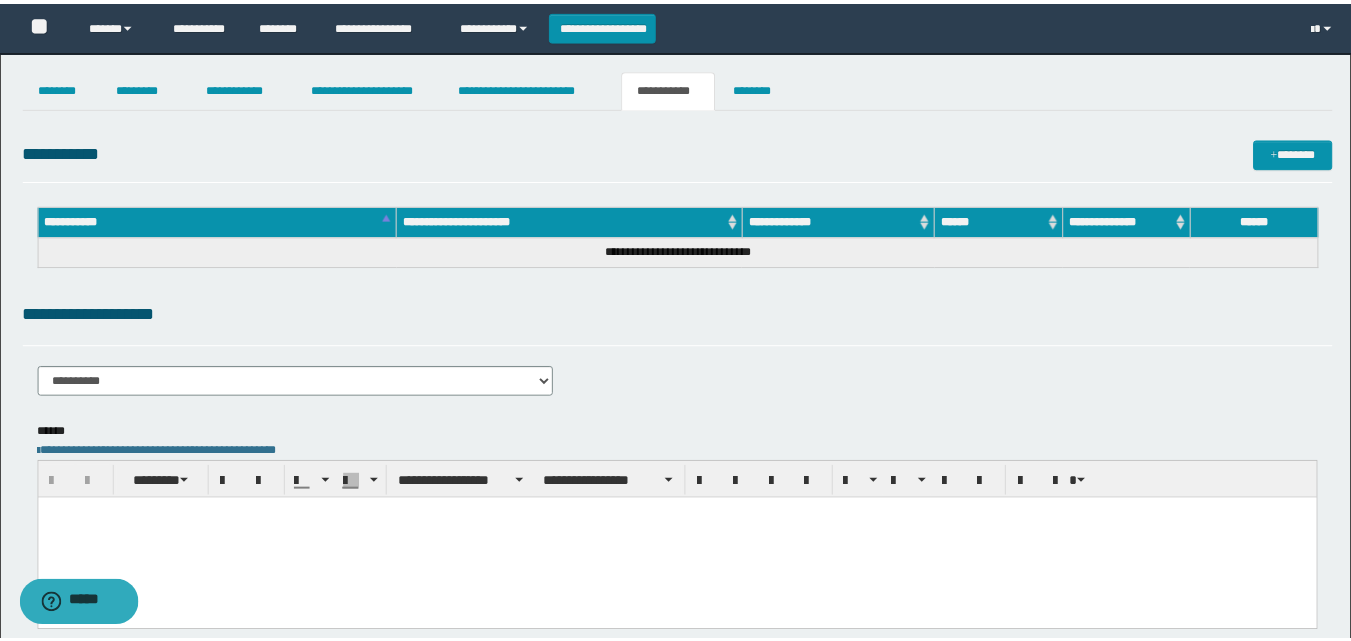 scroll, scrollTop: 0, scrollLeft: 0, axis: both 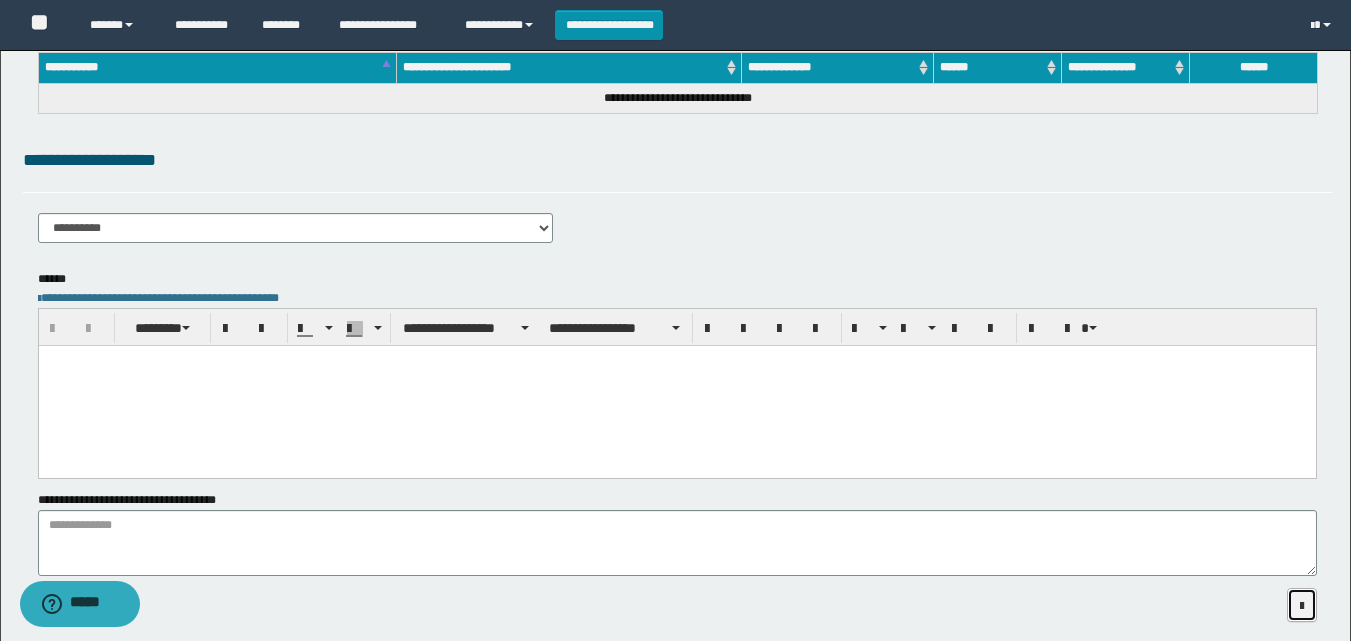 click at bounding box center (1302, 605) 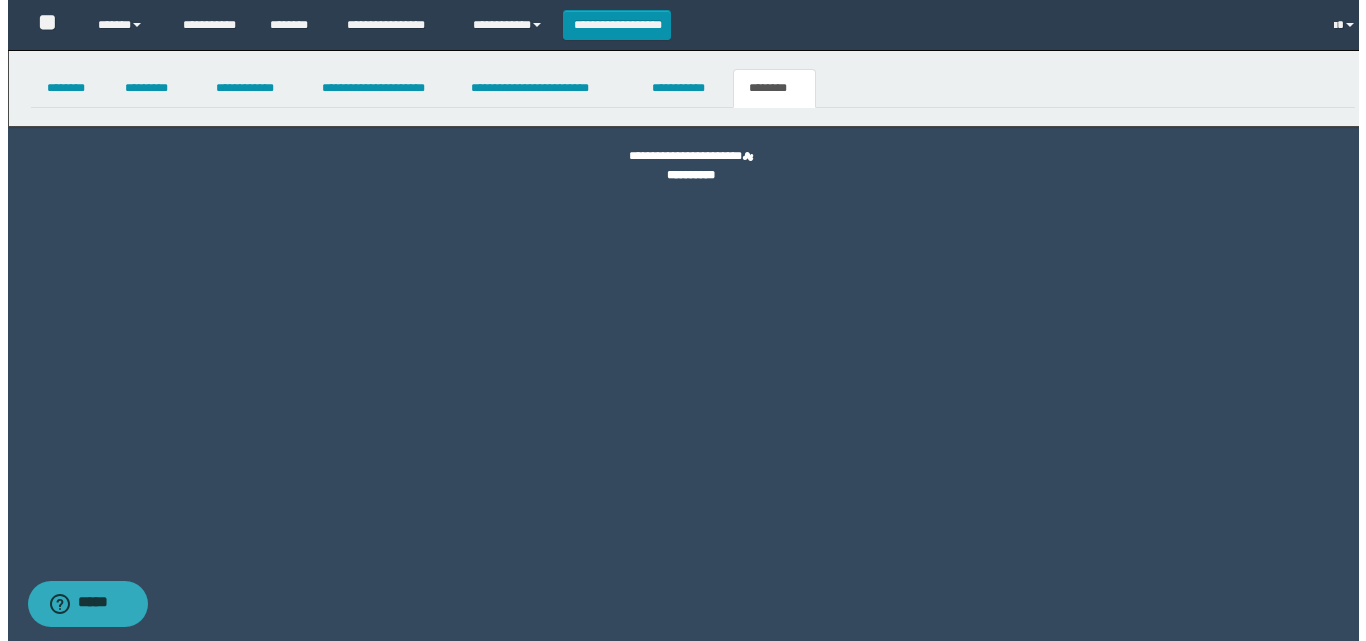 scroll, scrollTop: 0, scrollLeft: 0, axis: both 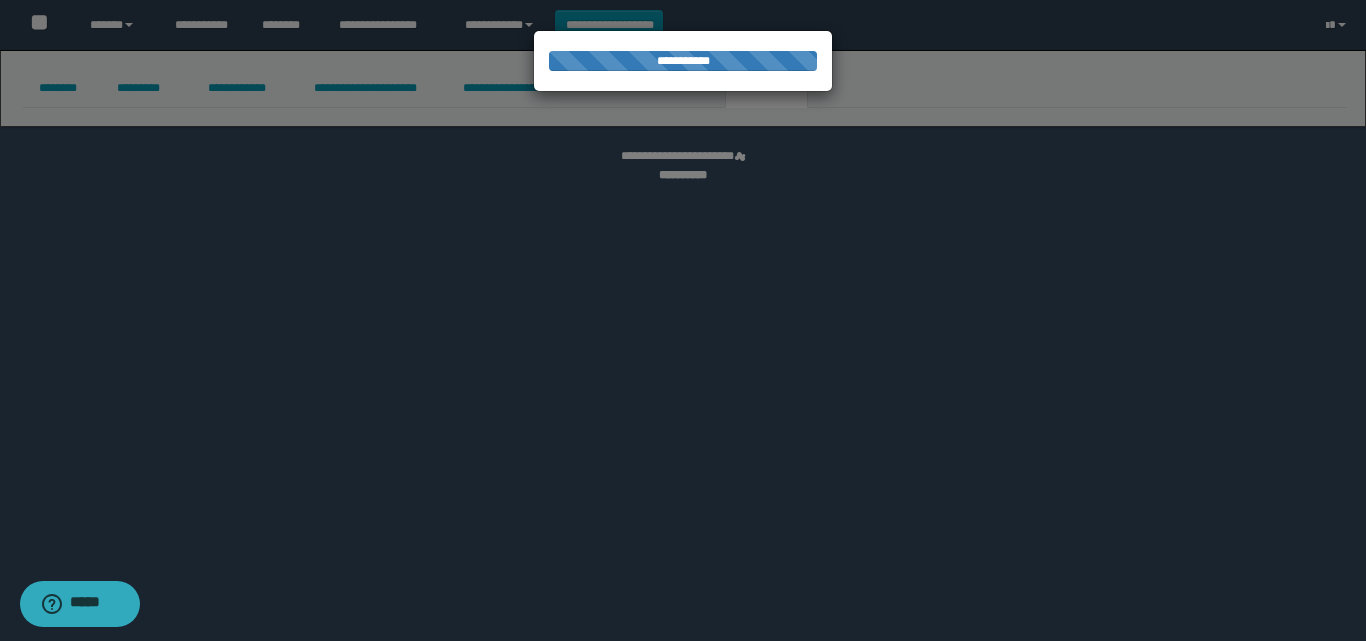select 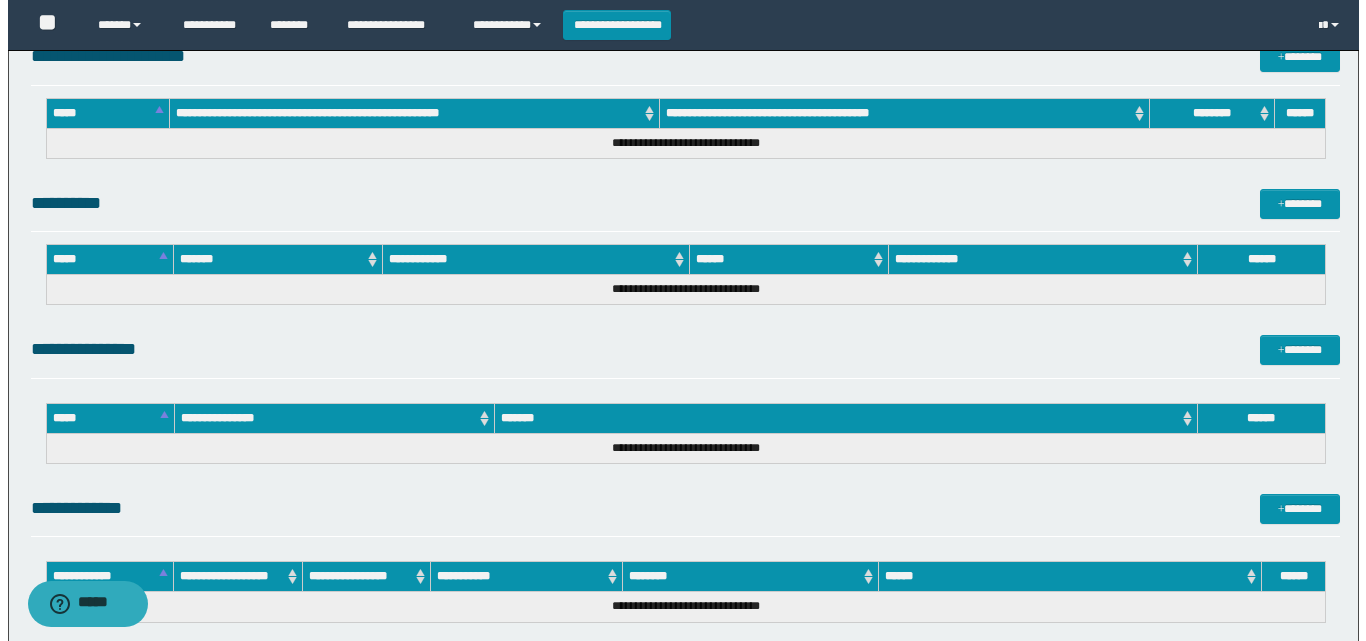 scroll, scrollTop: 990, scrollLeft: 0, axis: vertical 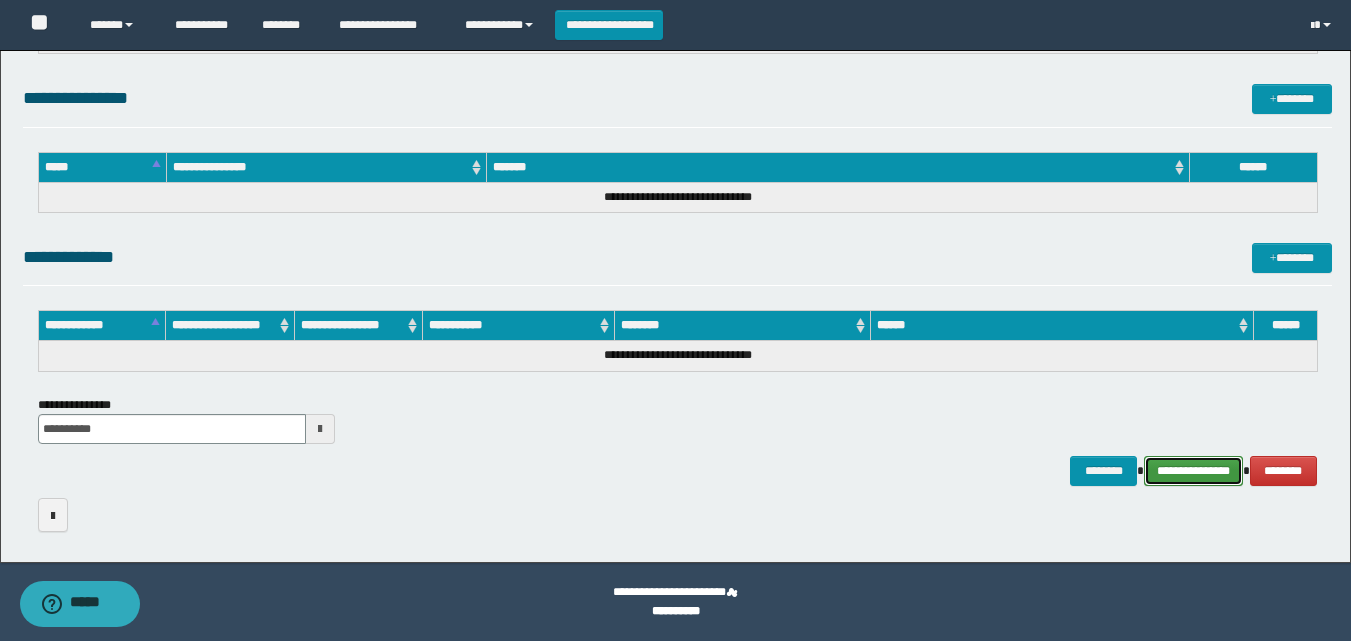 click on "**********" at bounding box center [1193, 471] 